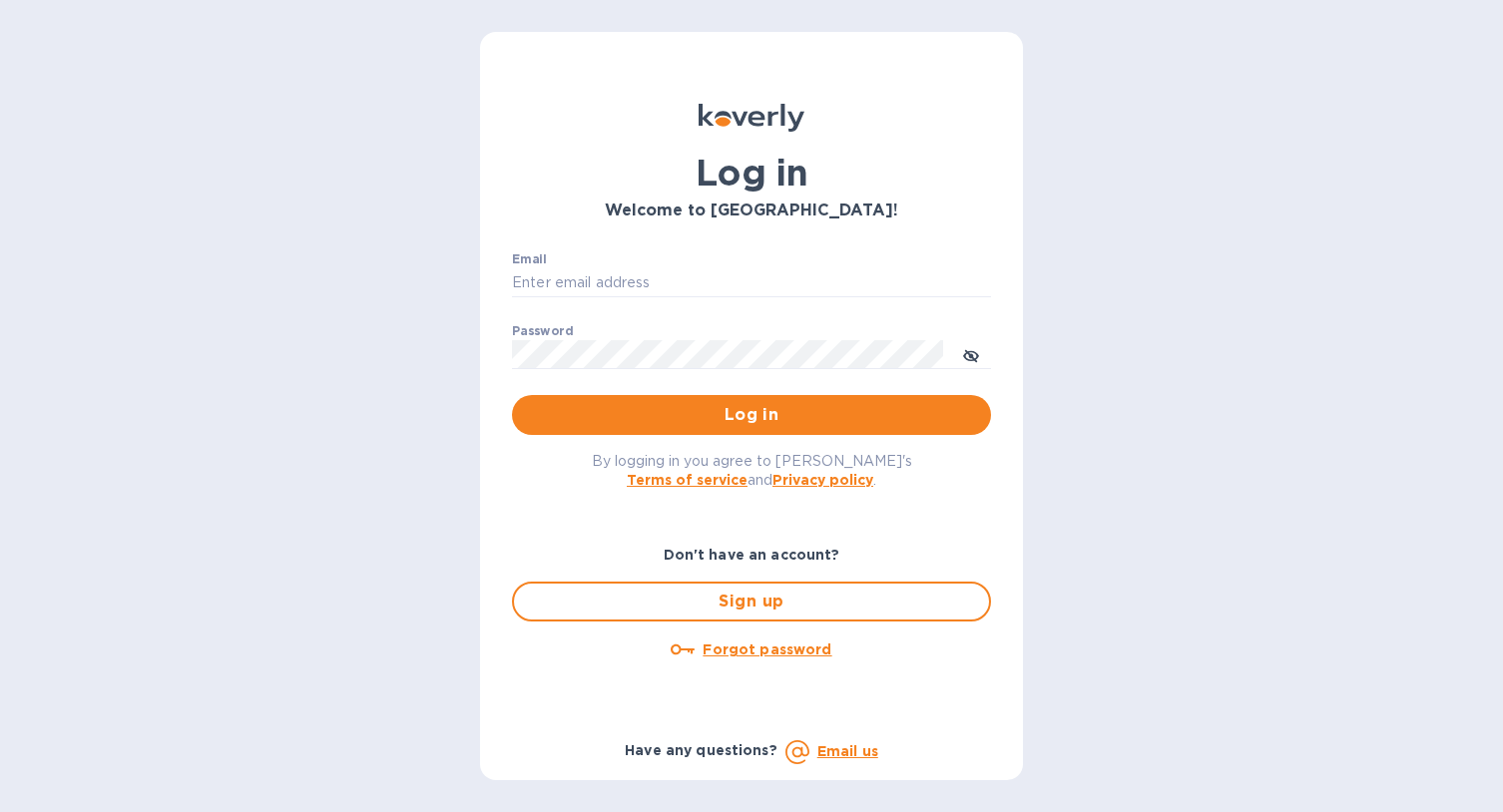 scroll, scrollTop: 0, scrollLeft: 0, axis: both 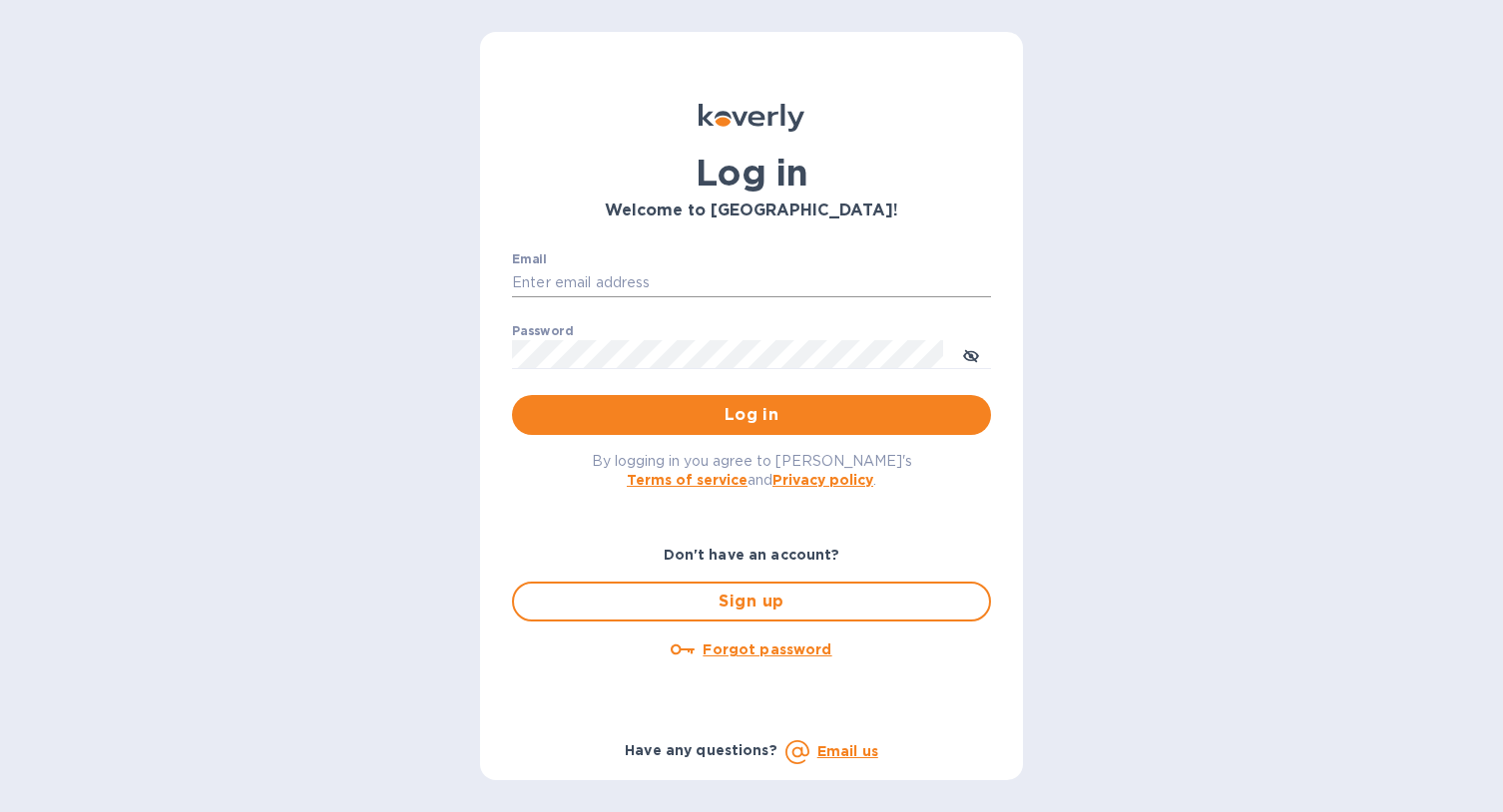 click on "Email" at bounding box center (752, 283) 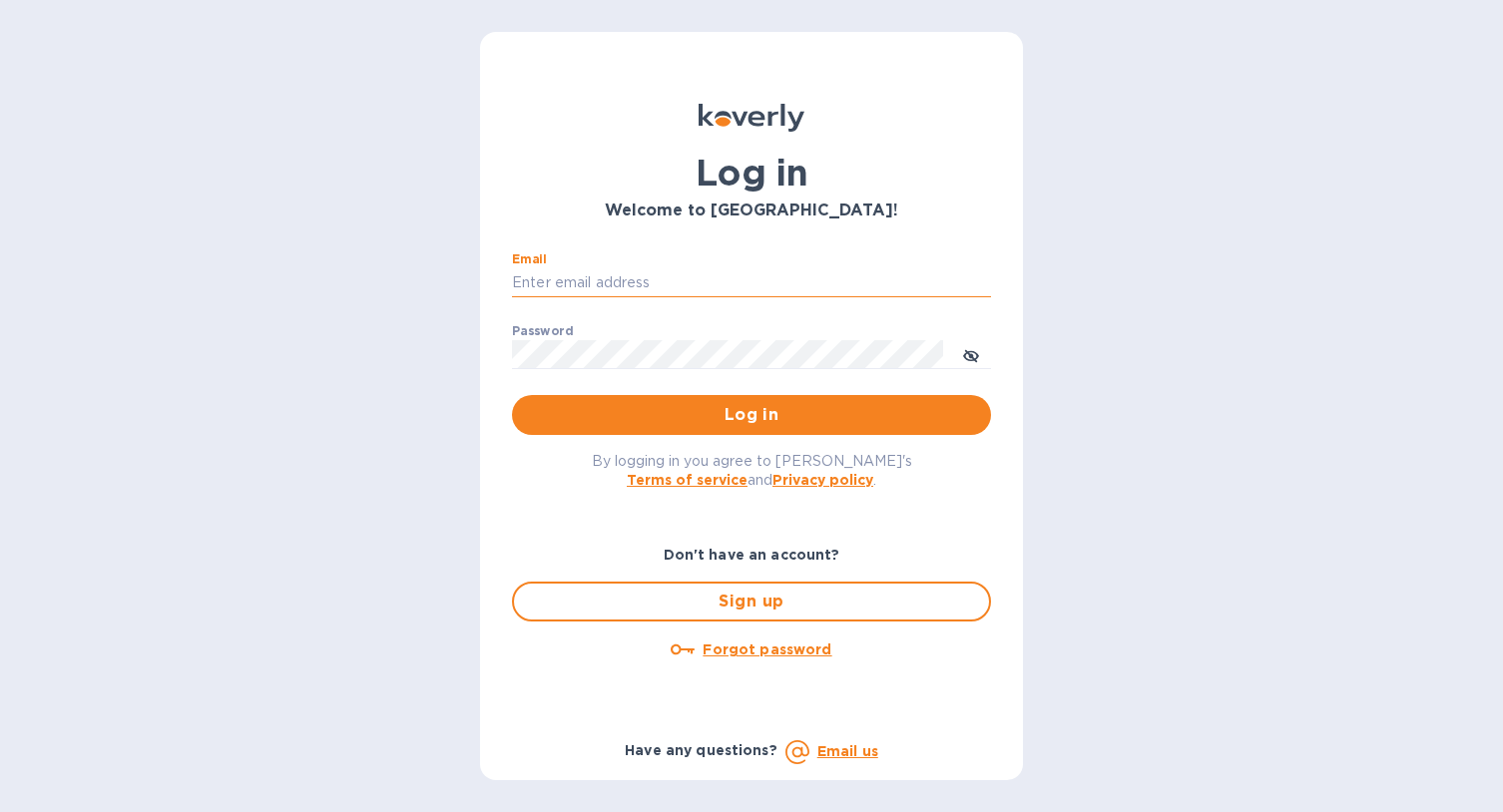 type on "lsbottleshop@gmail.com" 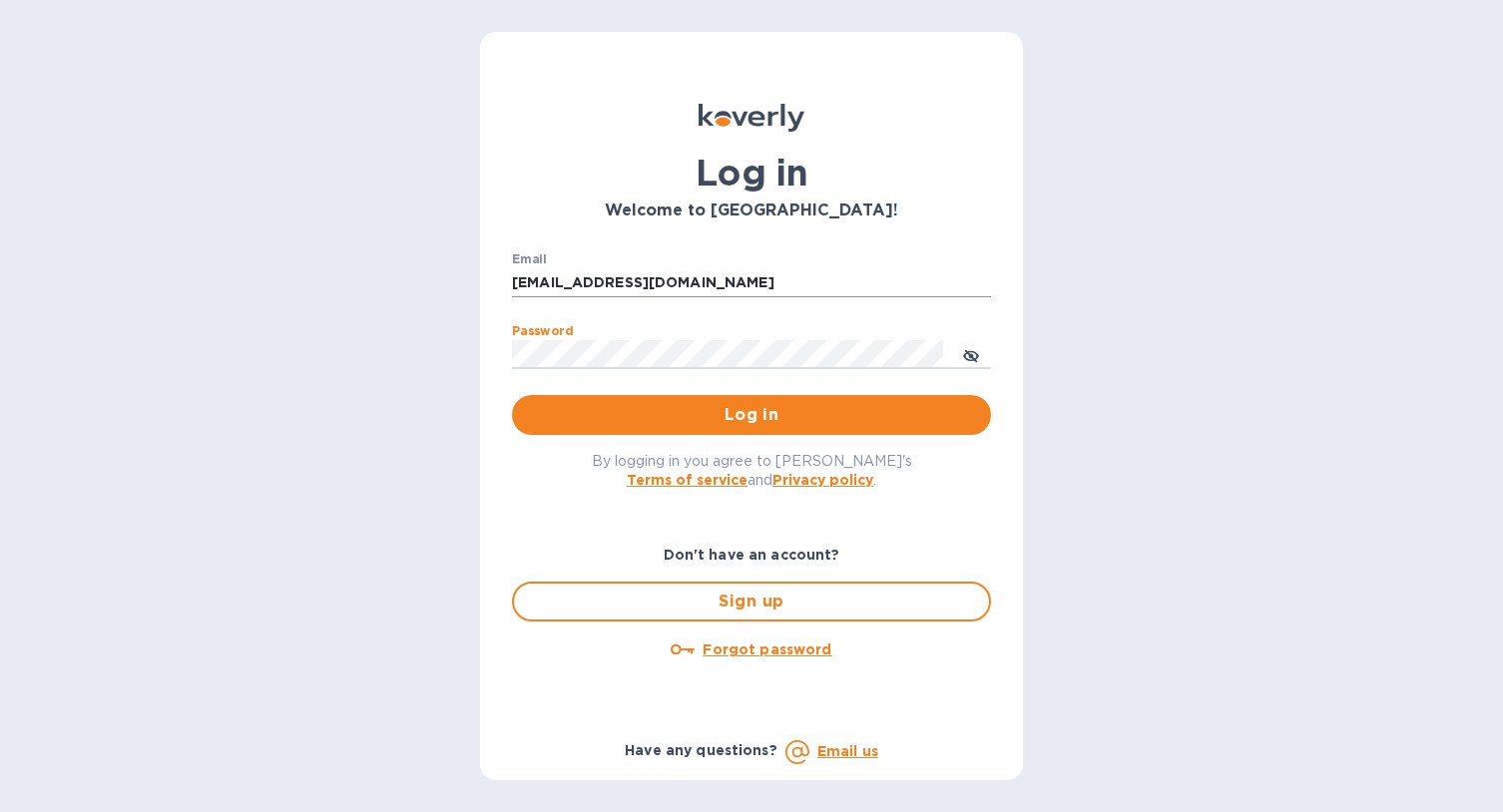 click on "Log in" at bounding box center [752, 415] 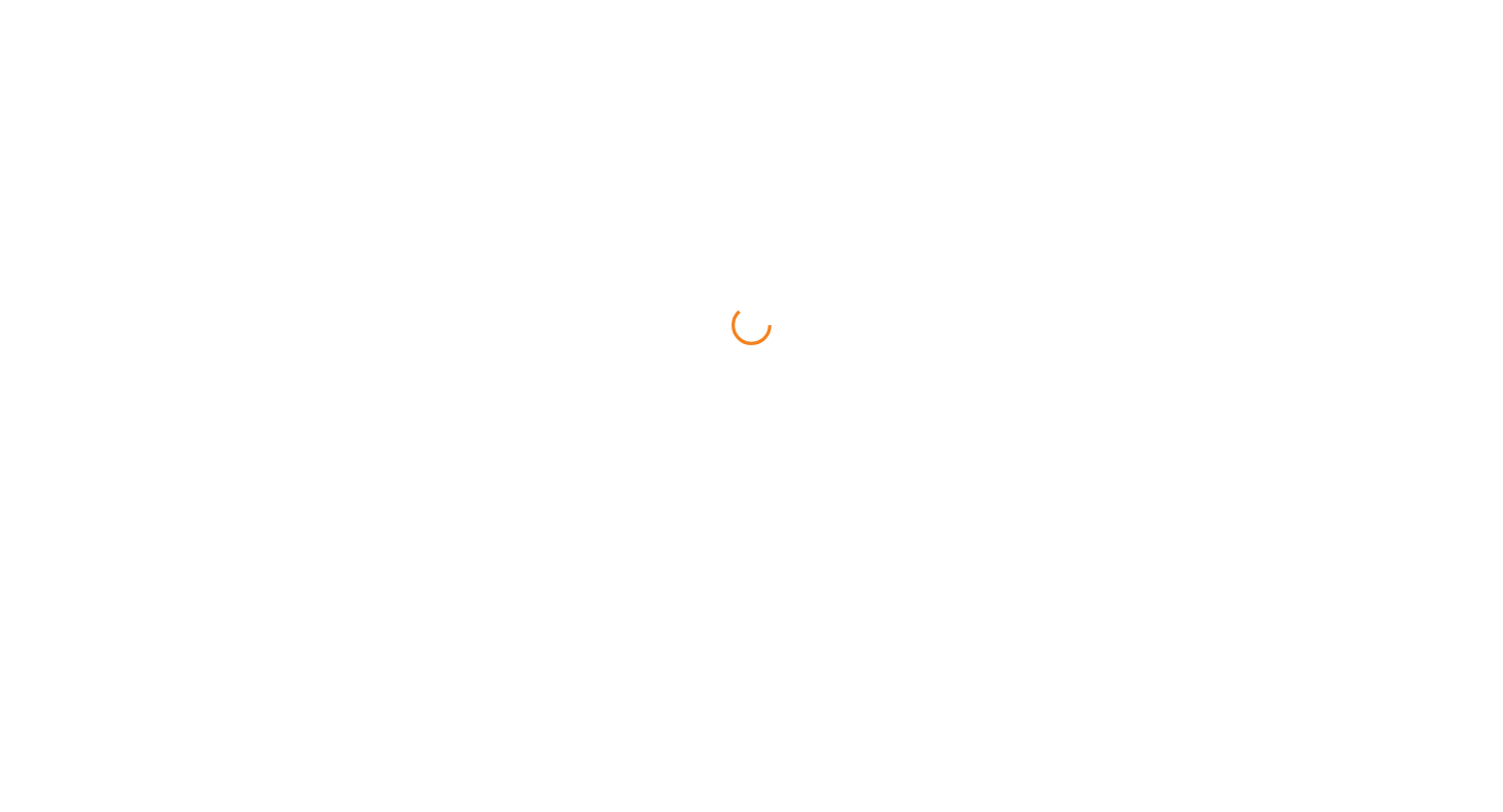 scroll, scrollTop: 0, scrollLeft: 0, axis: both 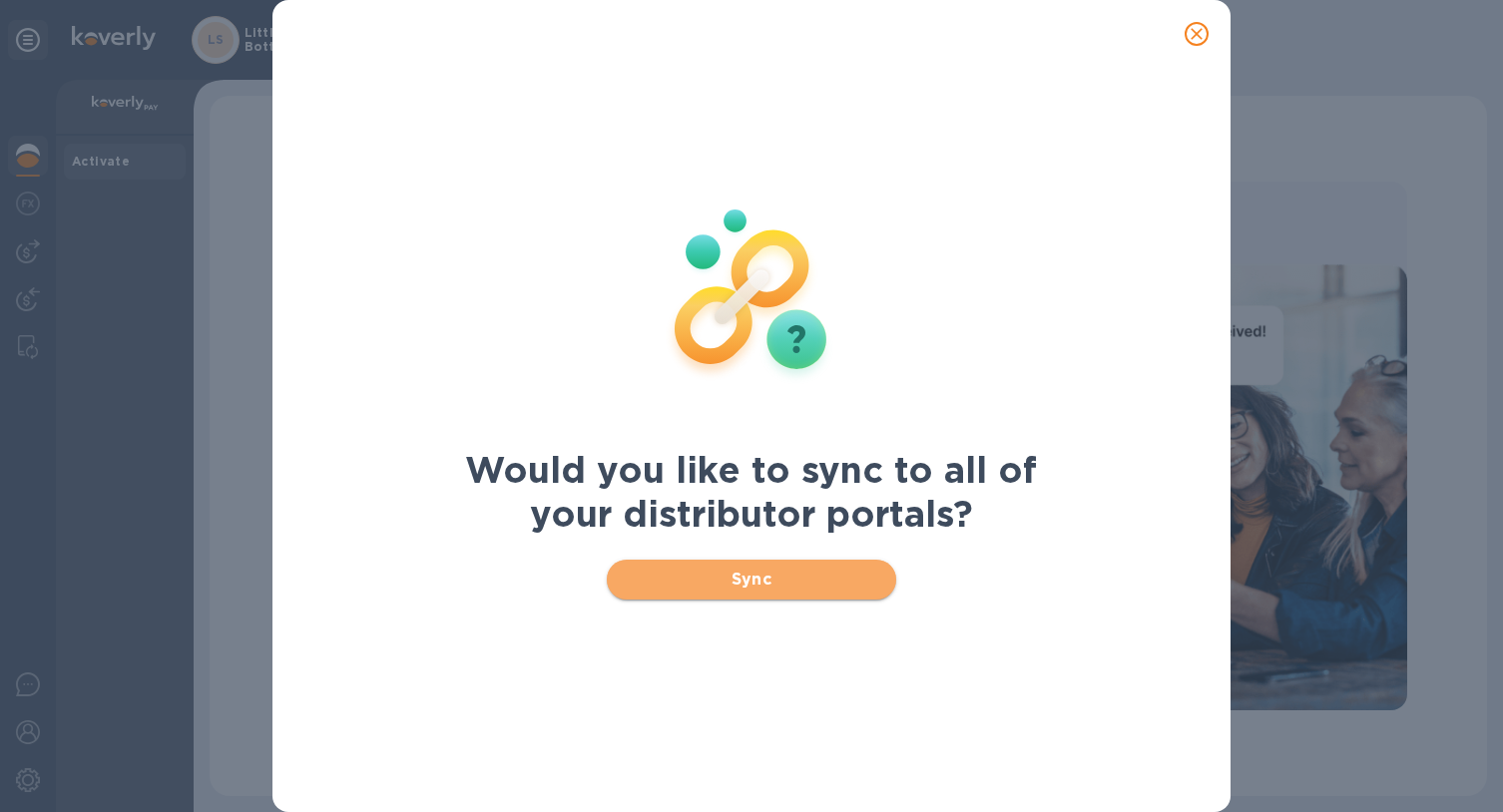 click on "Sync" at bounding box center (752, 580) 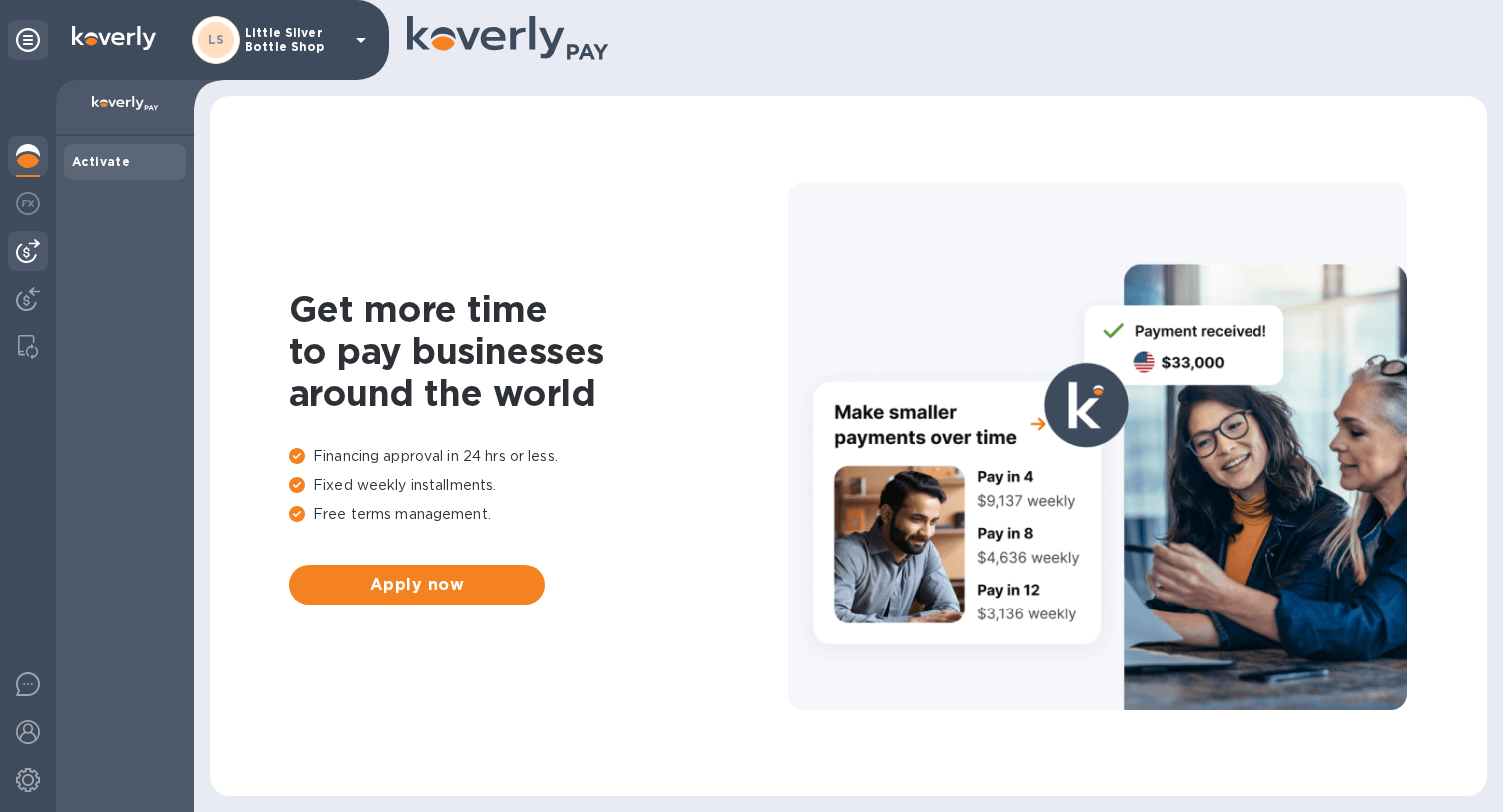 click at bounding box center [28, 251] 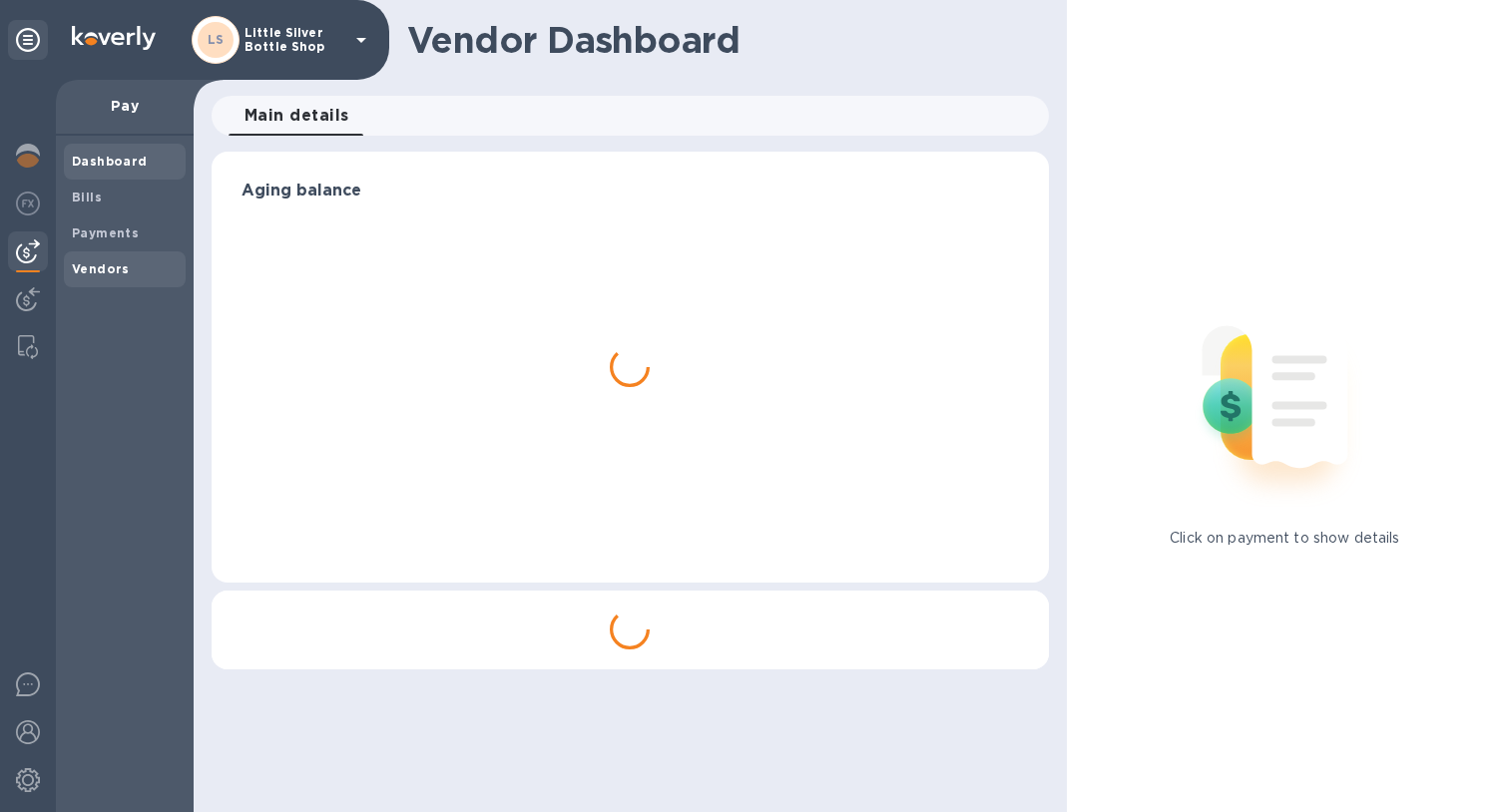 click on "Vendors" at bounding box center (101, 268) 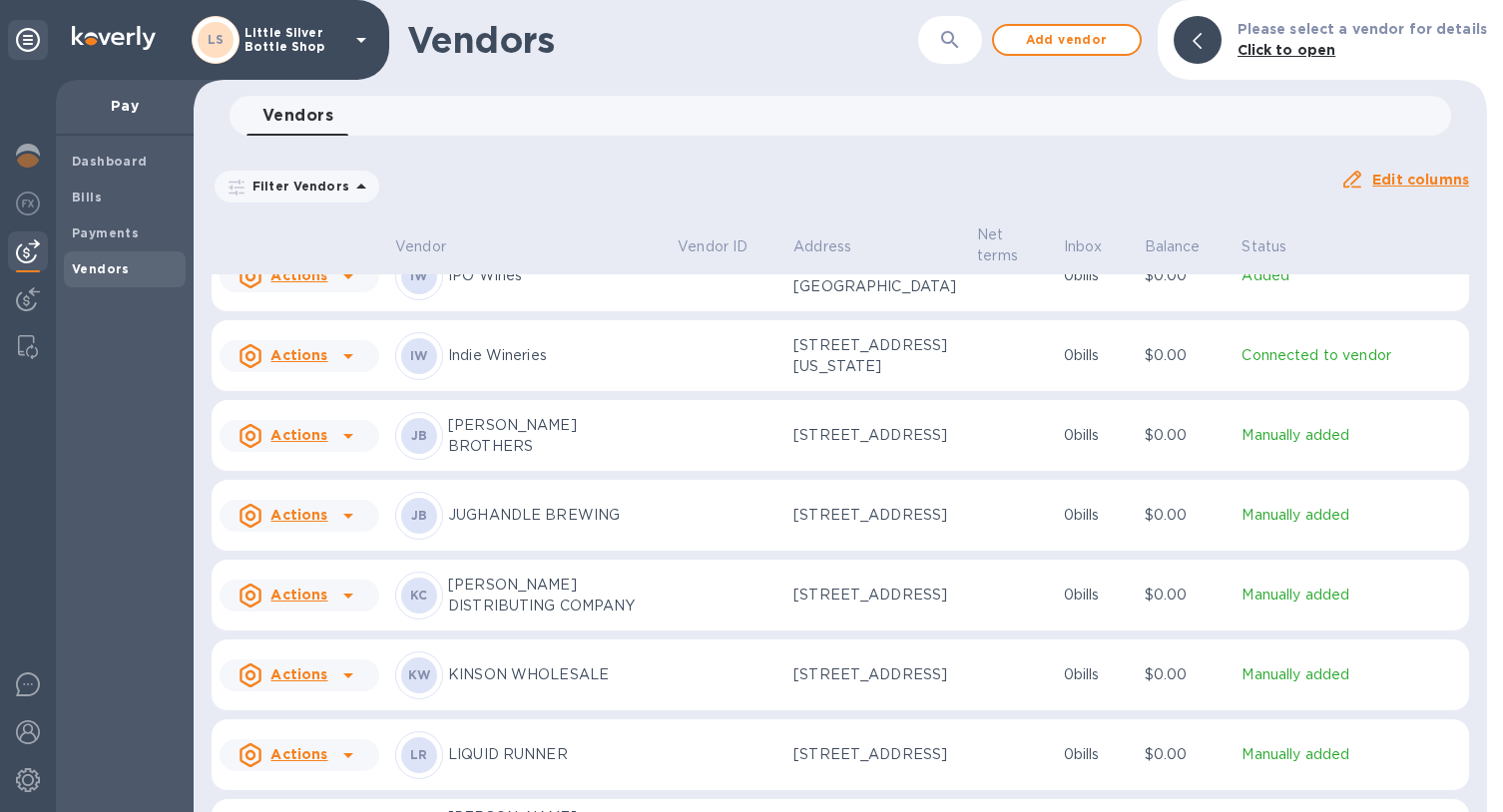 scroll, scrollTop: 4388, scrollLeft: 0, axis: vertical 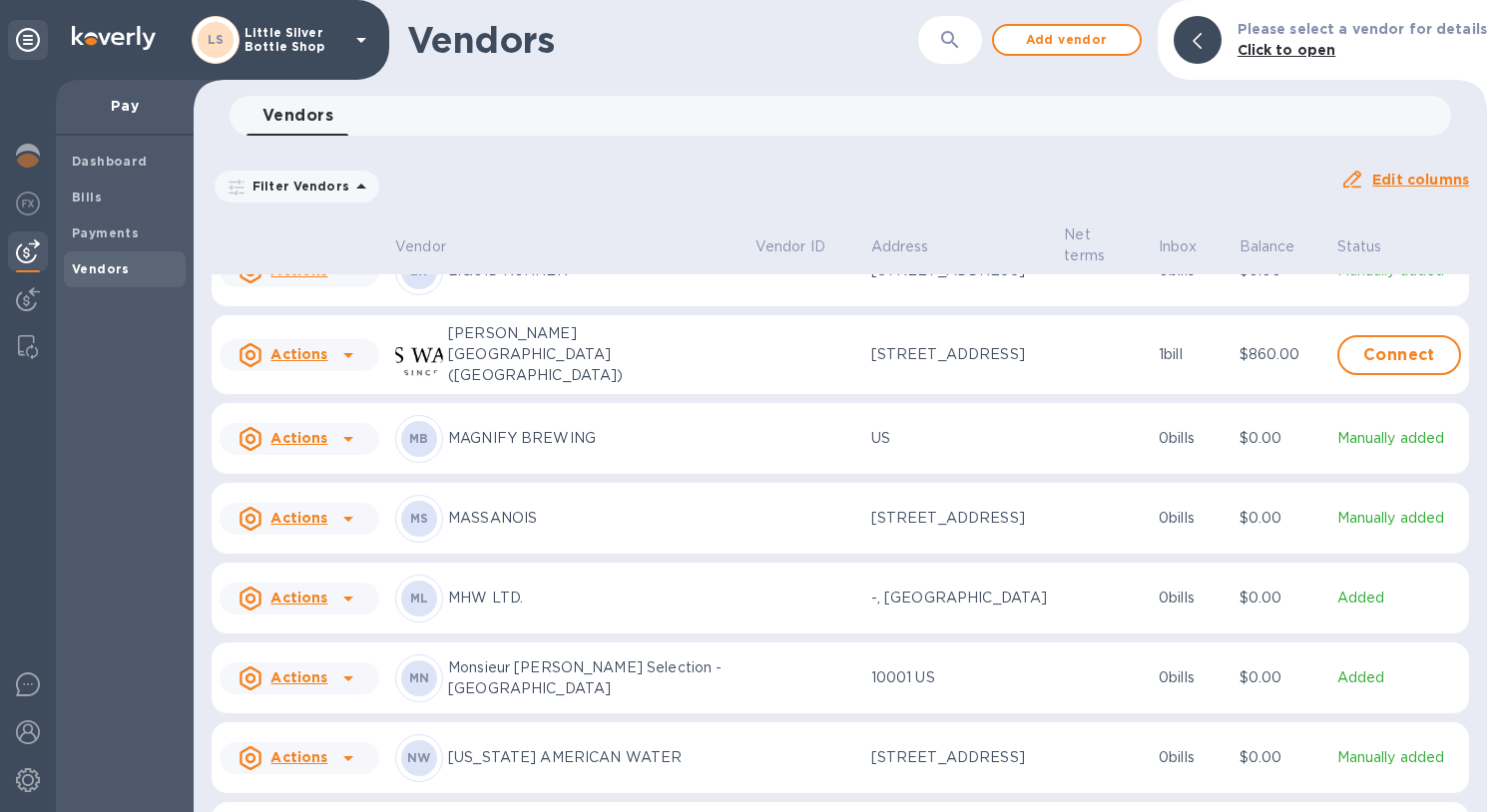 click on "Monsieur Touton Selection - NJ" at bounding box center (594, 678) 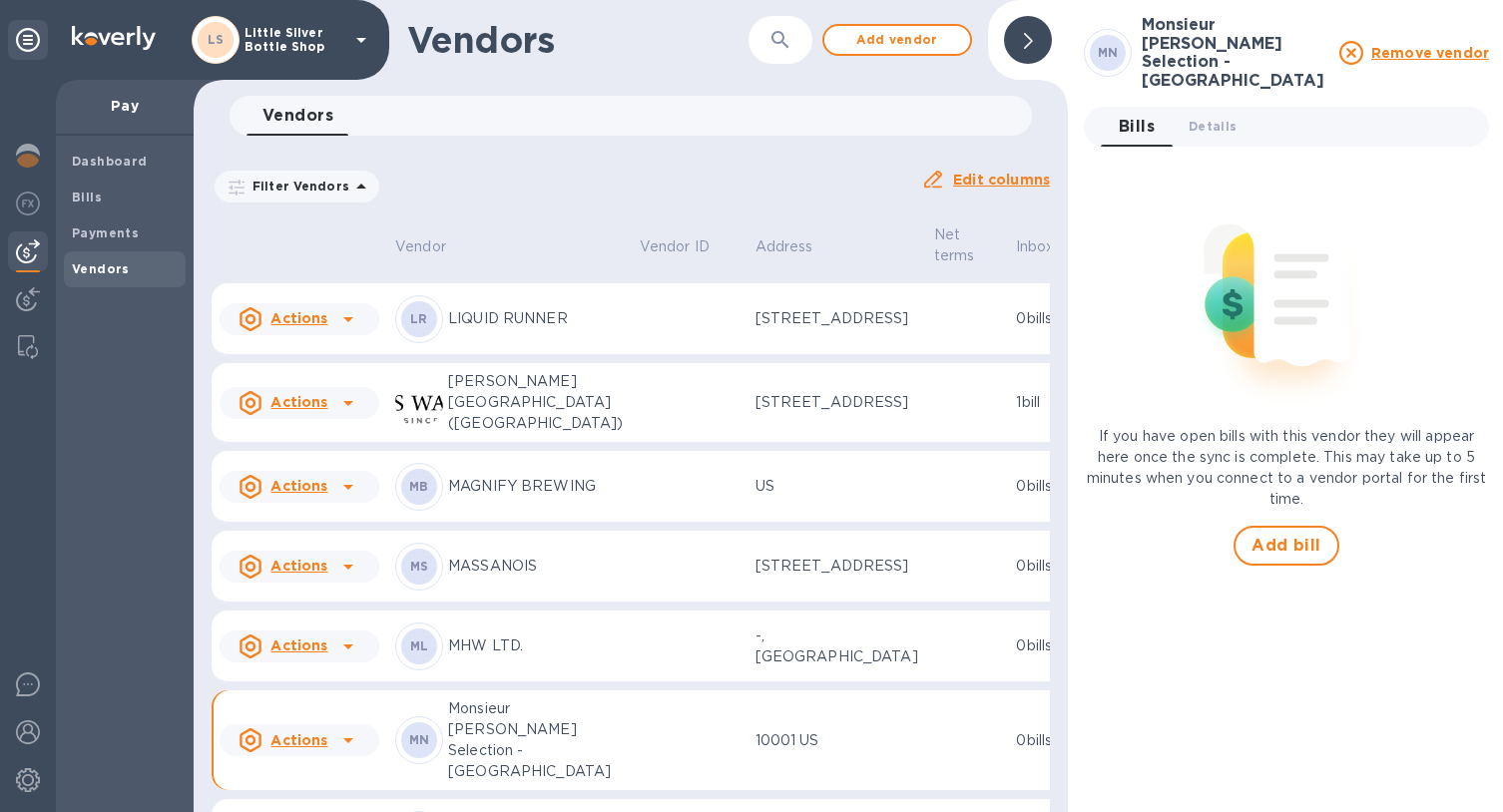scroll, scrollTop: 4532, scrollLeft: 0, axis: vertical 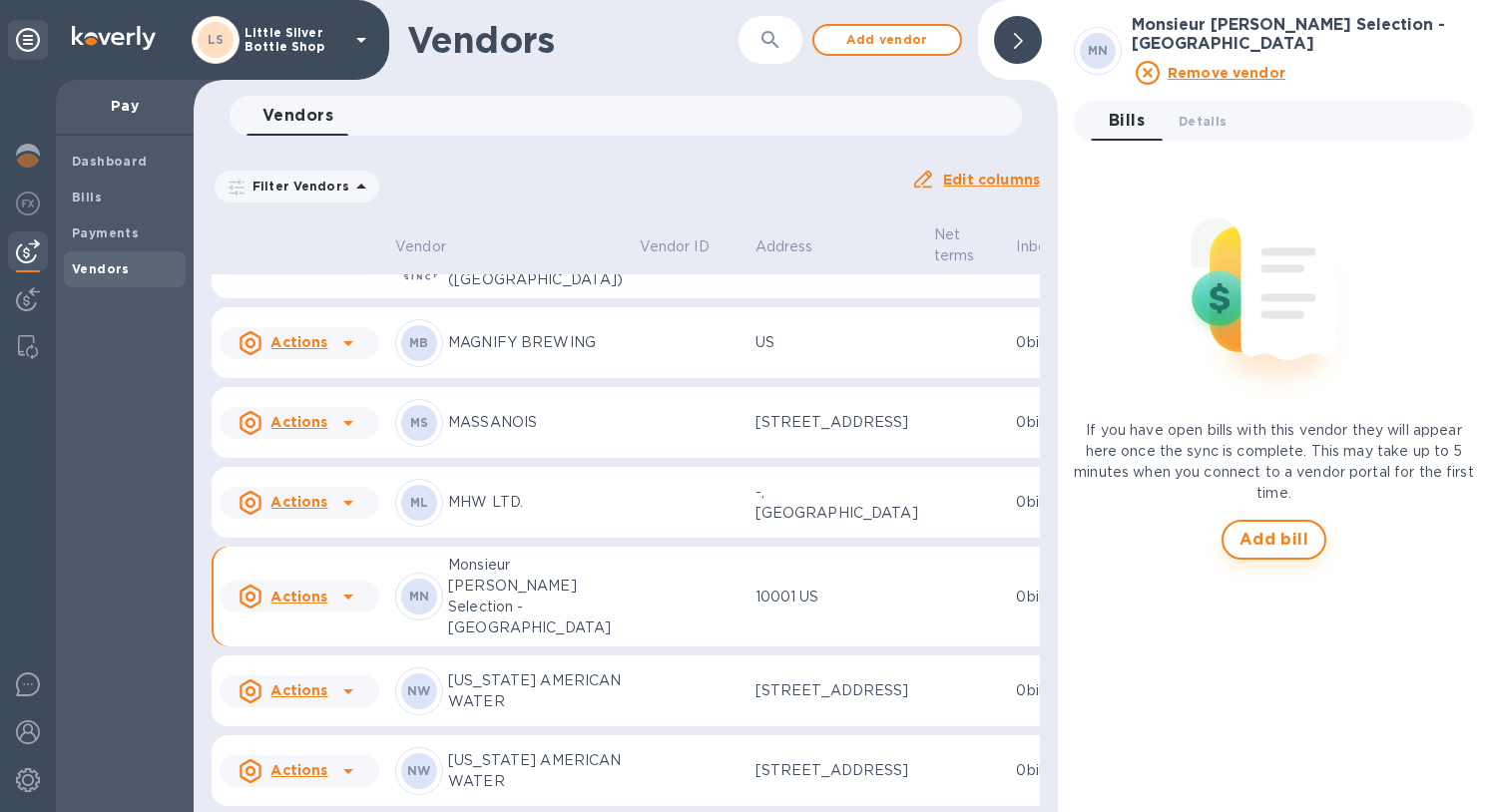 click on "Add bill" at bounding box center [1274, 540] 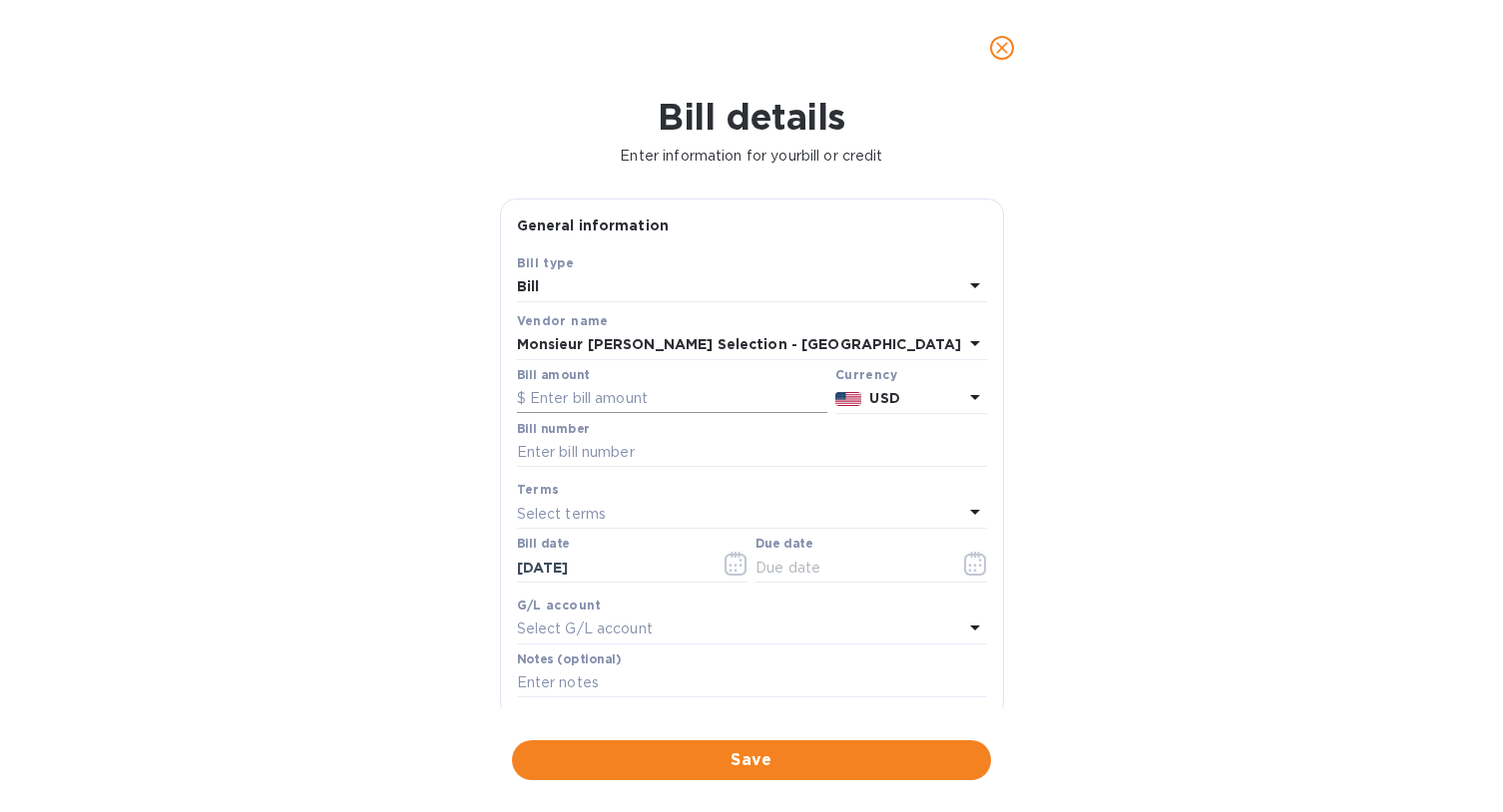 click at bounding box center (672, 399) 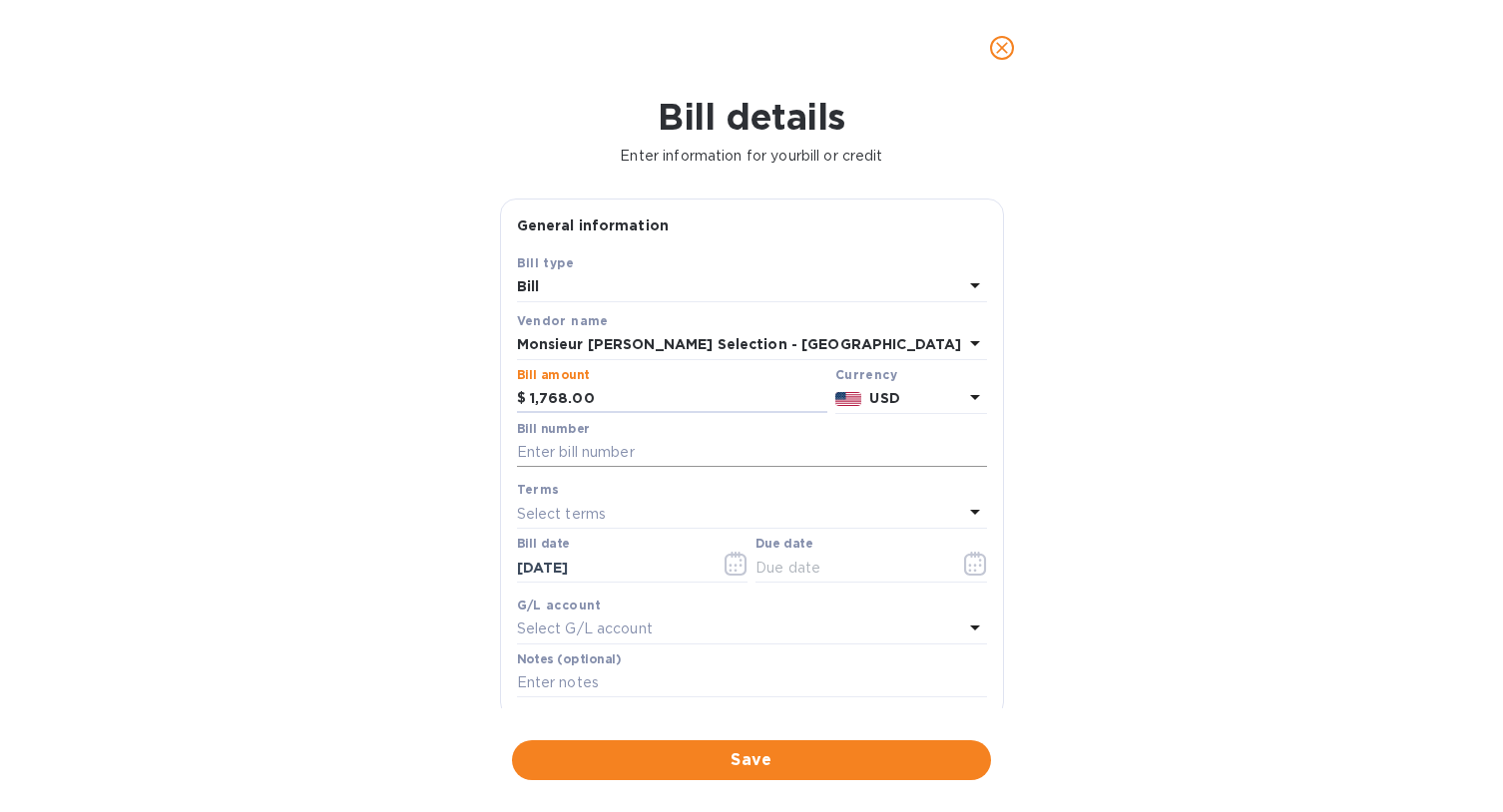 type on "1,768.00" 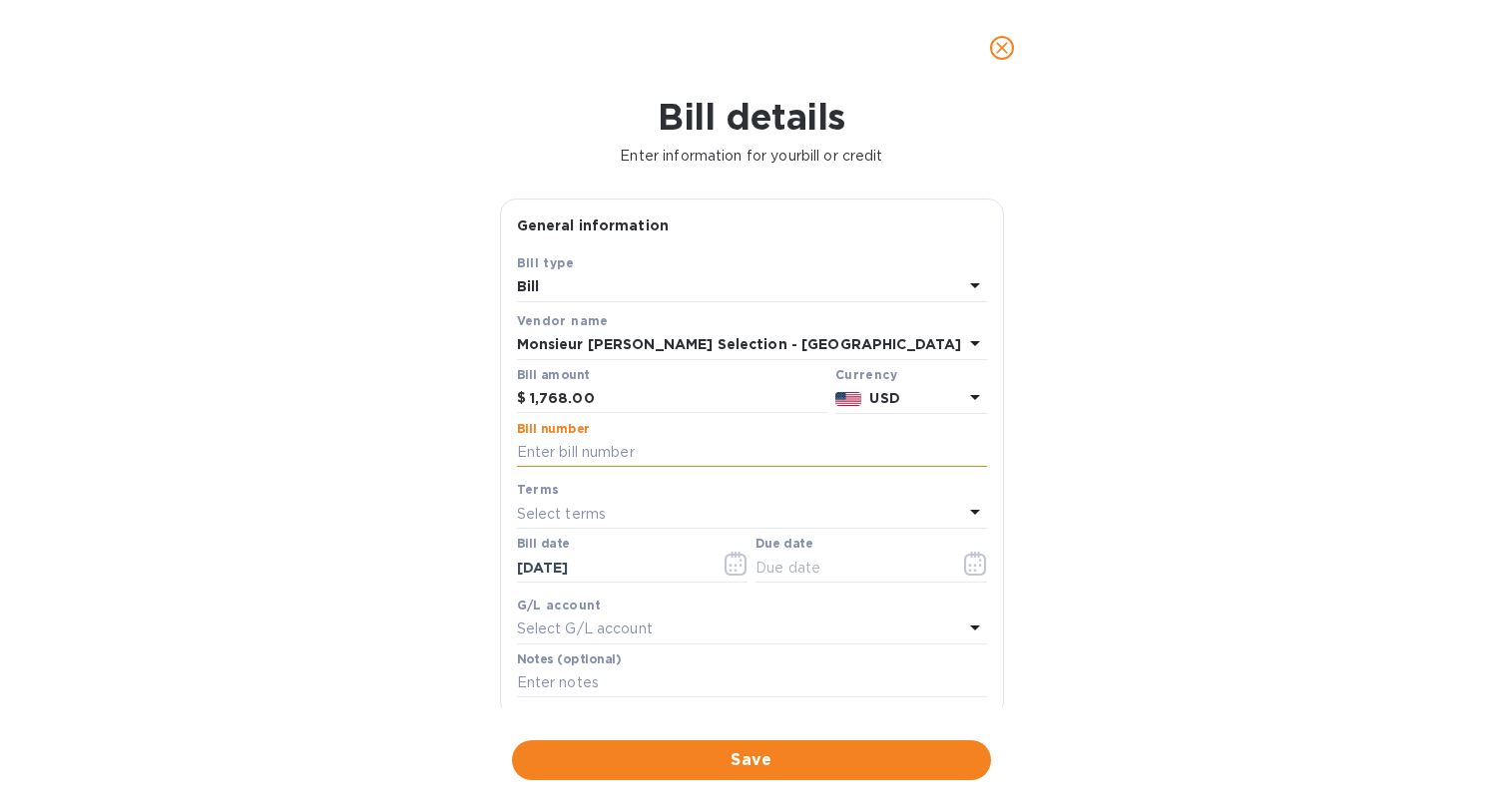 click at bounding box center [752, 453] 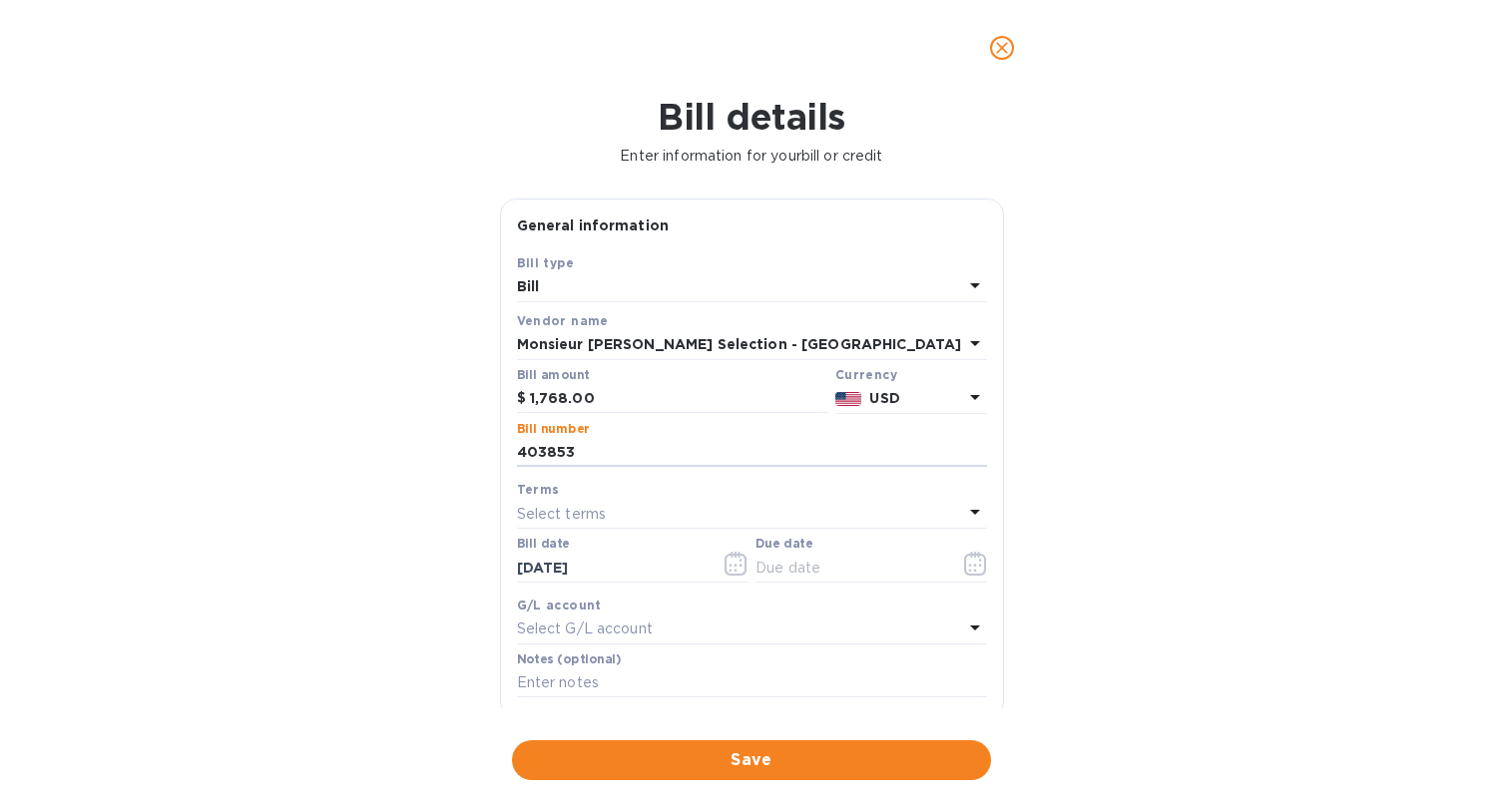 type on "403853" 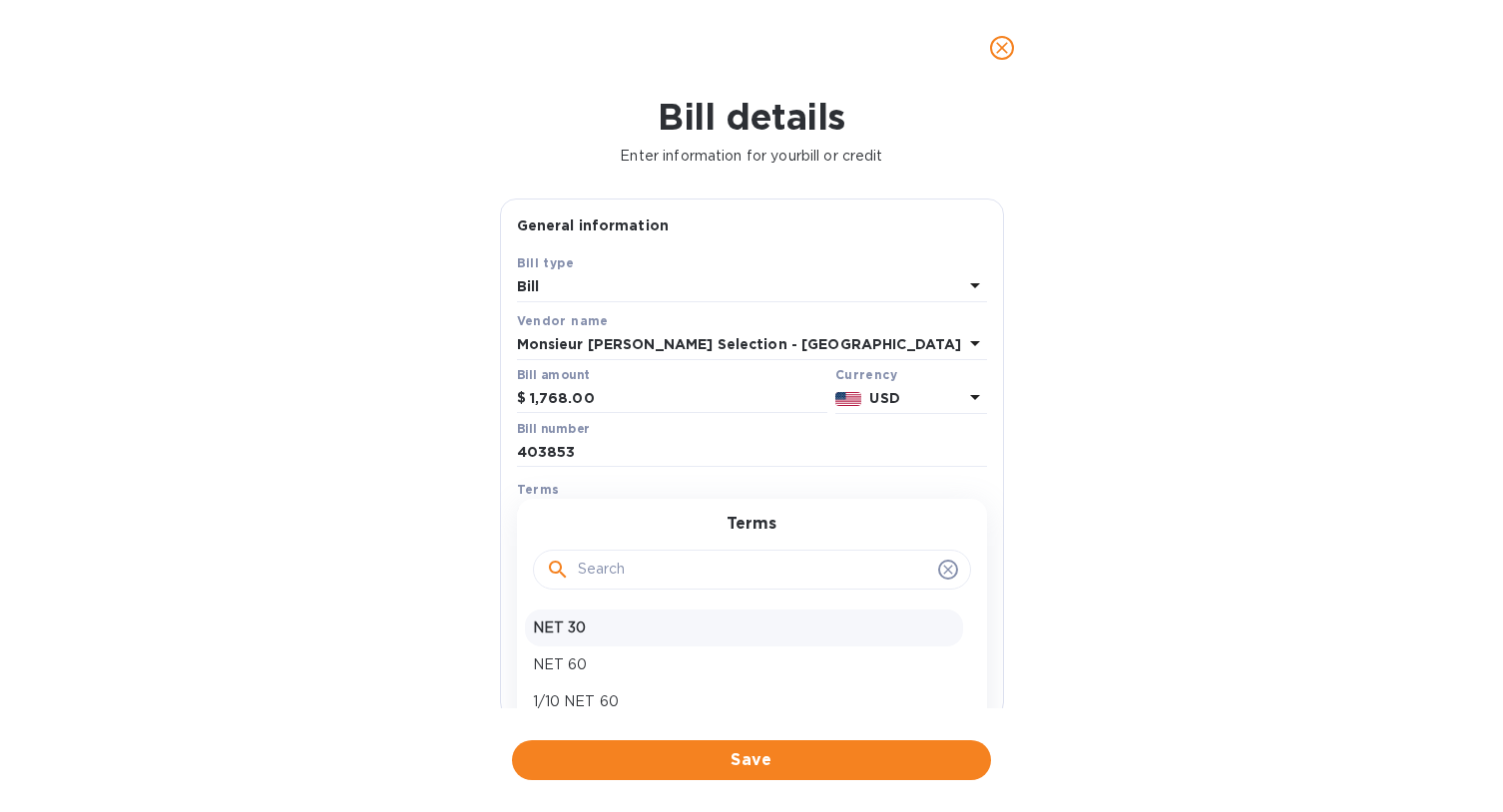click on "NET 30" at bounding box center (744, 627) 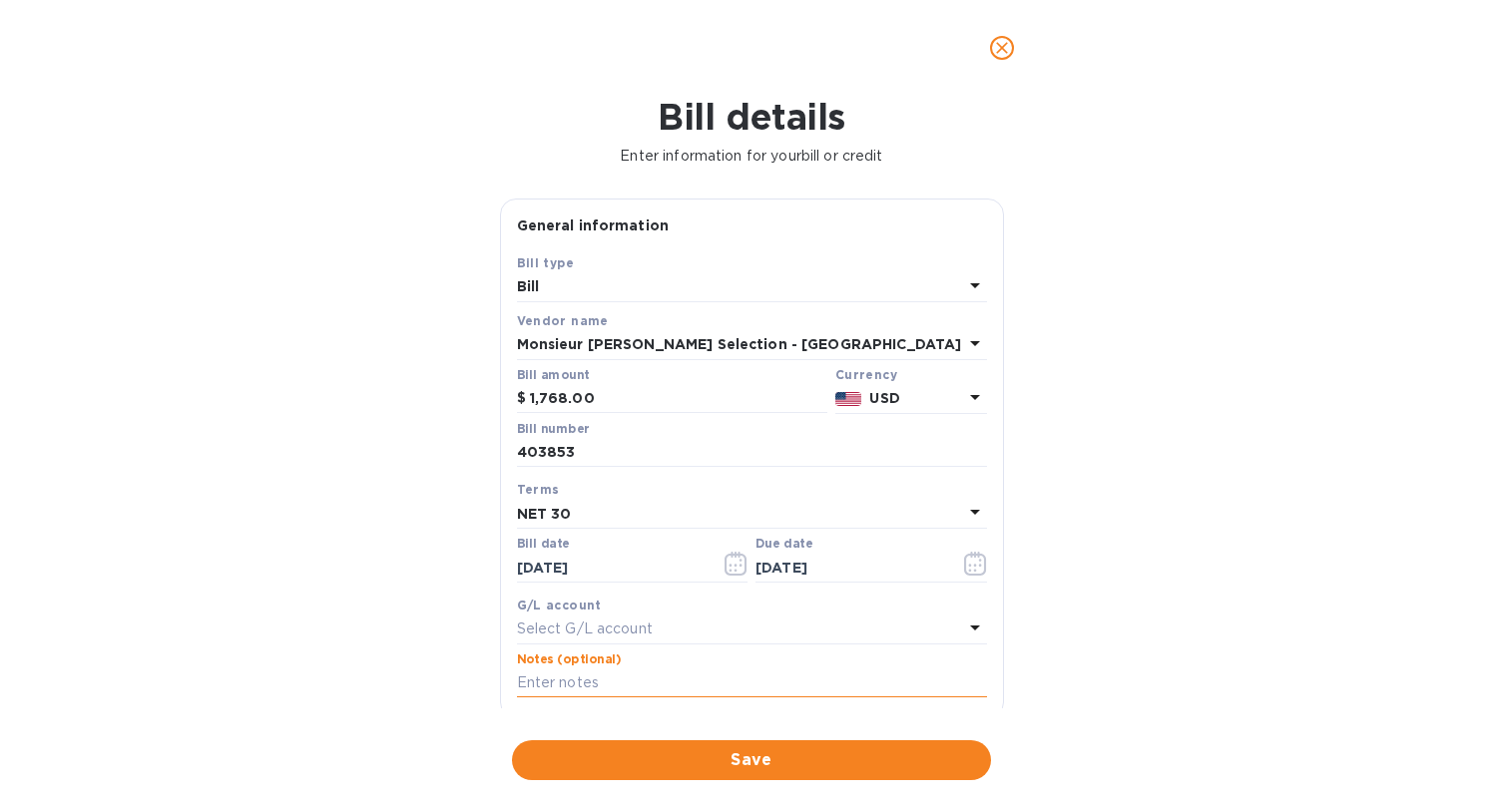 click at bounding box center (752, 683) 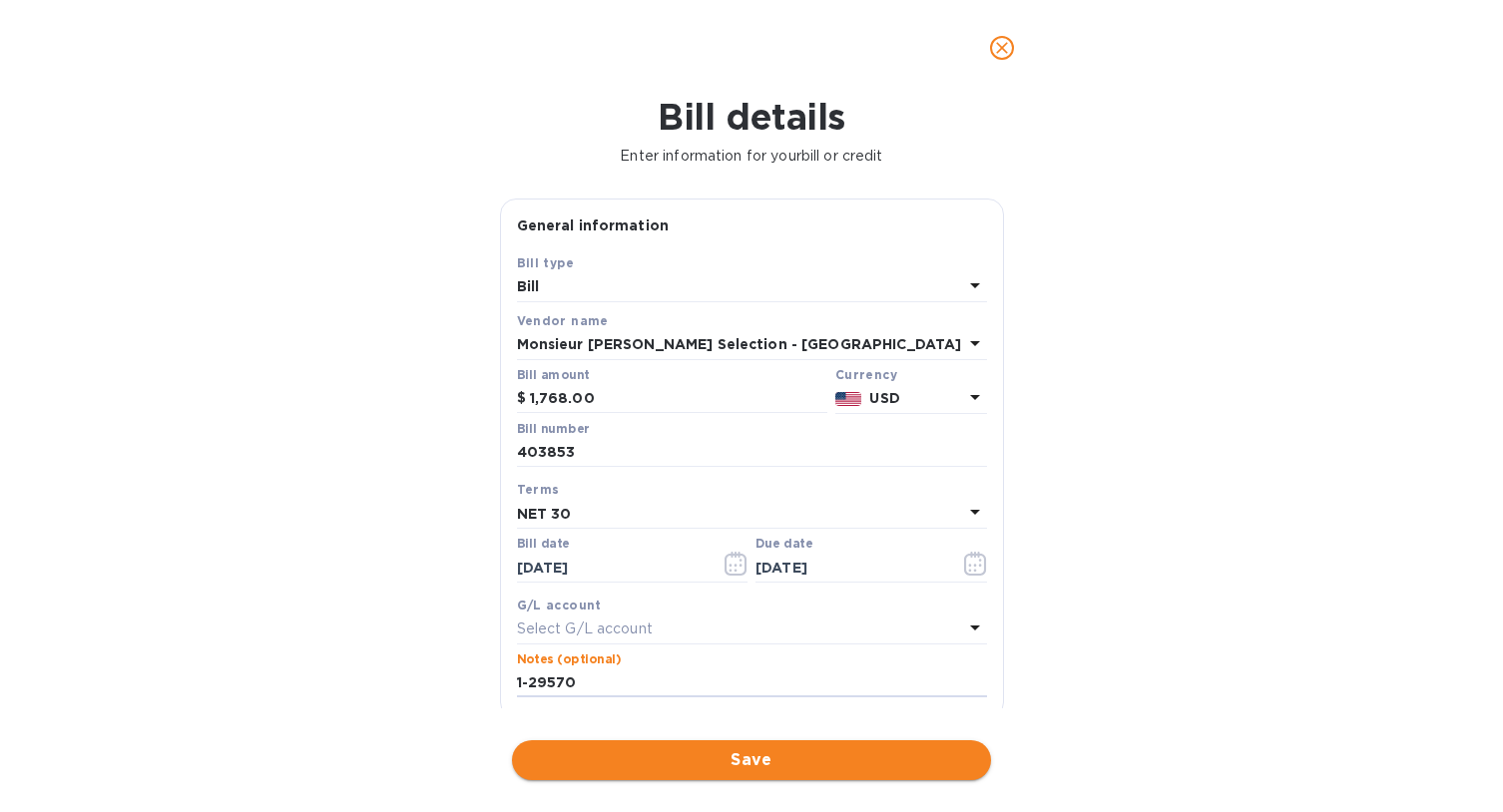 type on "1-29570" 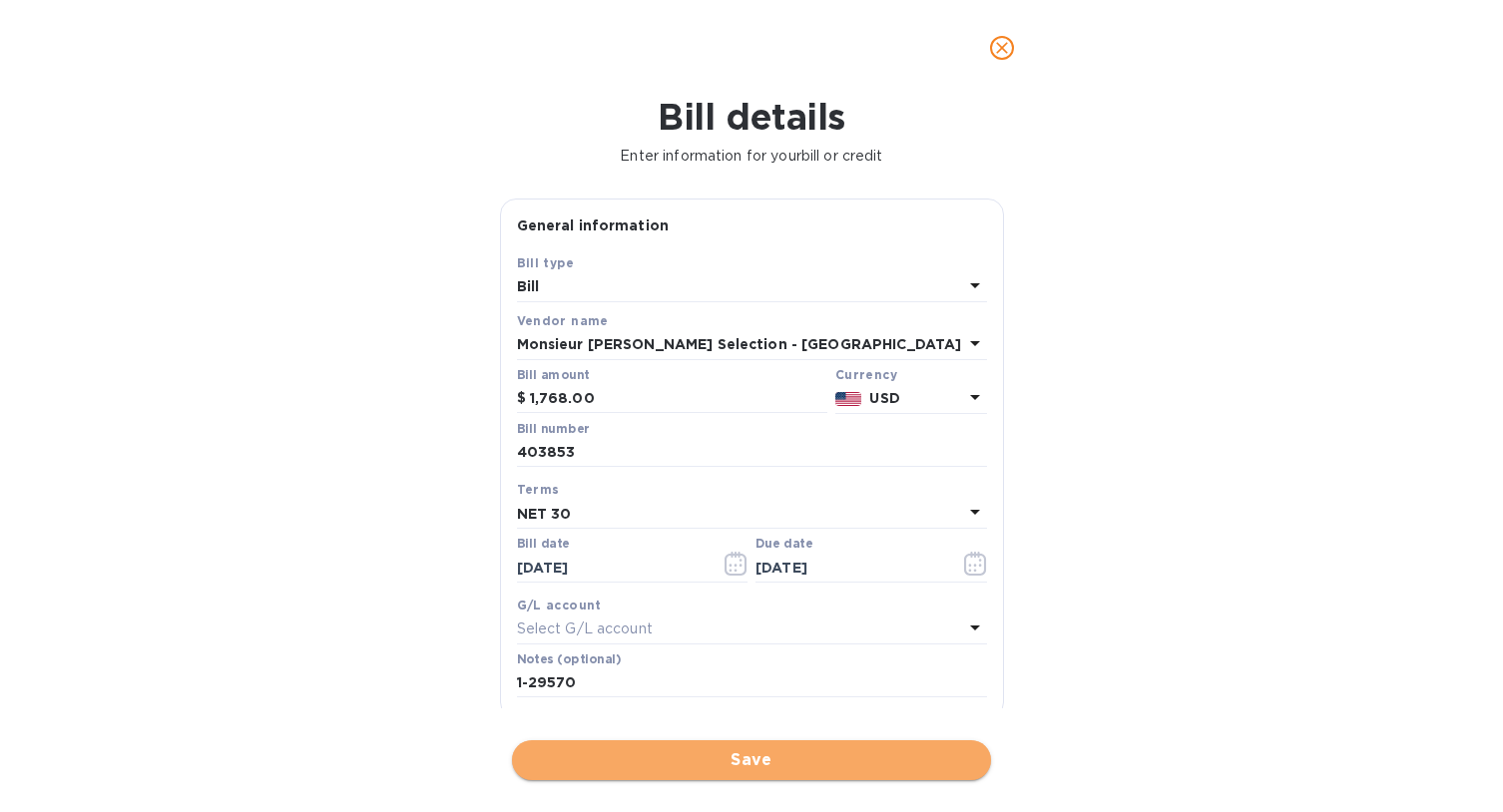 click on "Save" at bounding box center [752, 760] 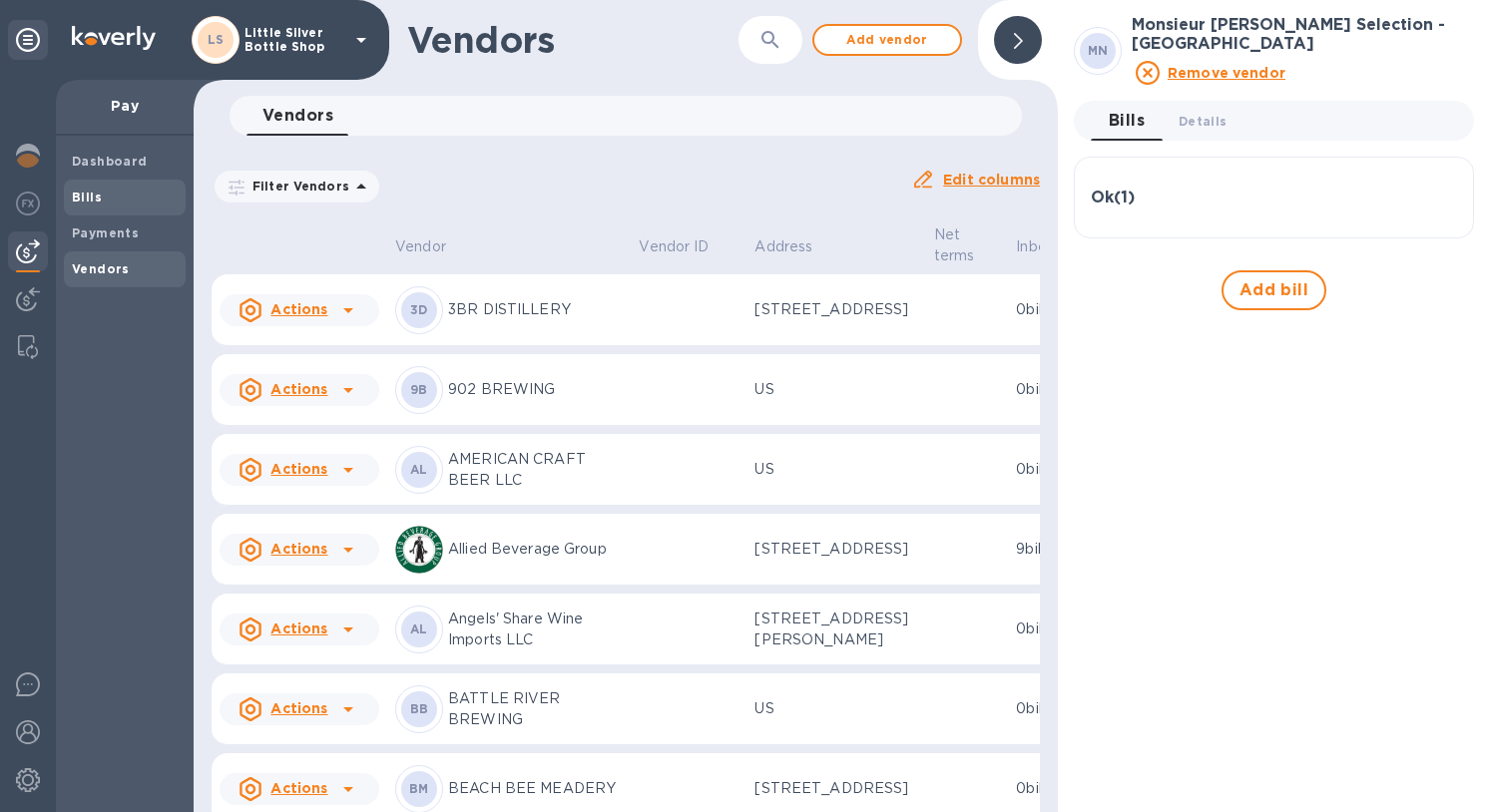 click on "Bills" at bounding box center (125, 198) 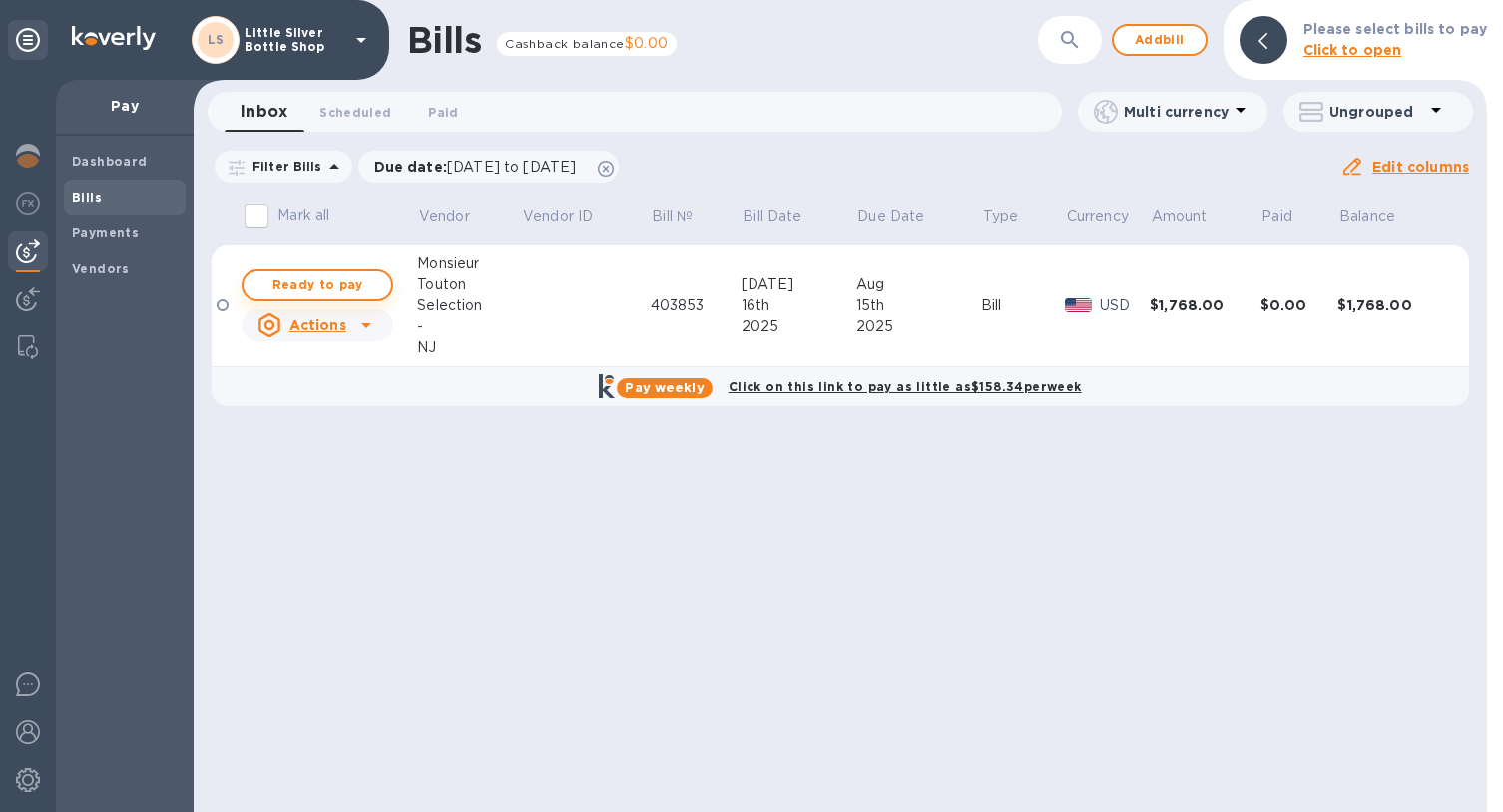click on "Ready to pay" at bounding box center [317, 285] 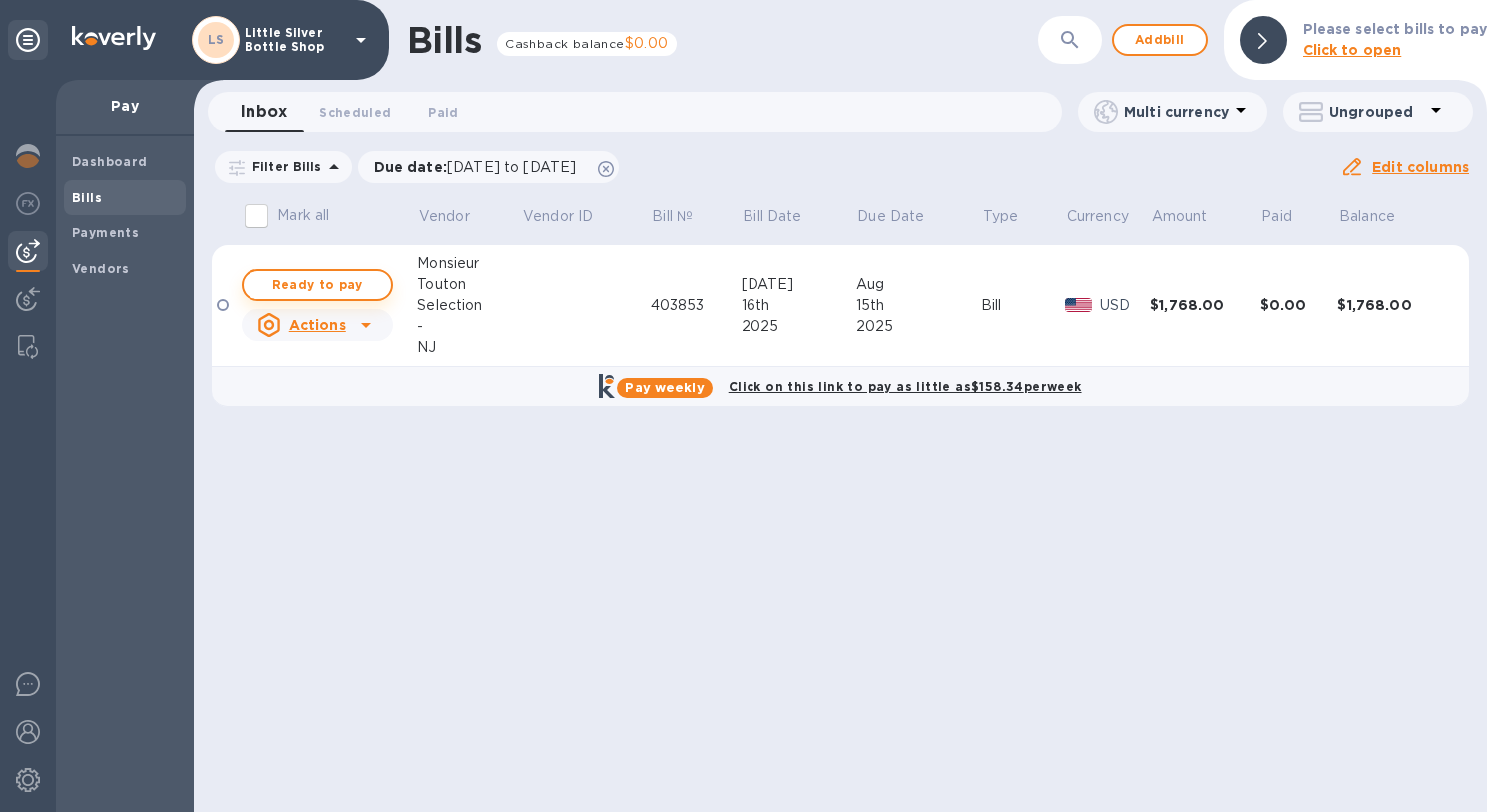checkbox on "true" 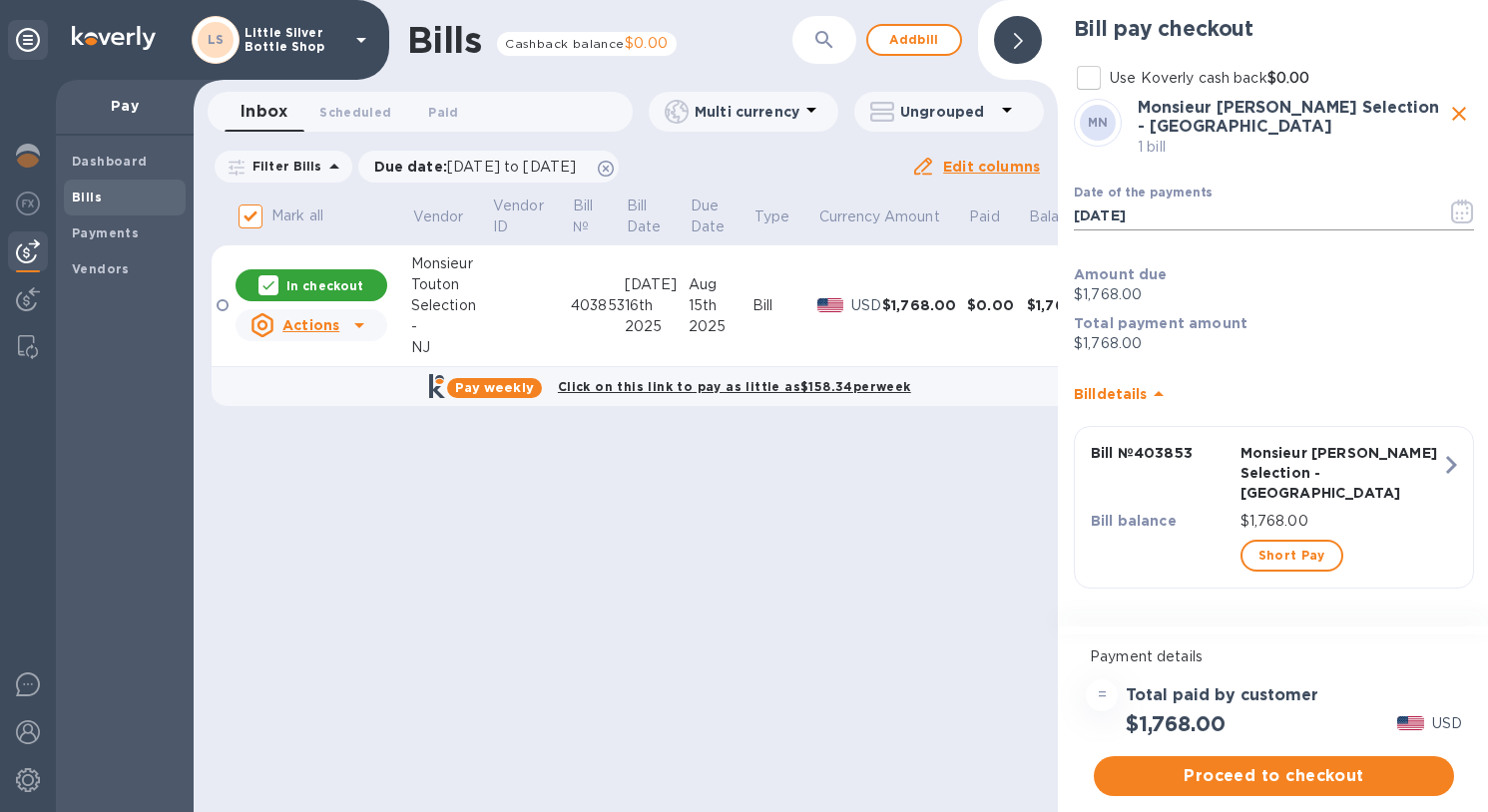 click 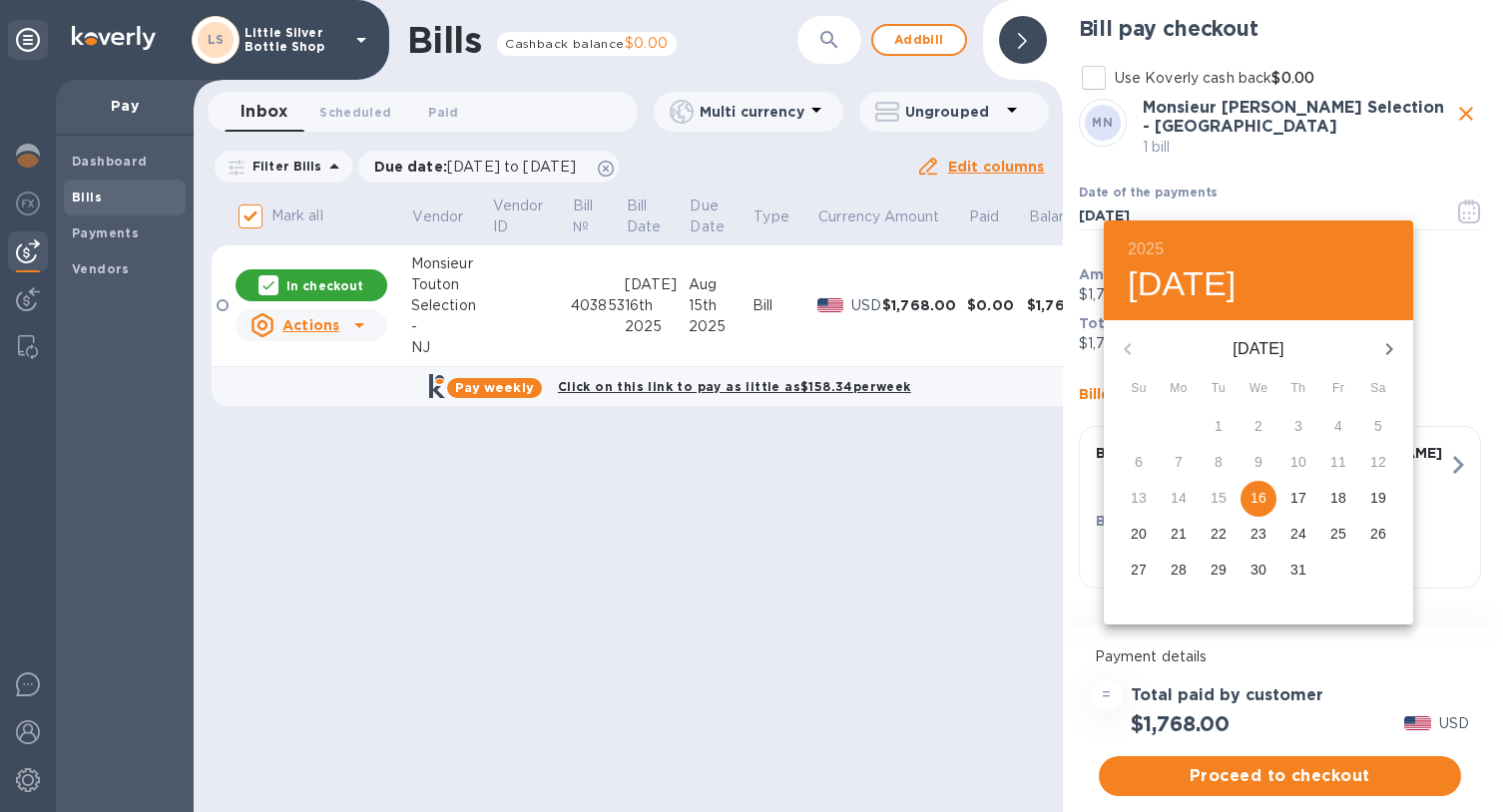 click 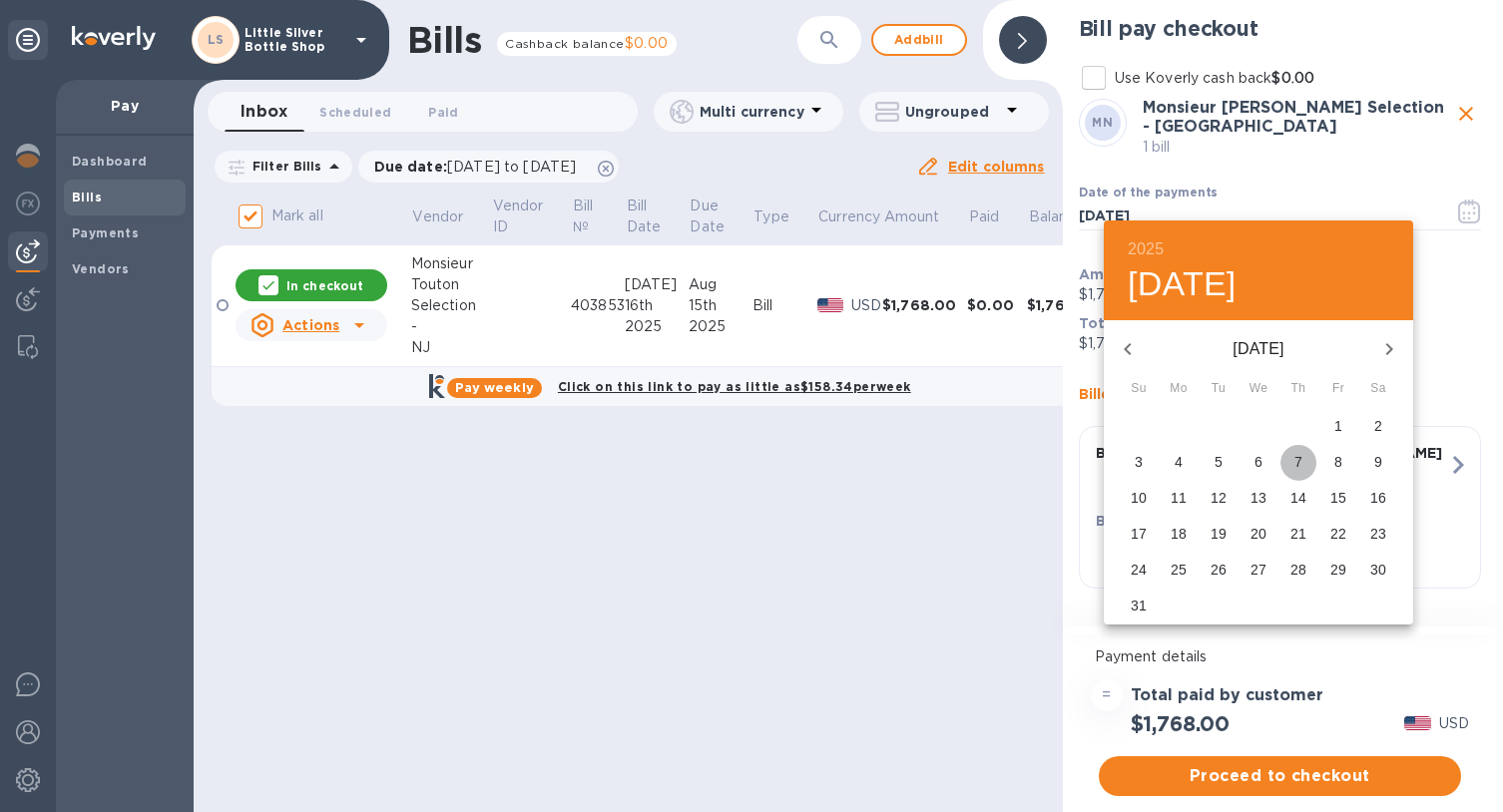 click on "7" at bounding box center [1298, 462] 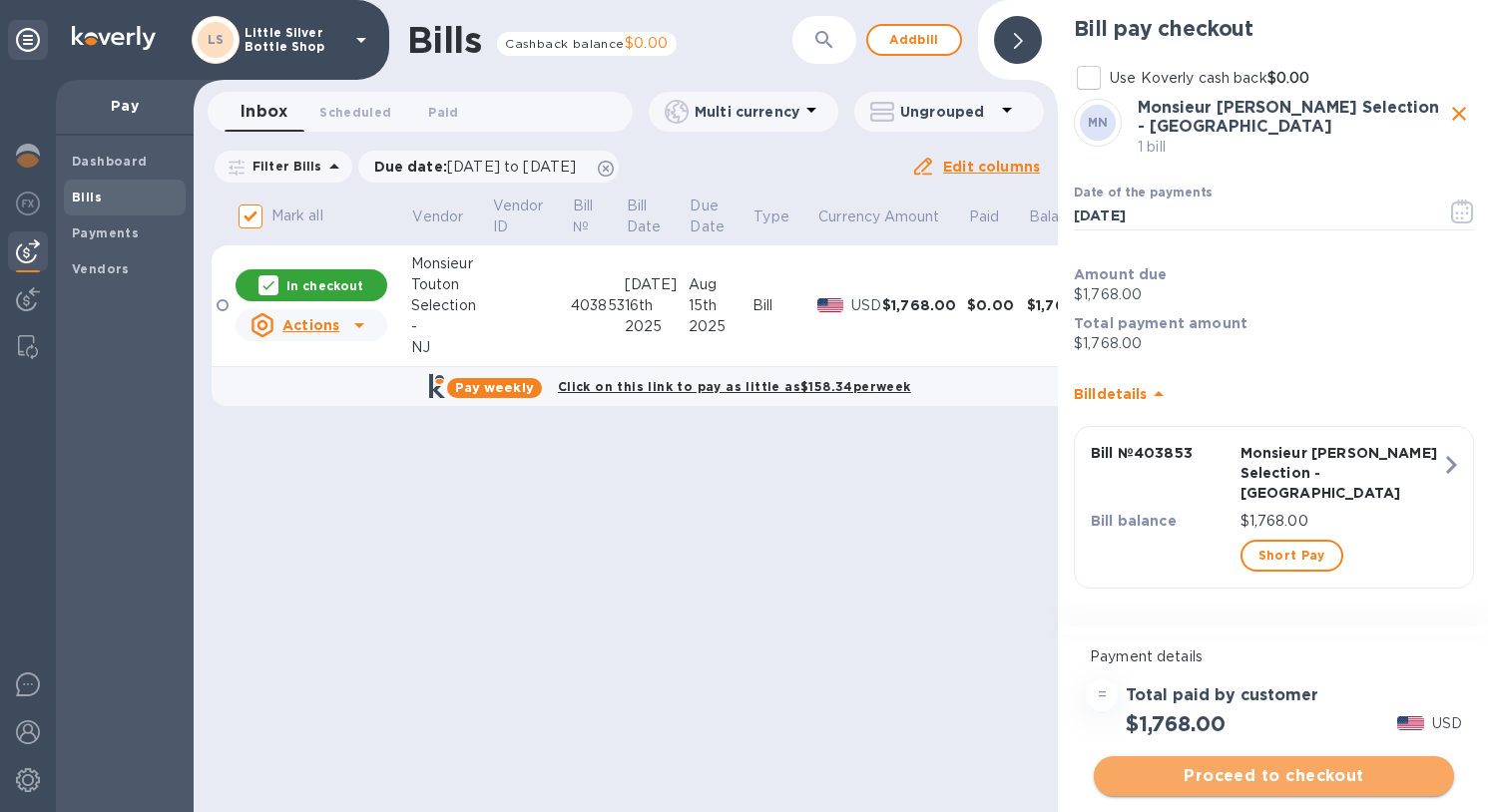 click on "Proceed to checkout" at bounding box center (1273, 776) 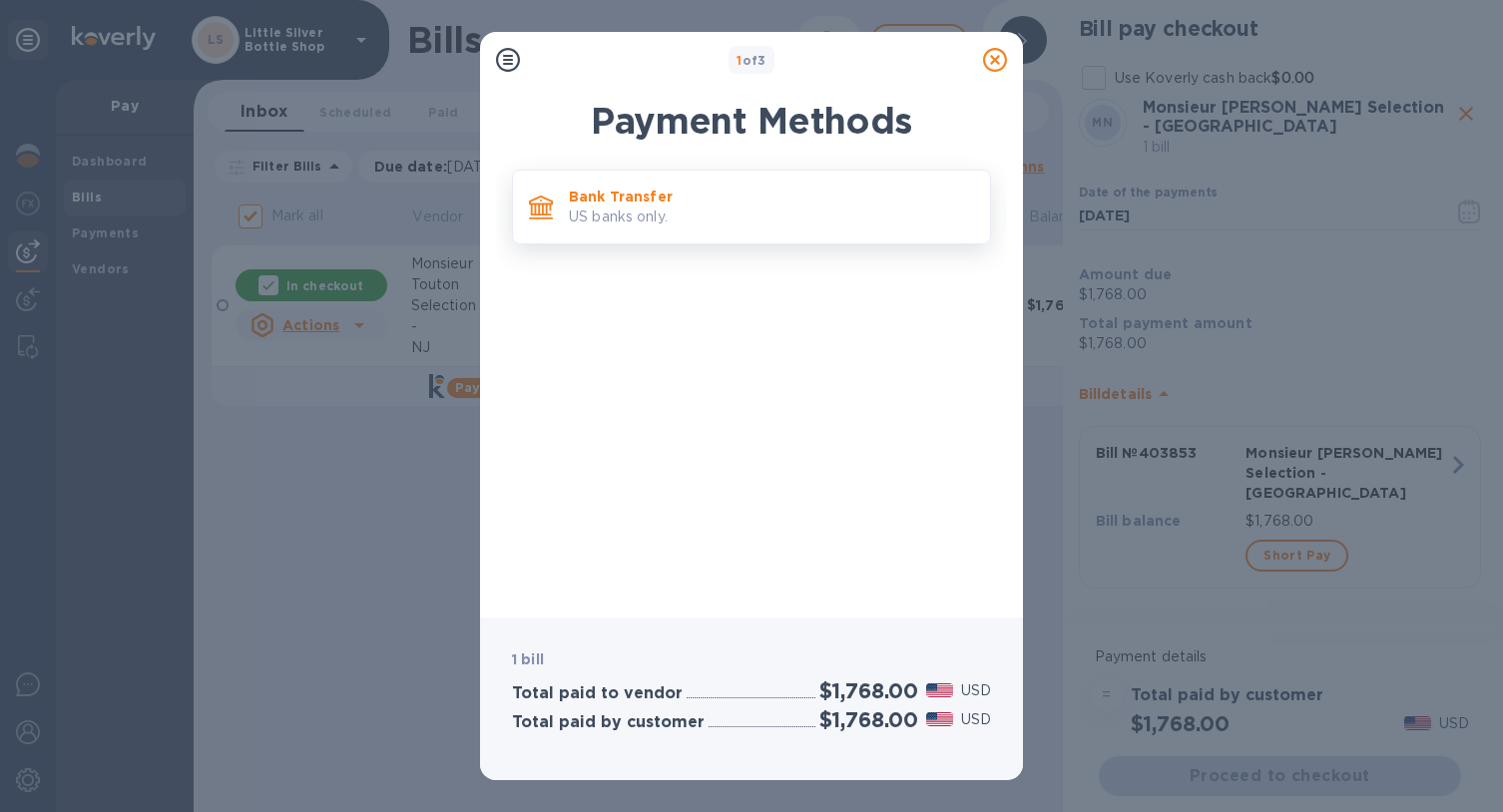 click on "US banks only." at bounding box center (771, 216) 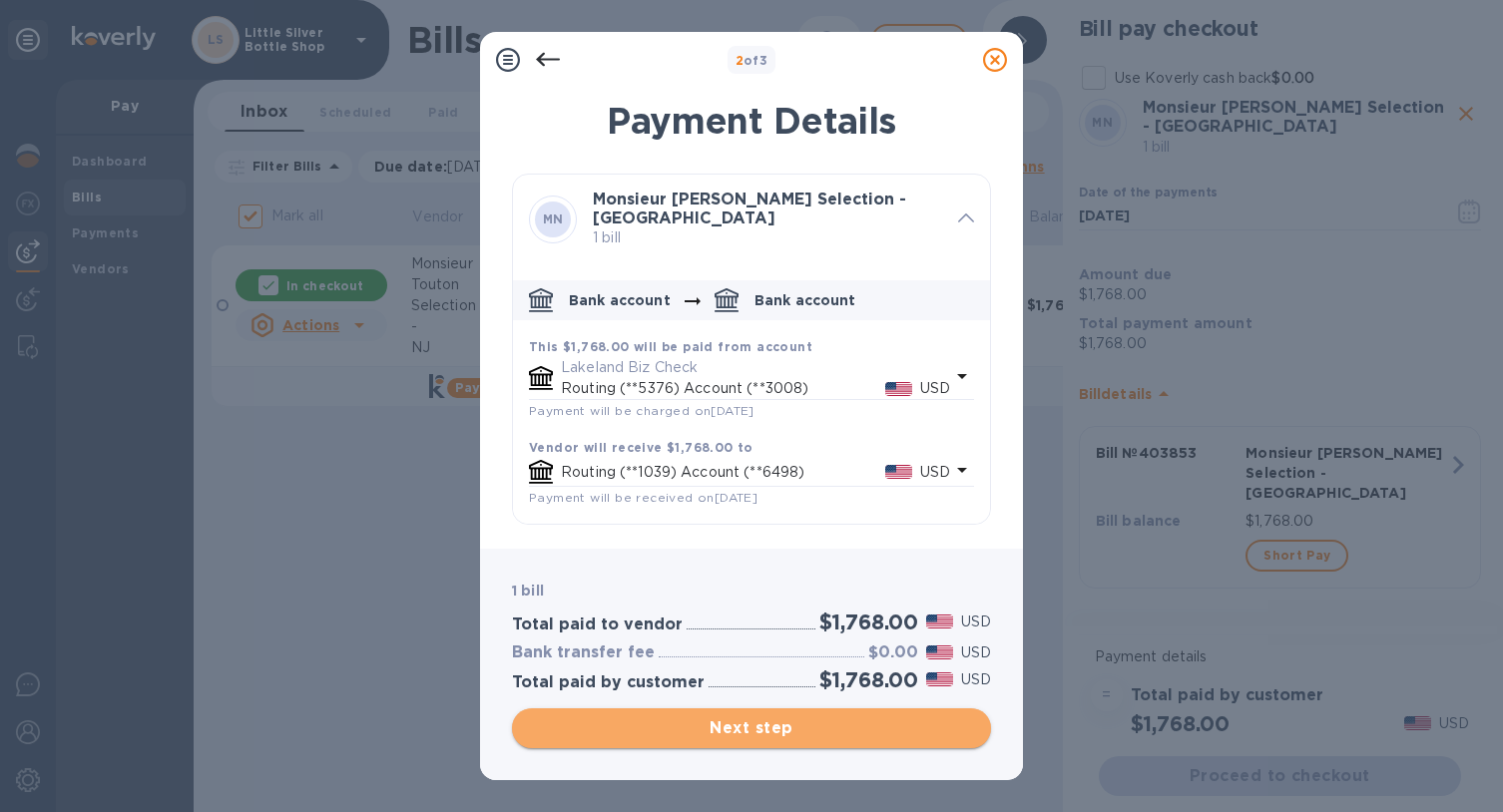 click on "Next step" at bounding box center (752, 728) 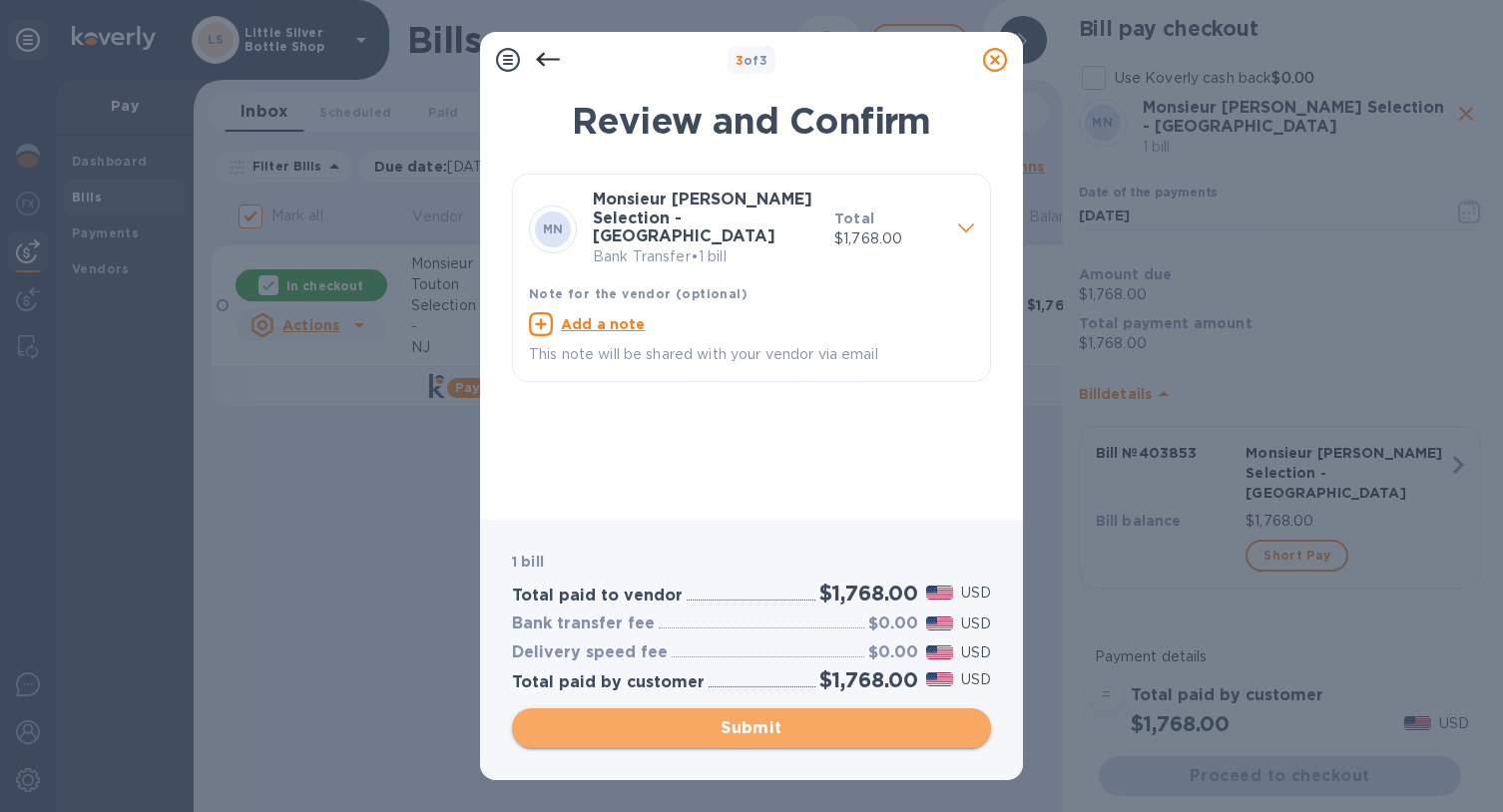 click on "Submit" at bounding box center (752, 728) 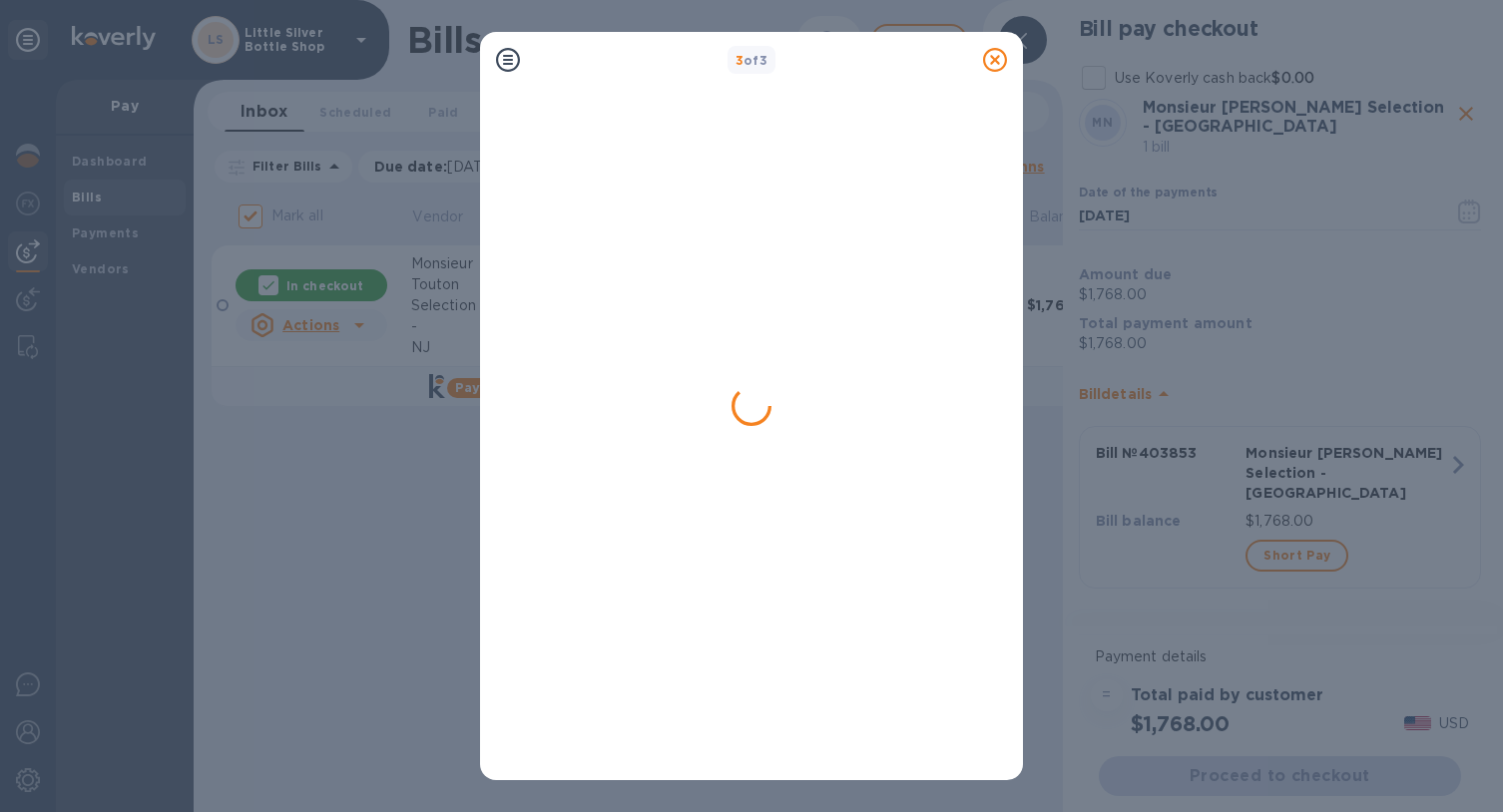 checkbox on "false" 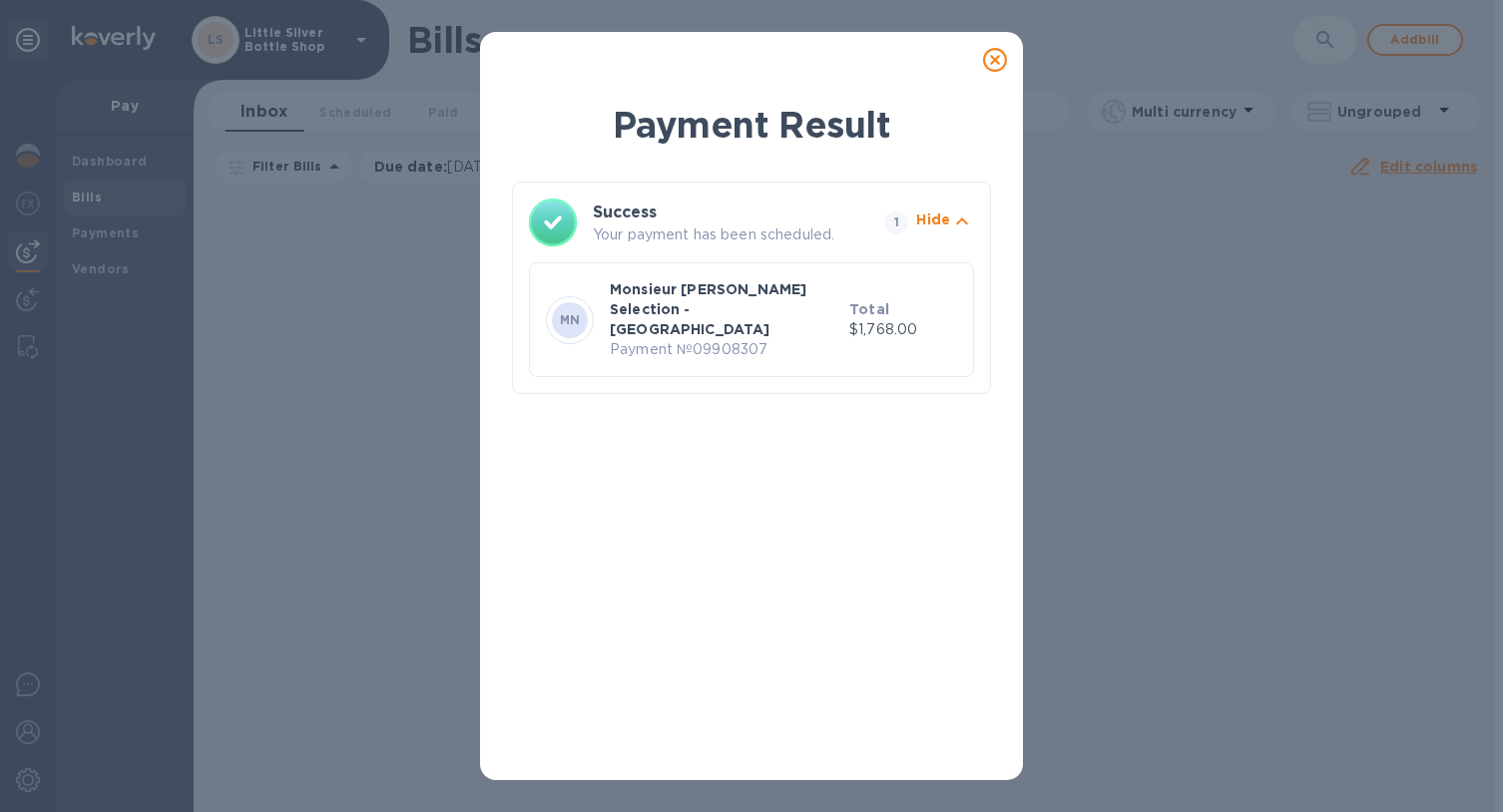 click 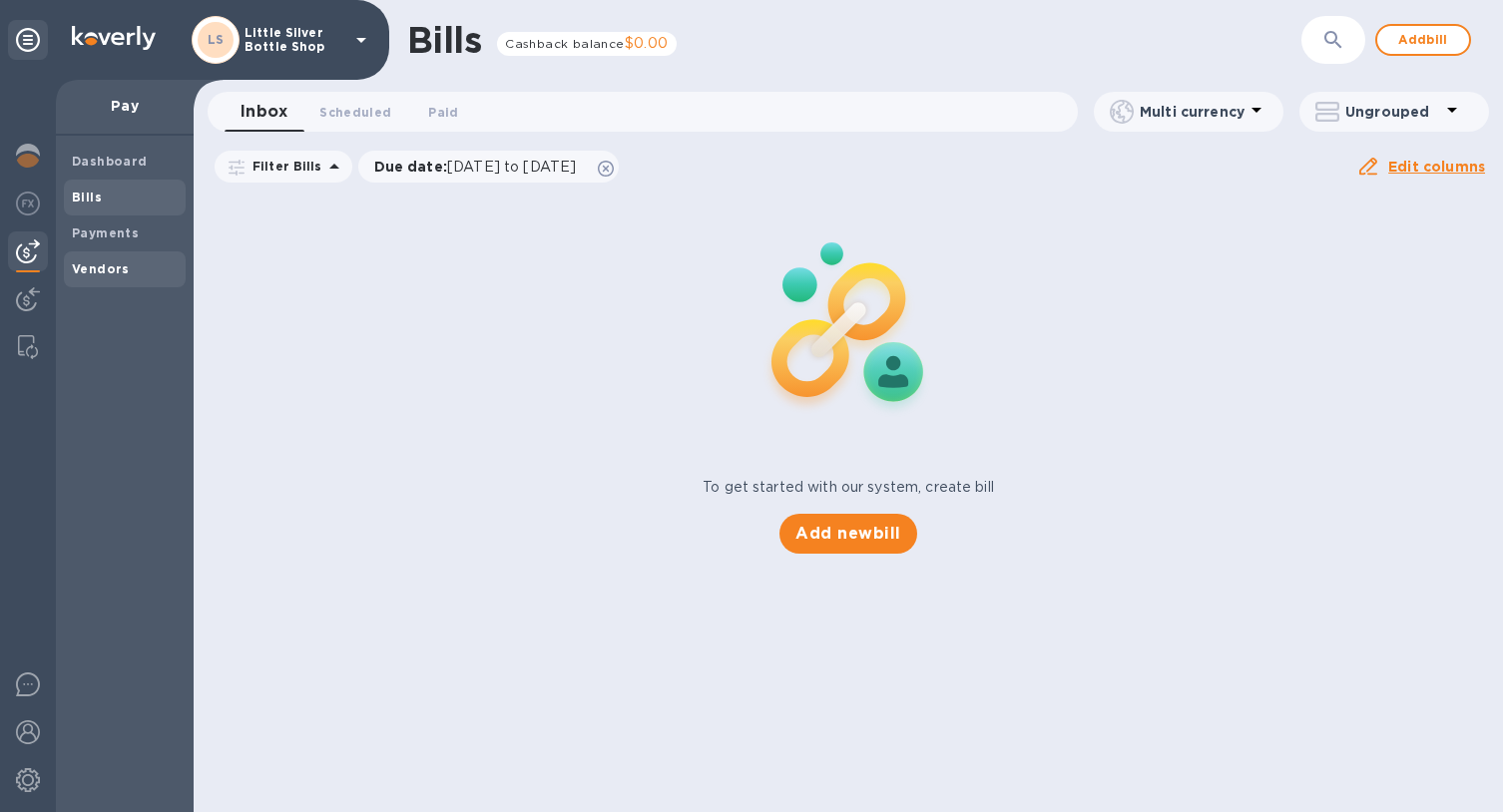 click on "Vendors" at bounding box center [101, 268] 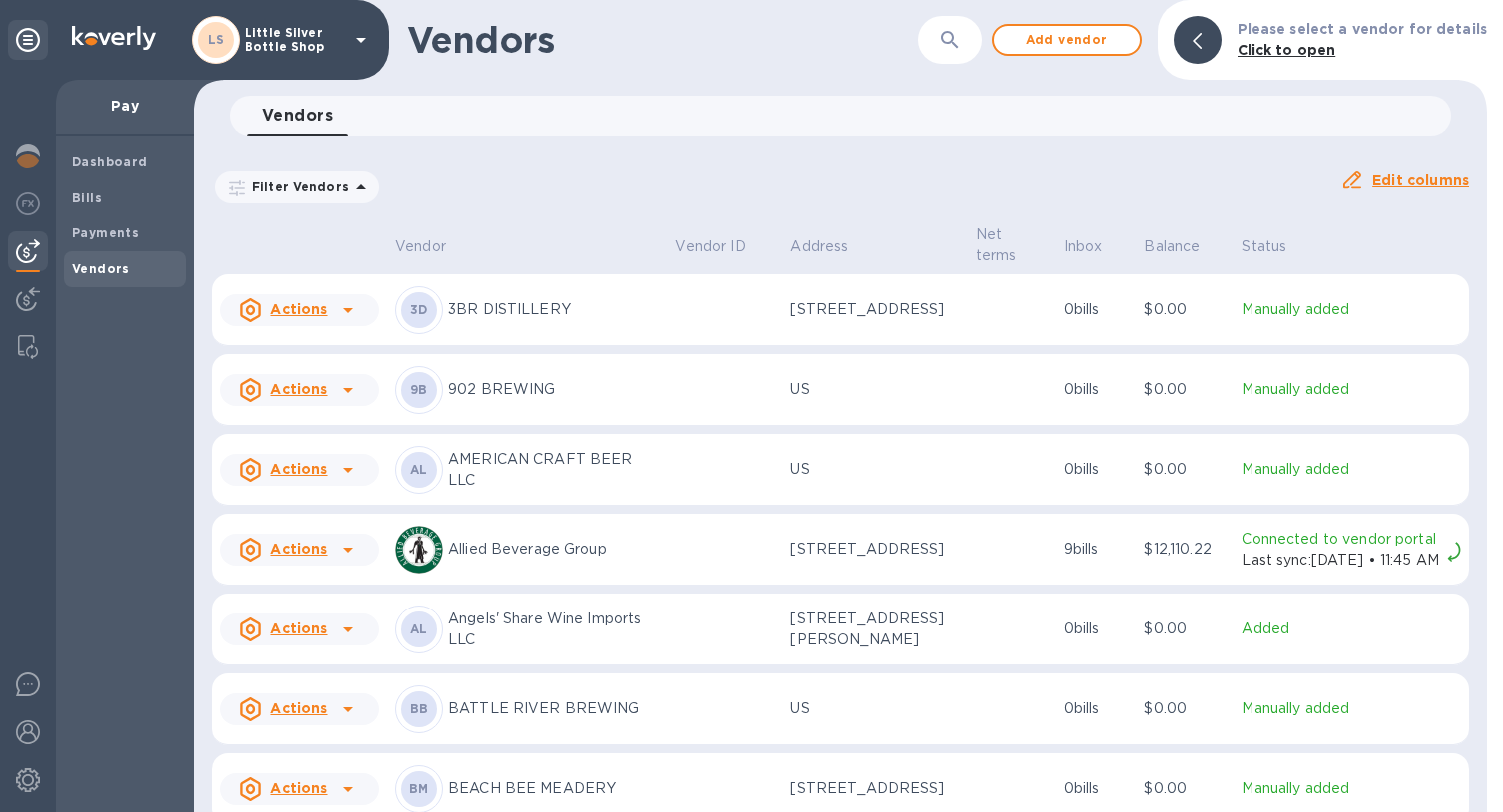 click on "LS Little Silver Bottle Shop" at bounding box center [195, 40] 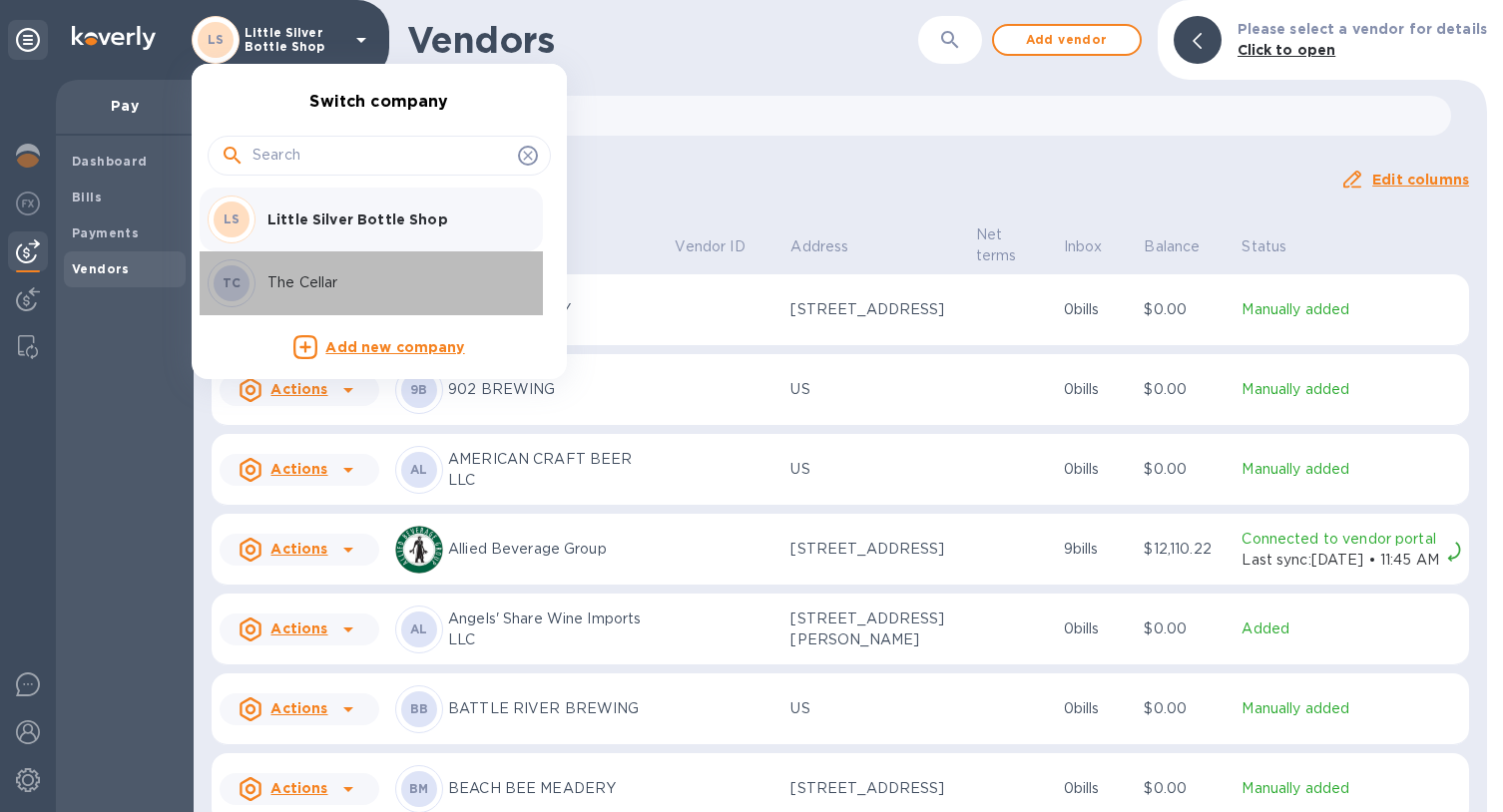 click on "The Cellar" at bounding box center [393, 282] 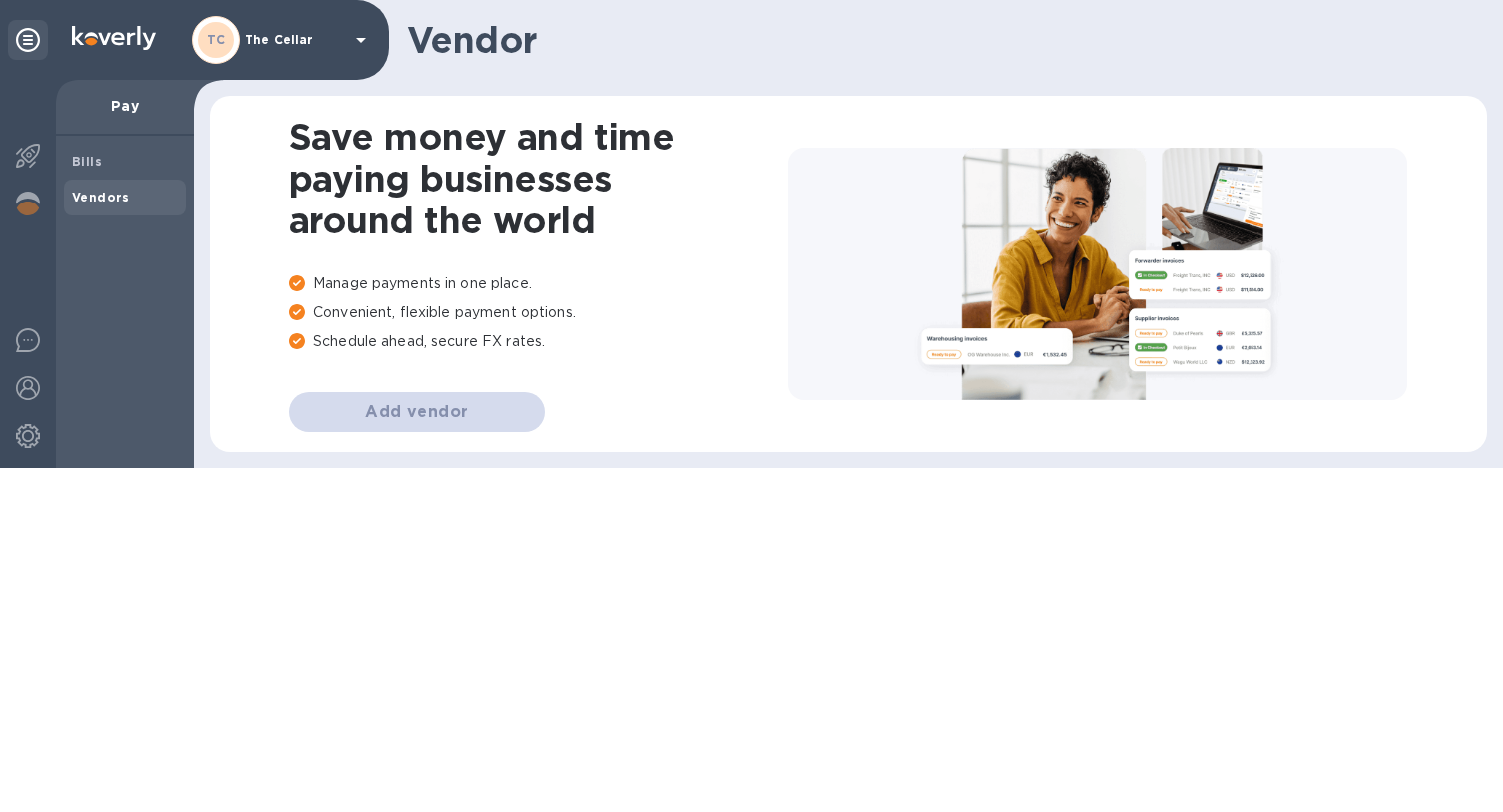scroll, scrollTop: 0, scrollLeft: 0, axis: both 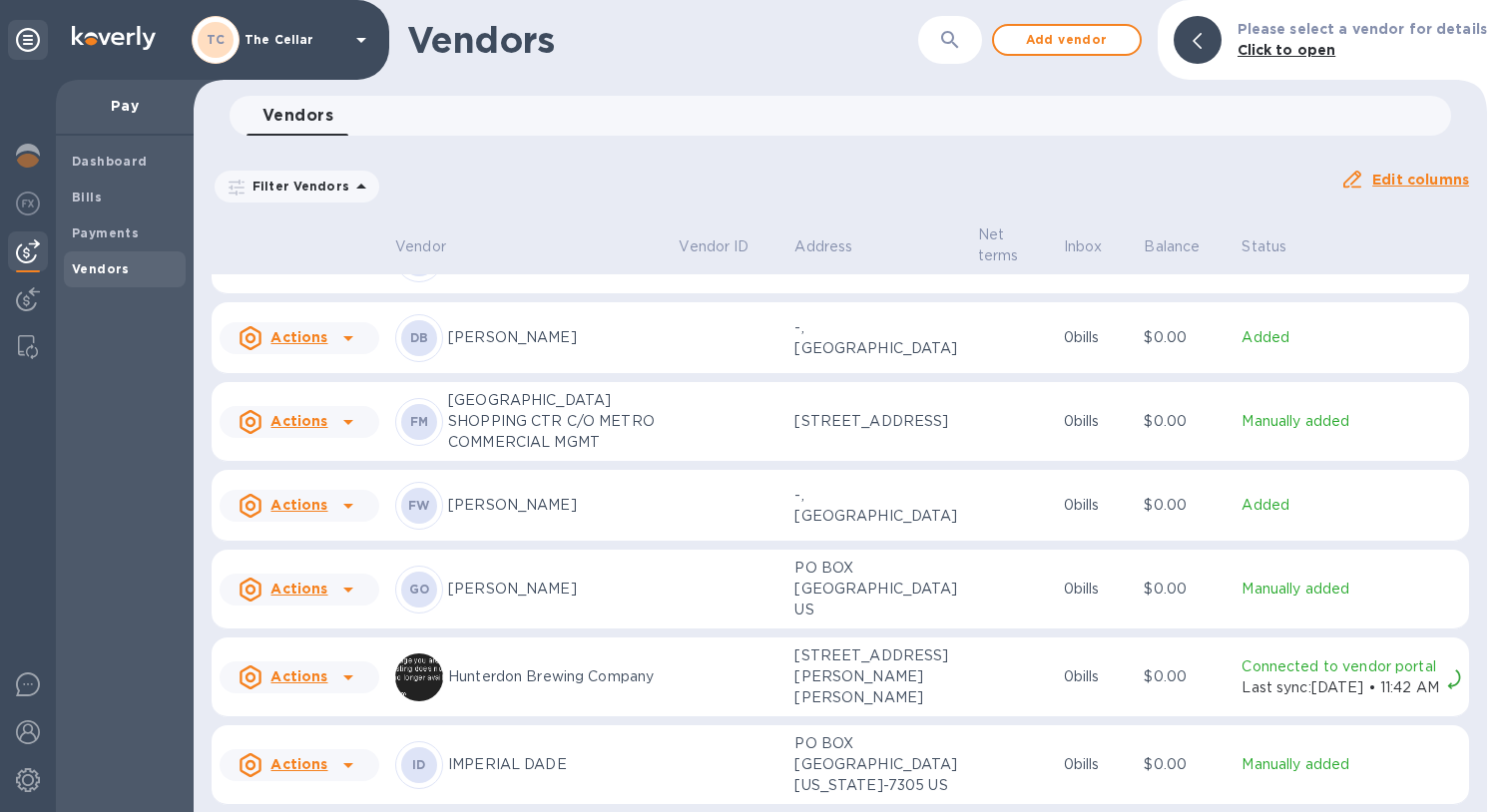 click on "David Bowler" at bounding box center [555, 337] 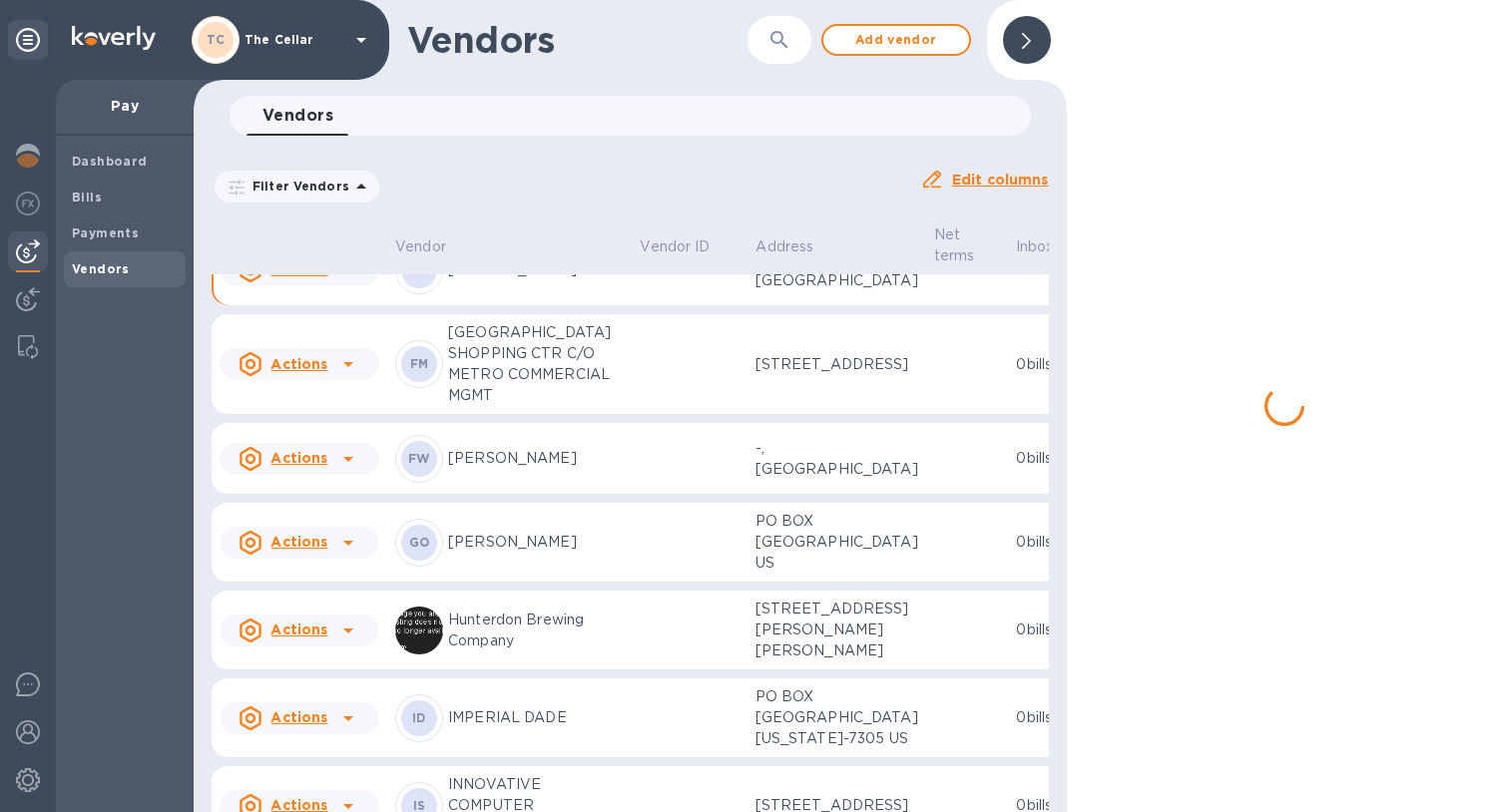 scroll, scrollTop: 846, scrollLeft: 0, axis: vertical 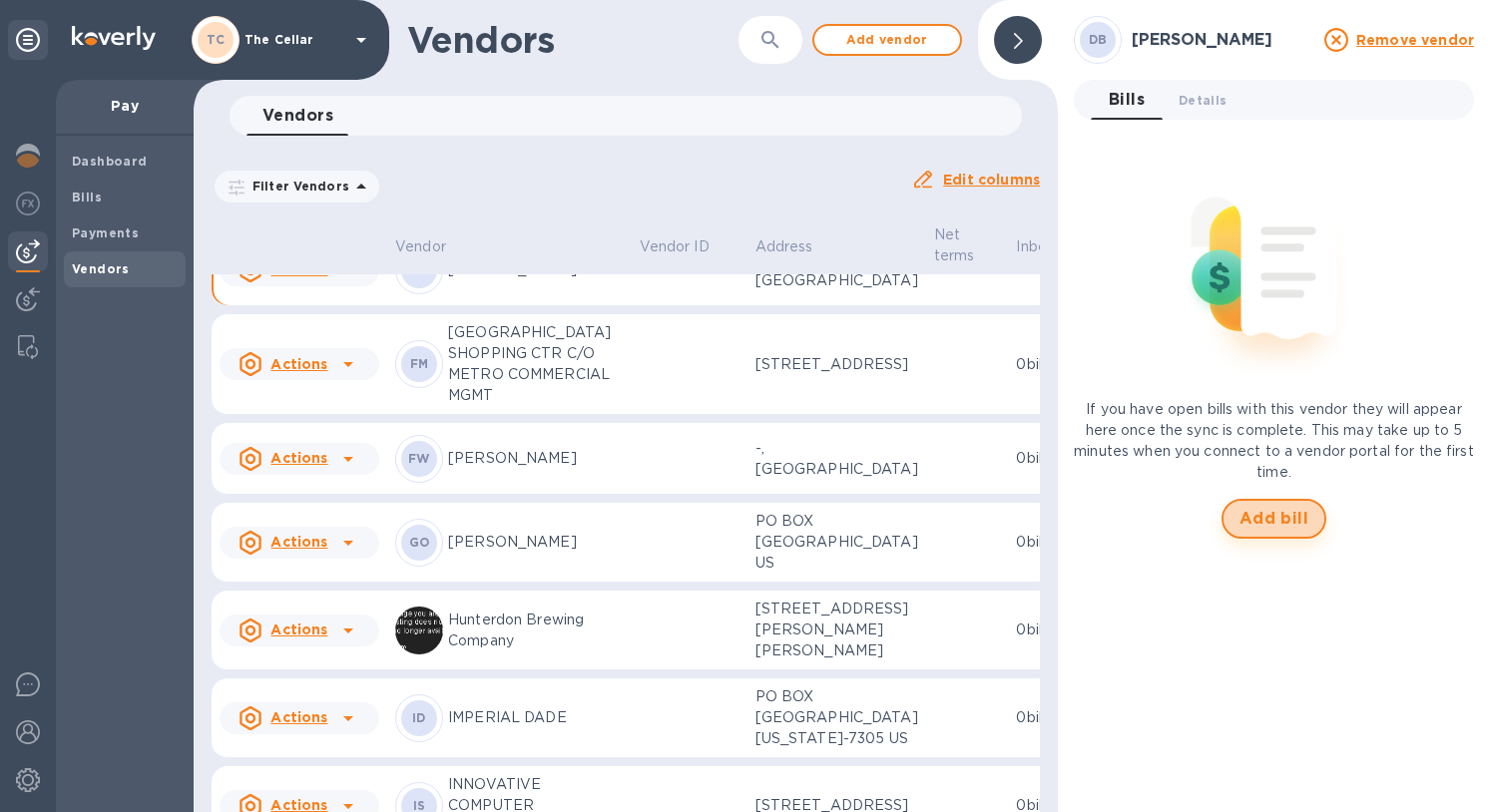 click on "Add bill" at bounding box center [1274, 519] 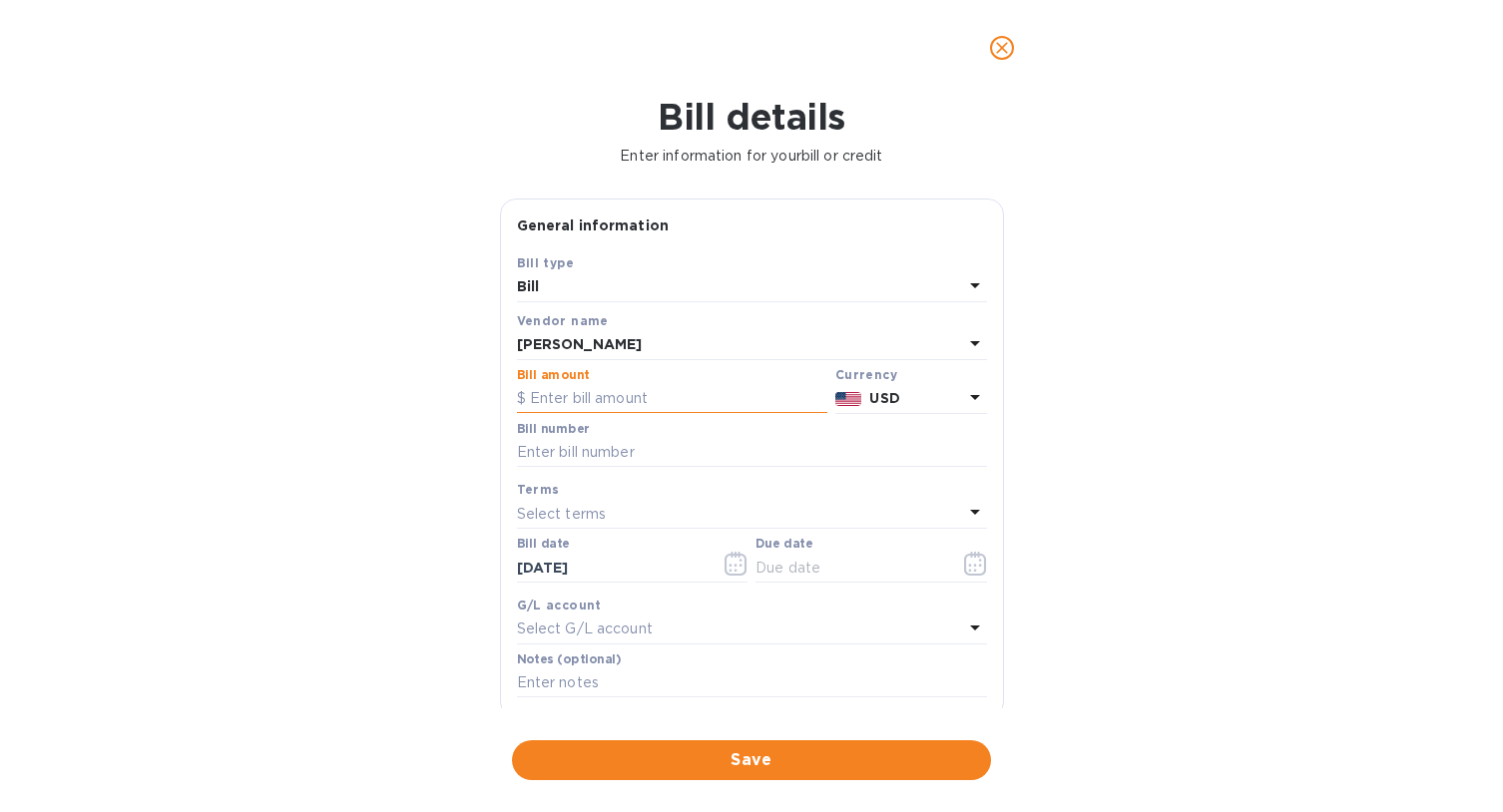 click at bounding box center (672, 399) 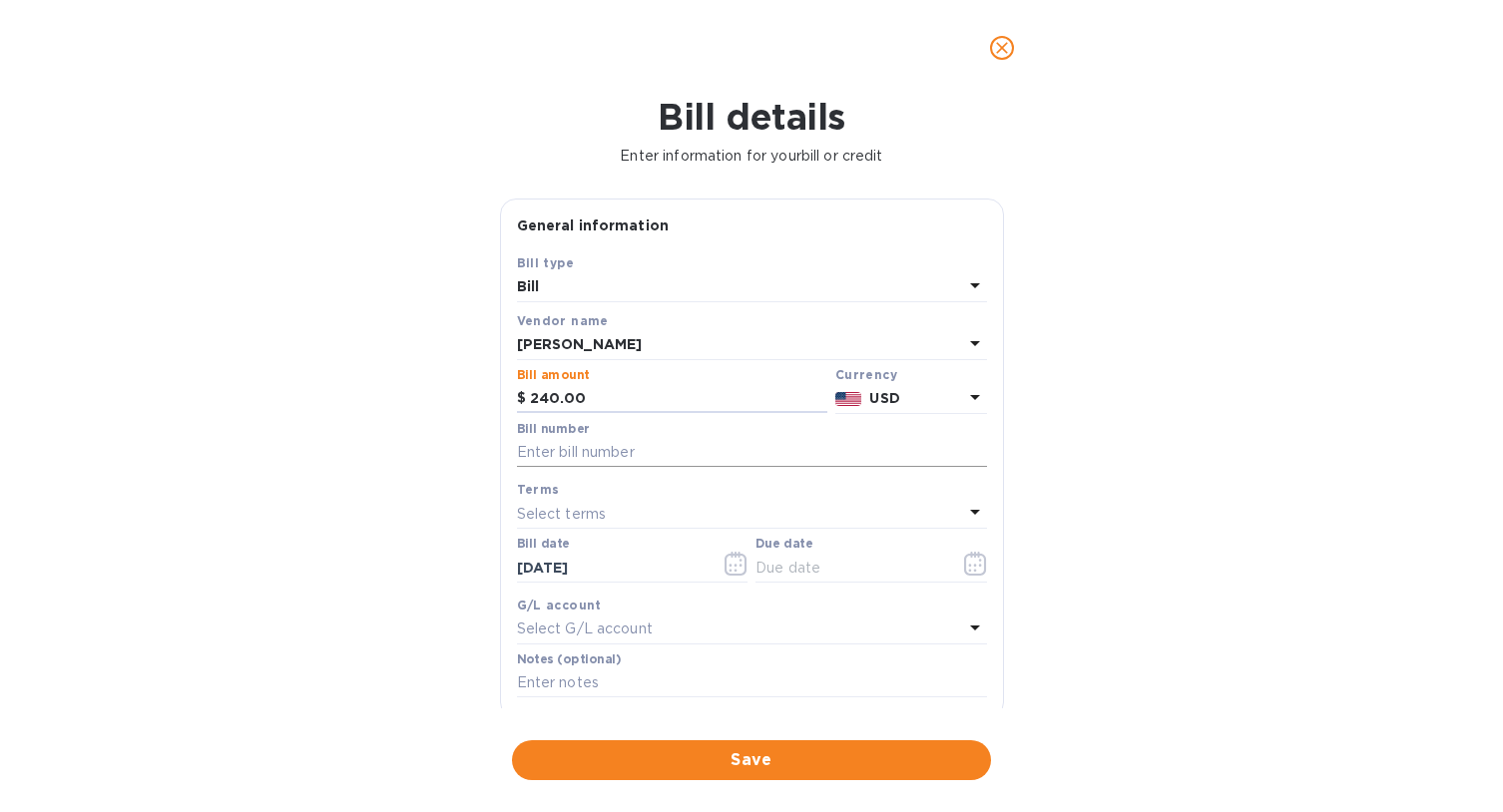 type on "240.00" 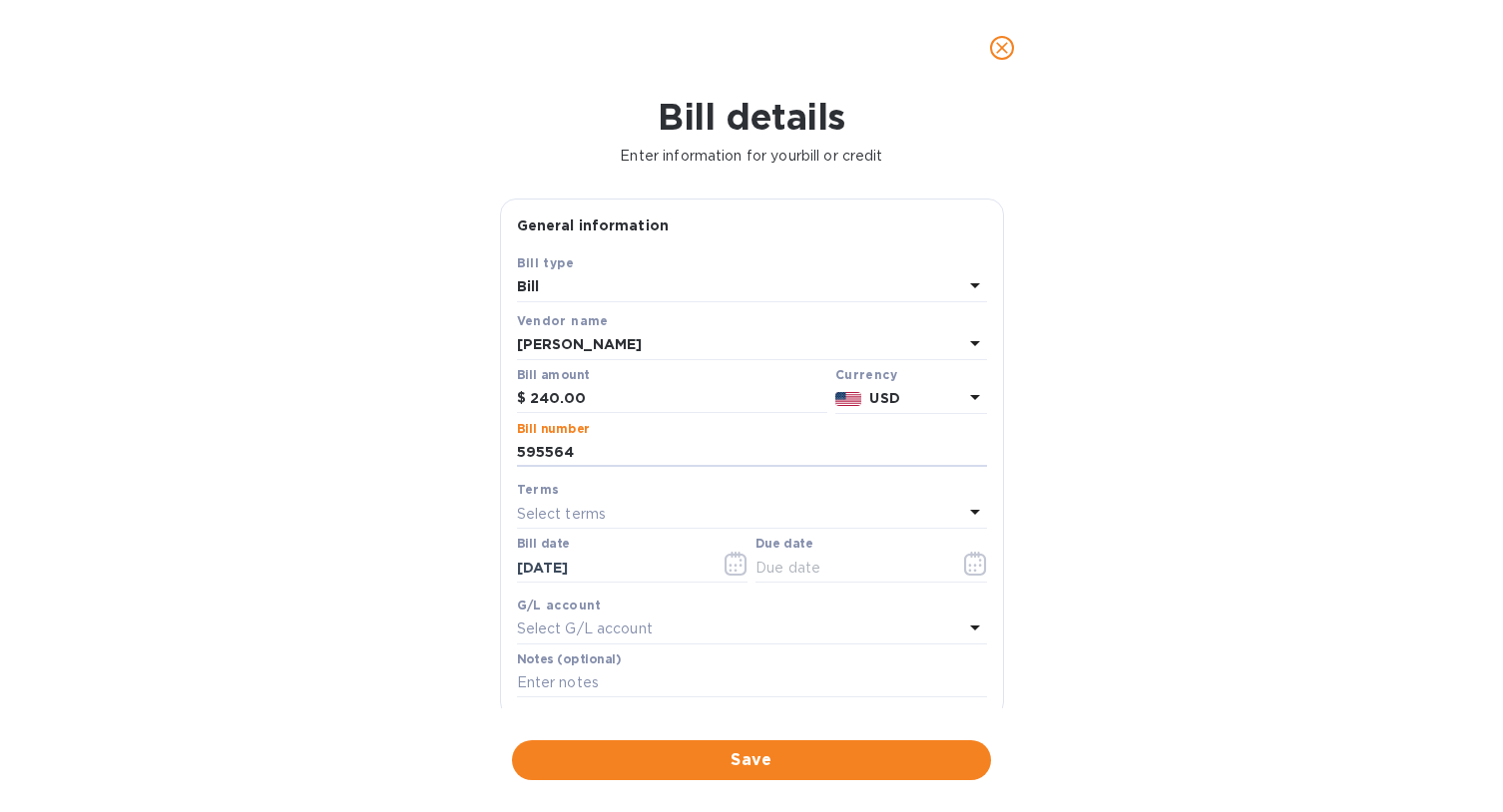type on "595564" 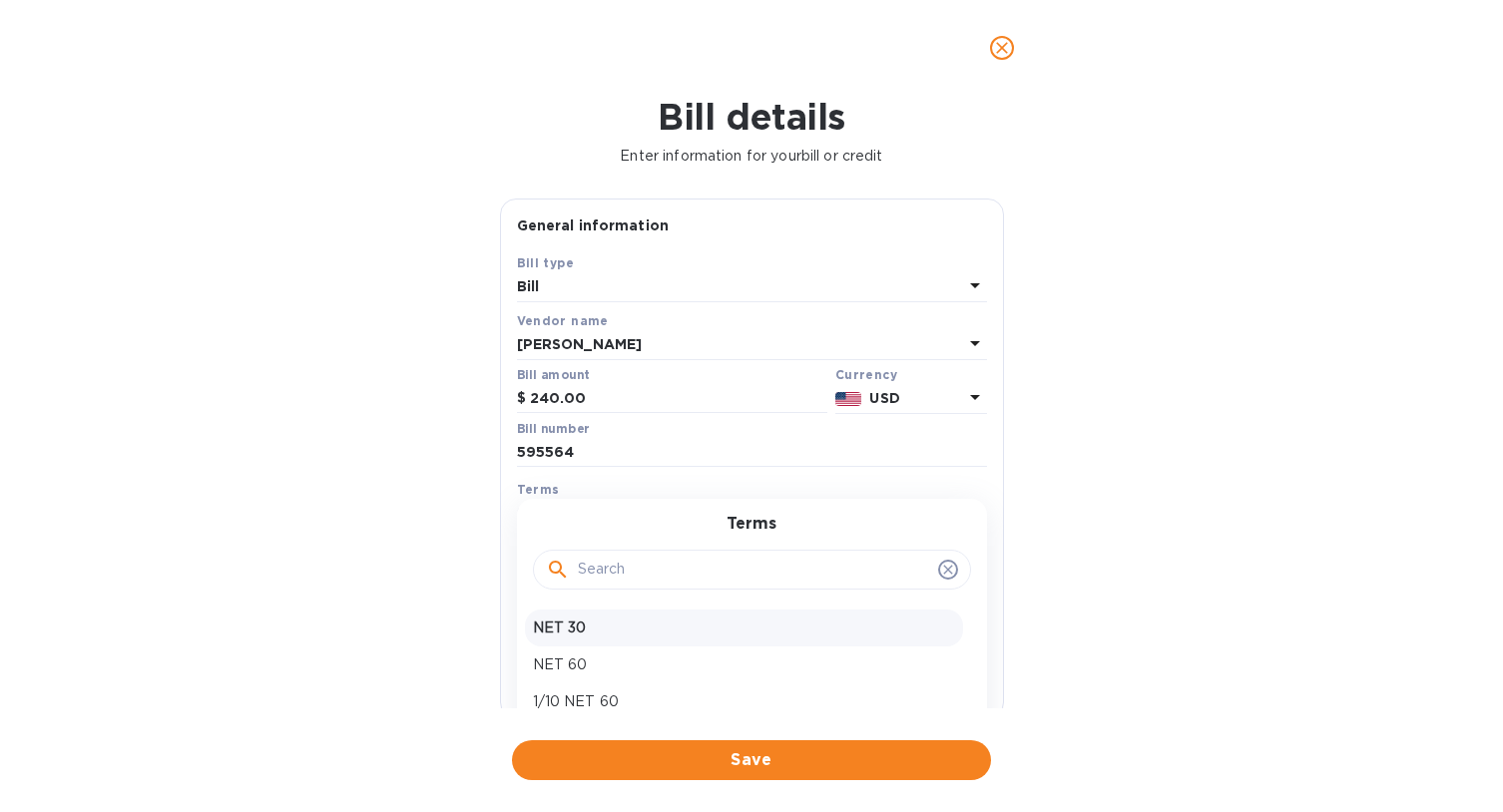 click on "NET 30" at bounding box center (744, 627) 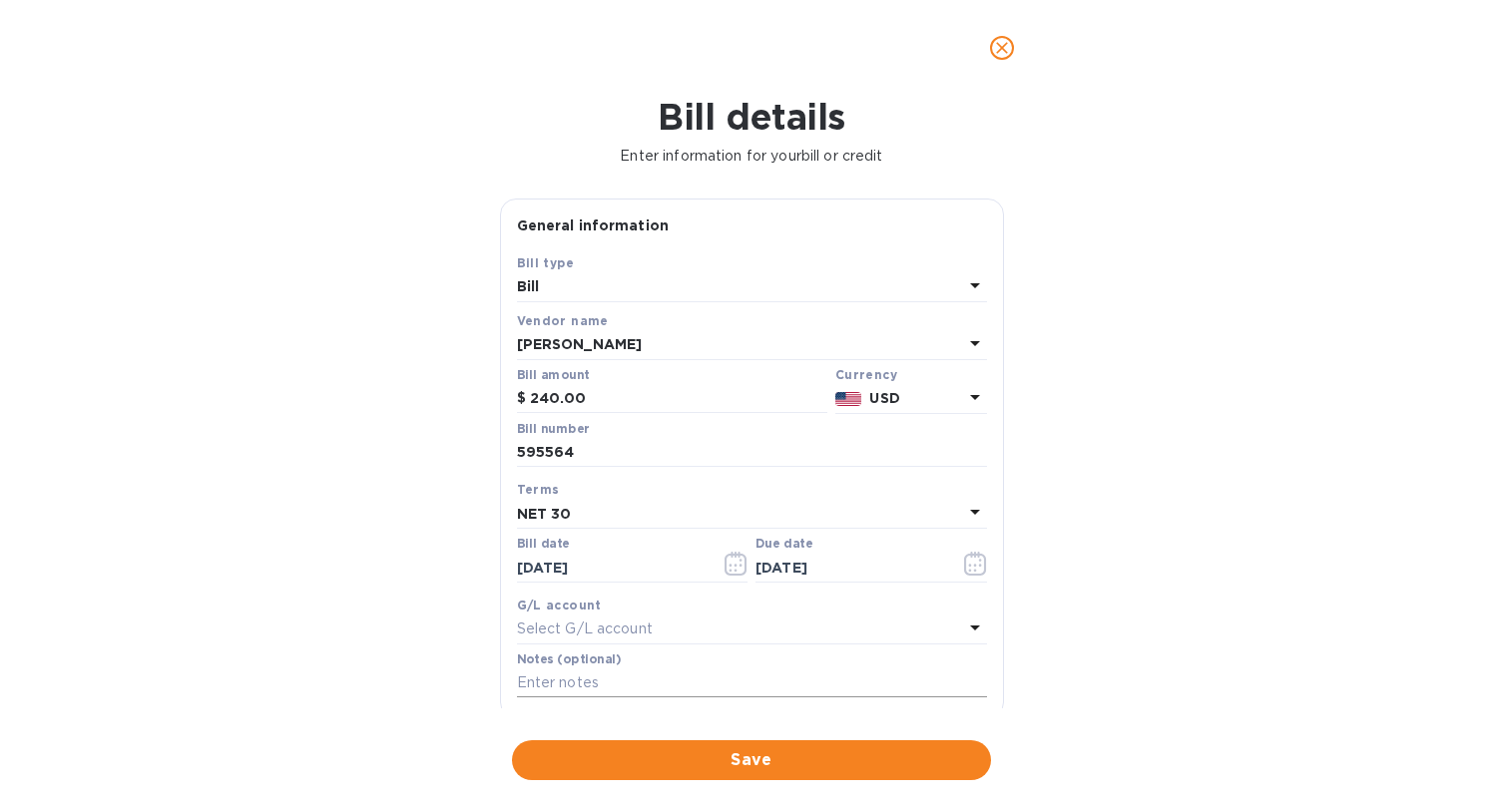 click at bounding box center (752, 683) 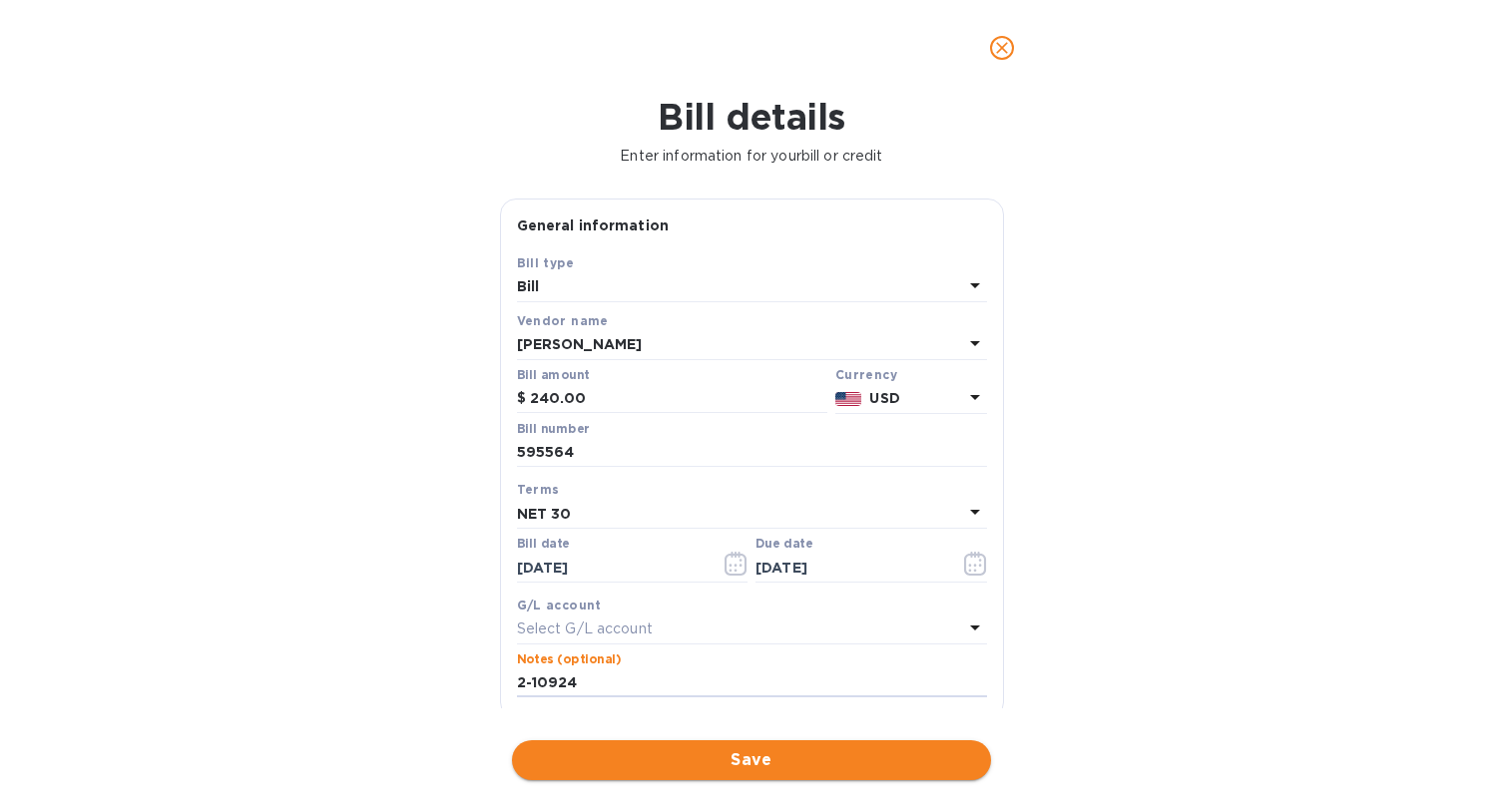 type on "2-10924" 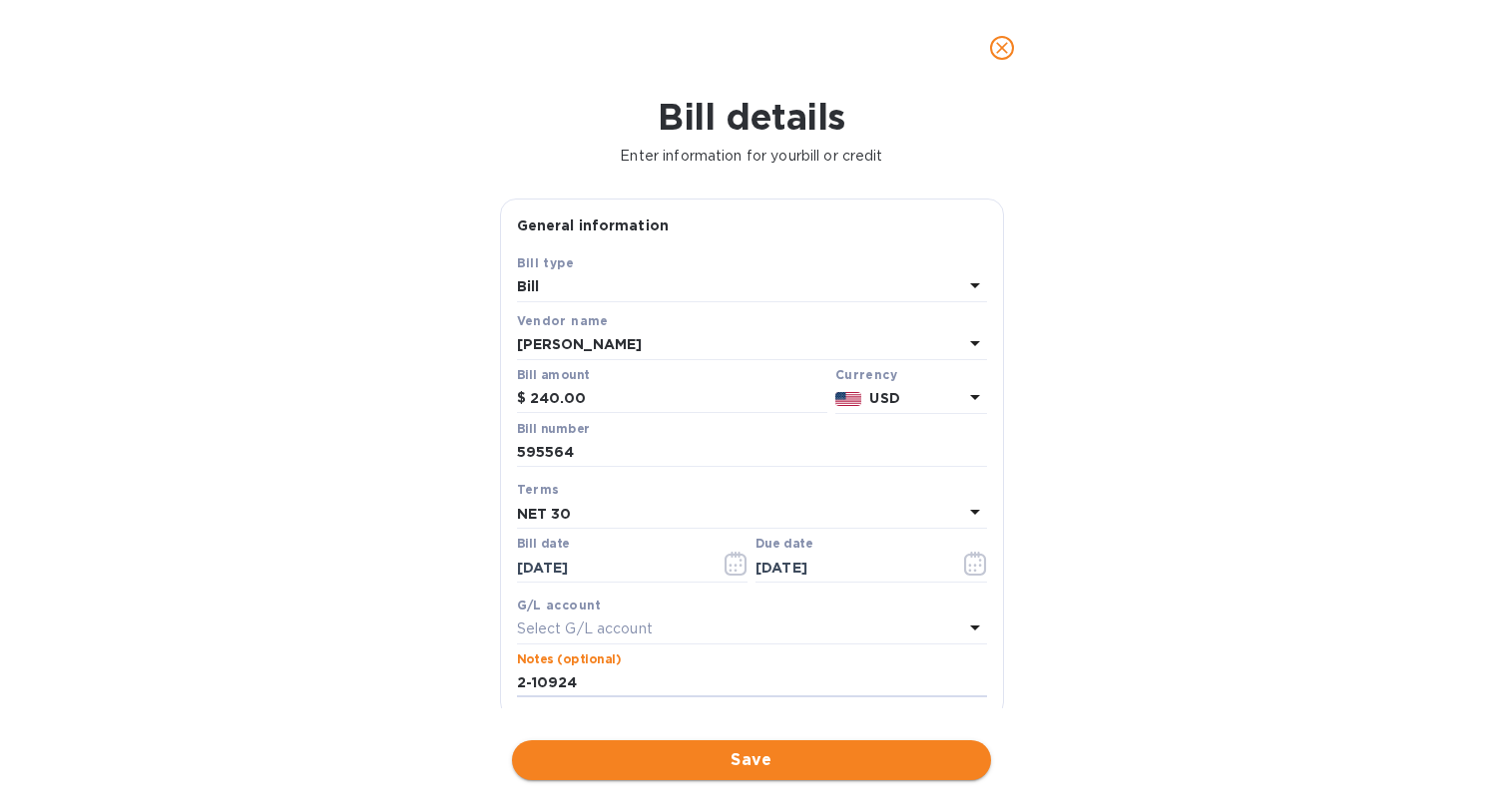 click on "Save" at bounding box center (752, 760) 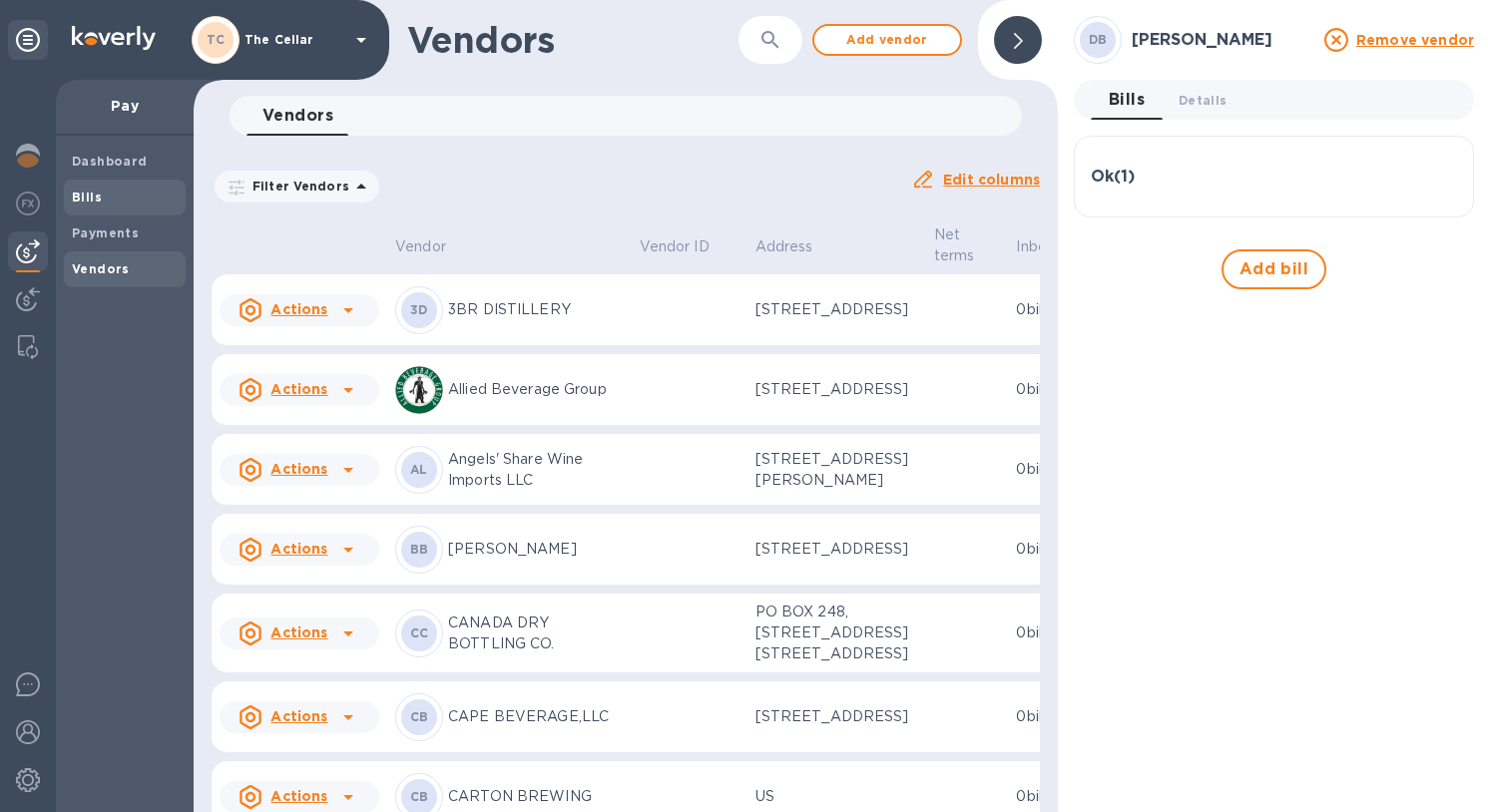 click on "Bills" at bounding box center (125, 198) 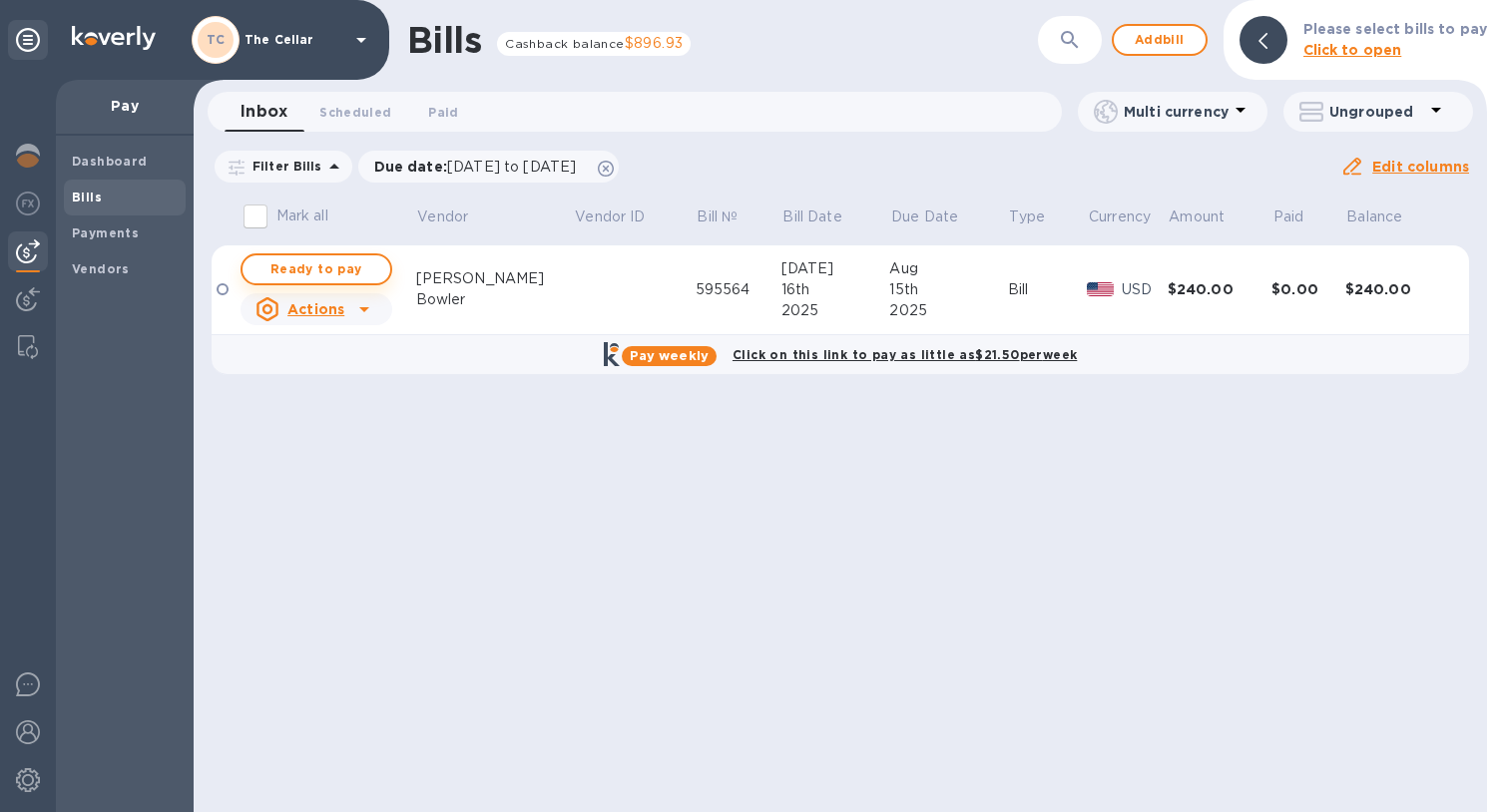 click on "Ready to pay" at bounding box center (316, 269) 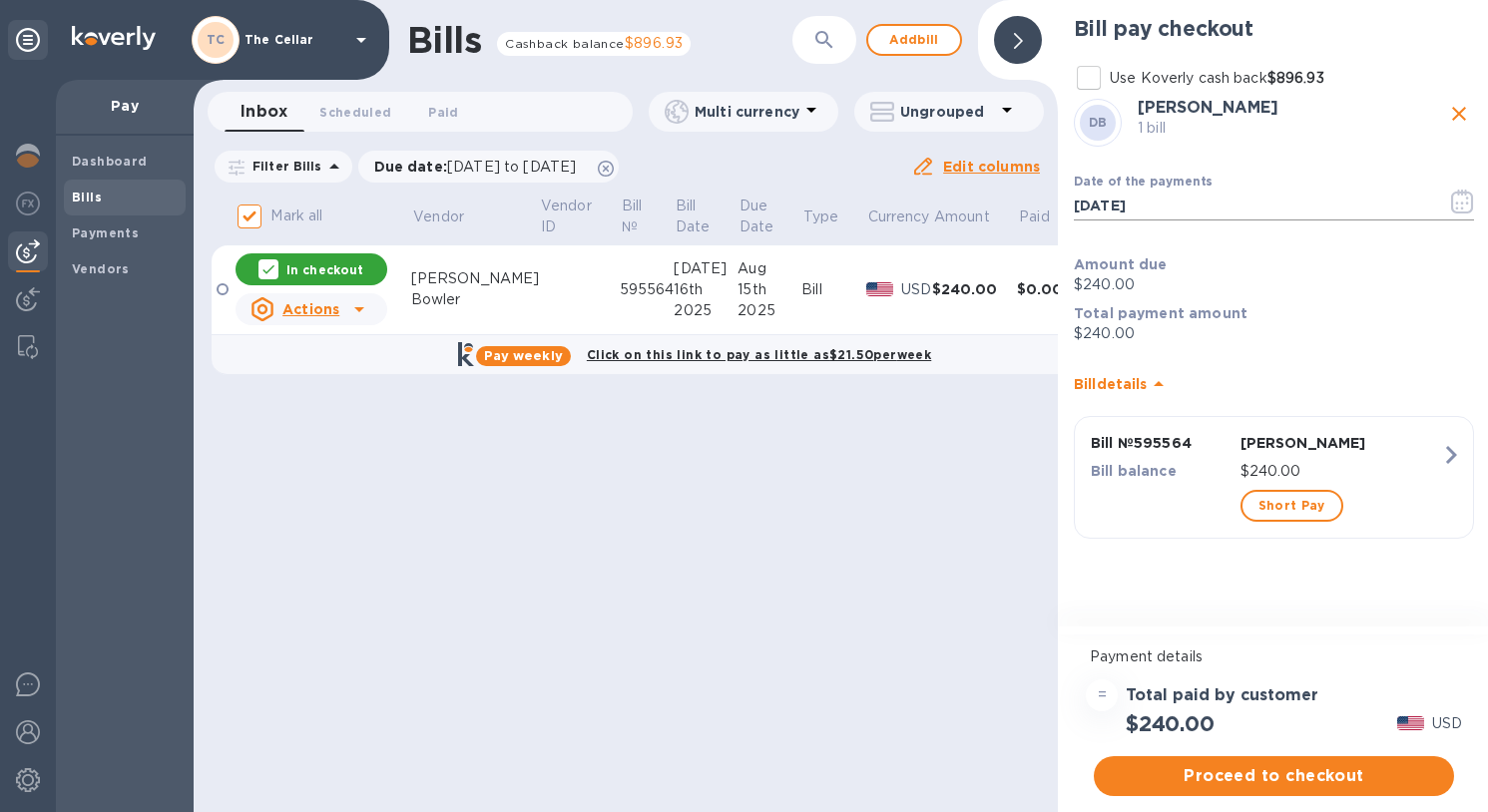 click 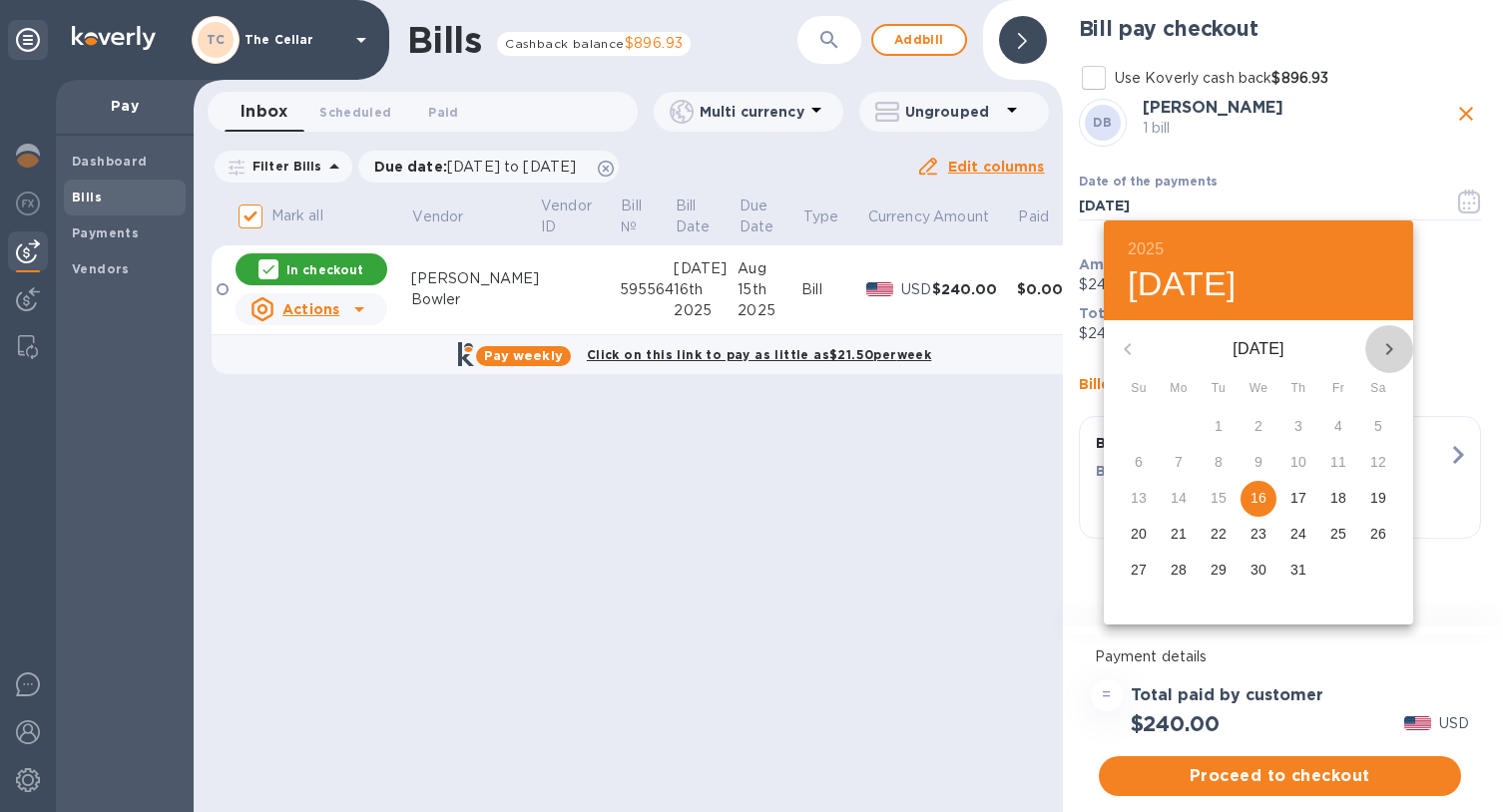 click 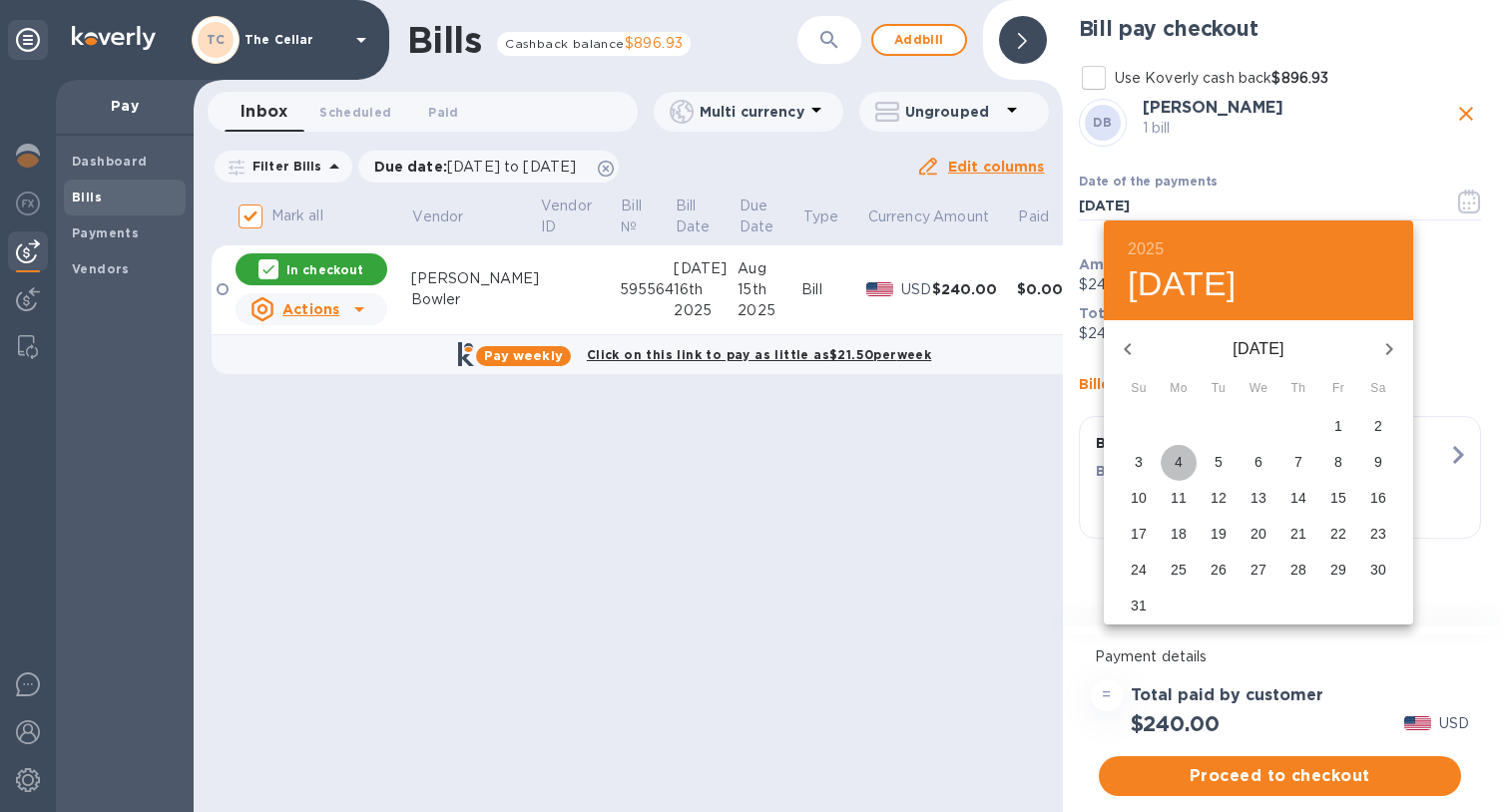 click on "4" at bounding box center [1179, 462] 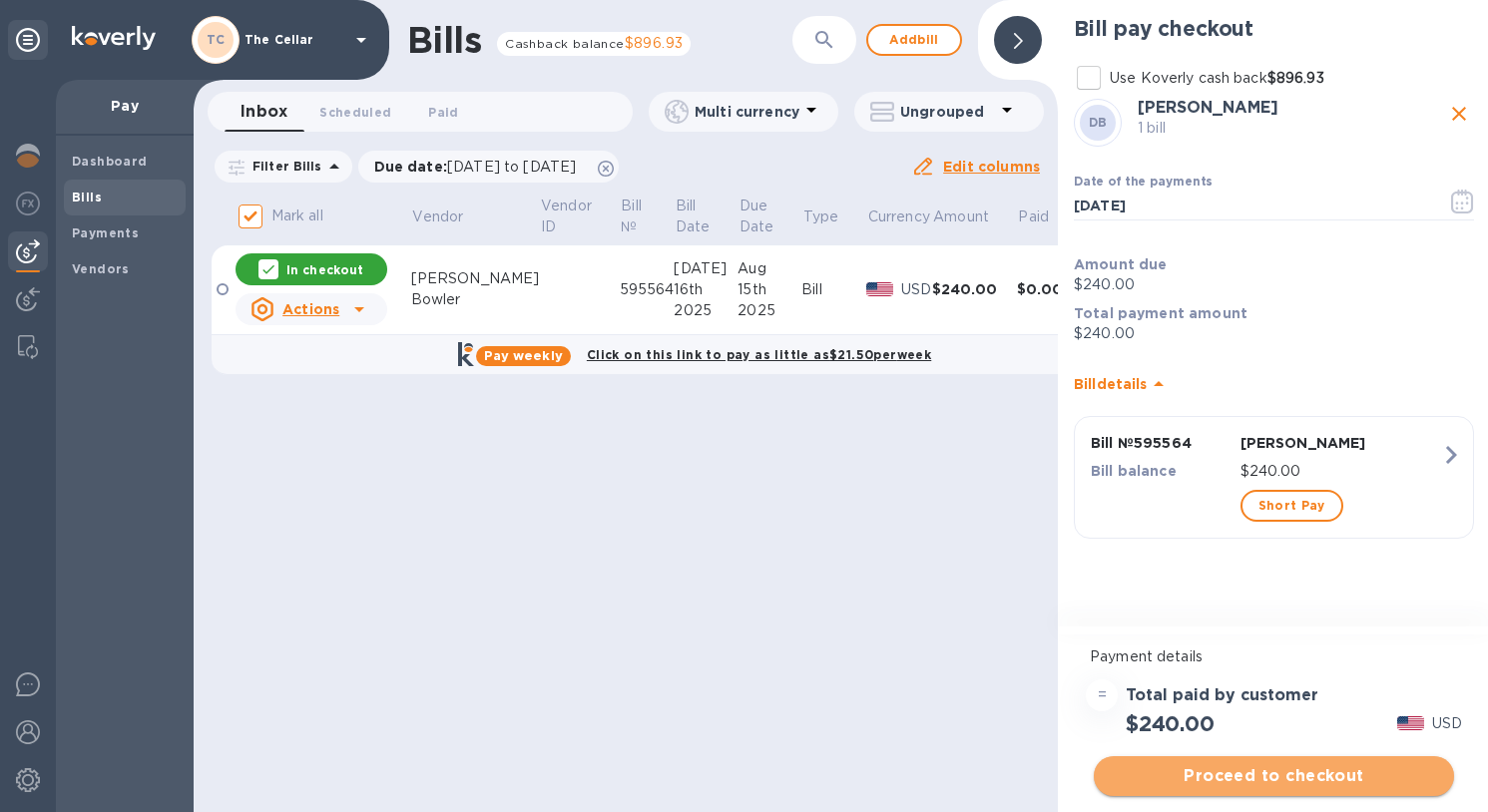 click on "Proceed to checkout" at bounding box center (1273, 776) 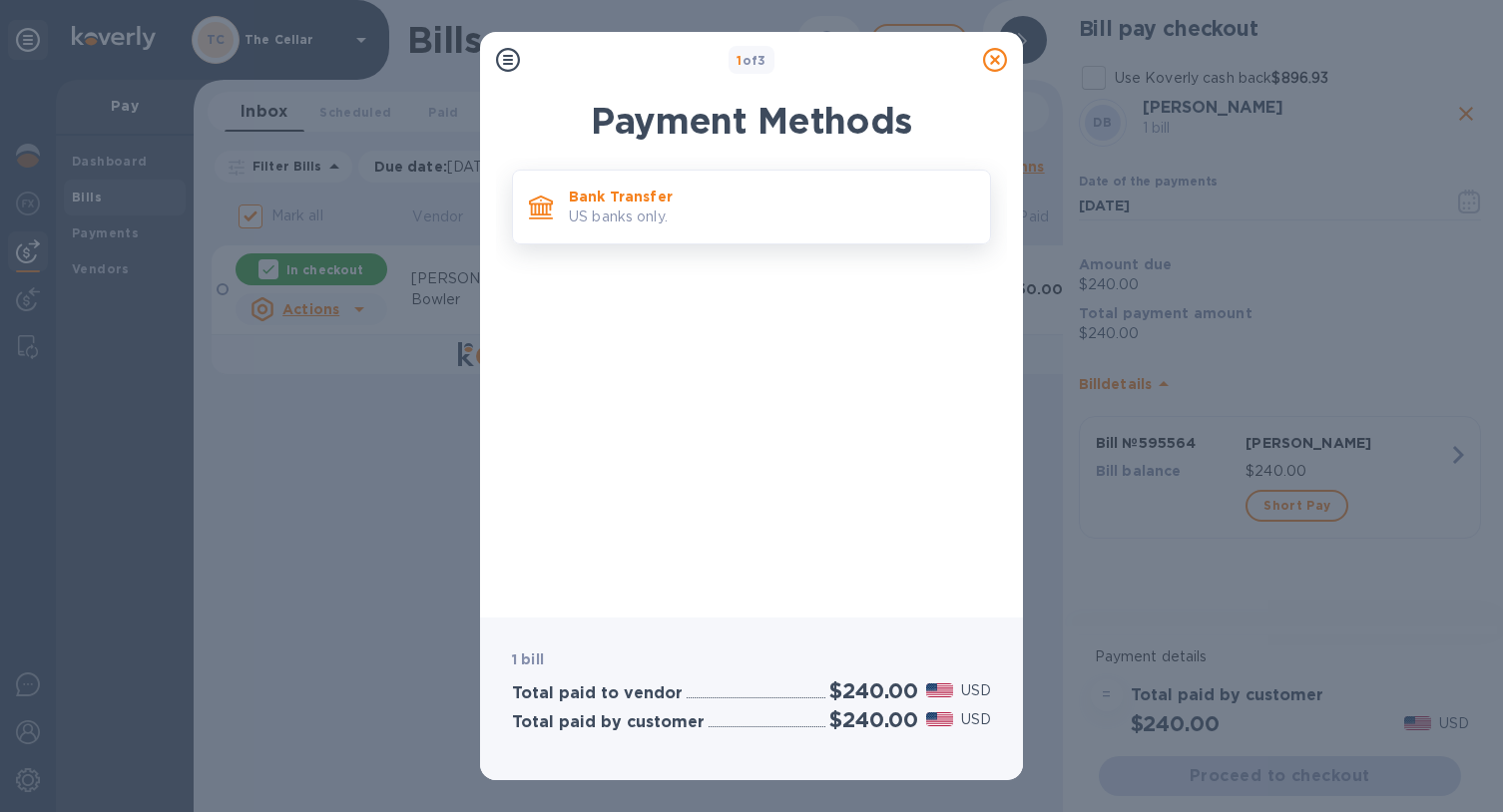 click on "Bank Transfer" at bounding box center [771, 197] 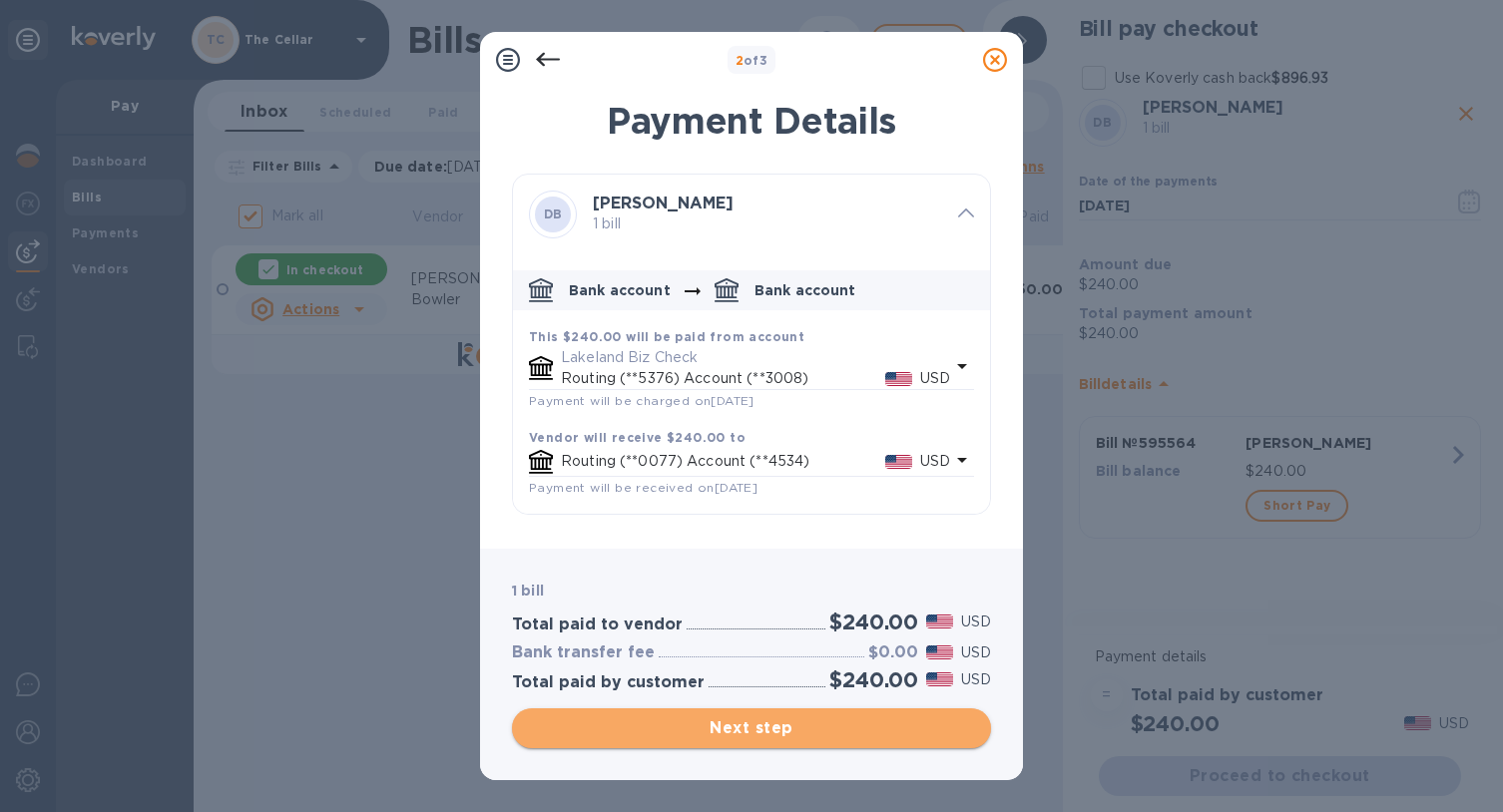 click on "Next step" at bounding box center (752, 728) 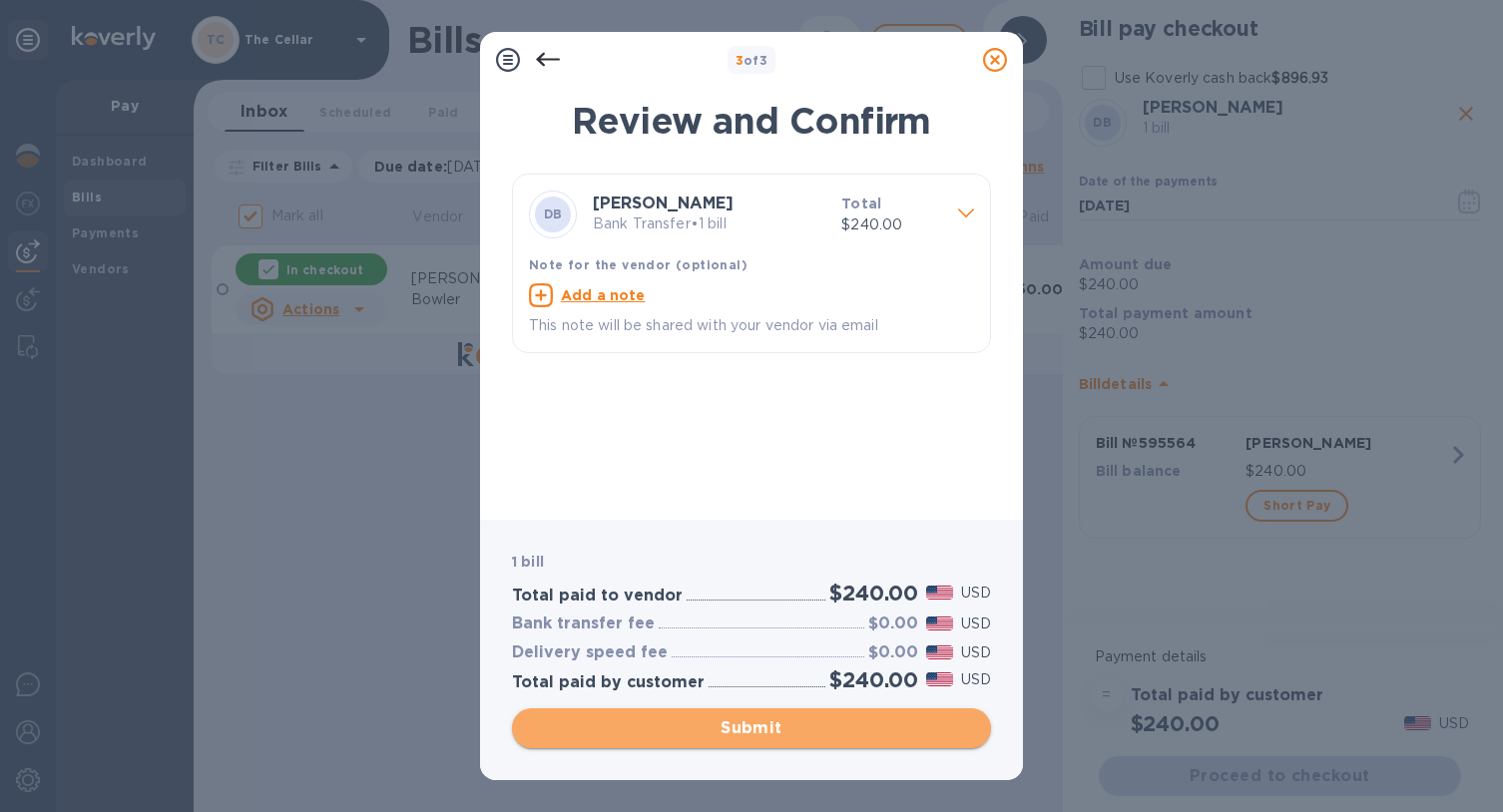 click on "Submit" at bounding box center (752, 728) 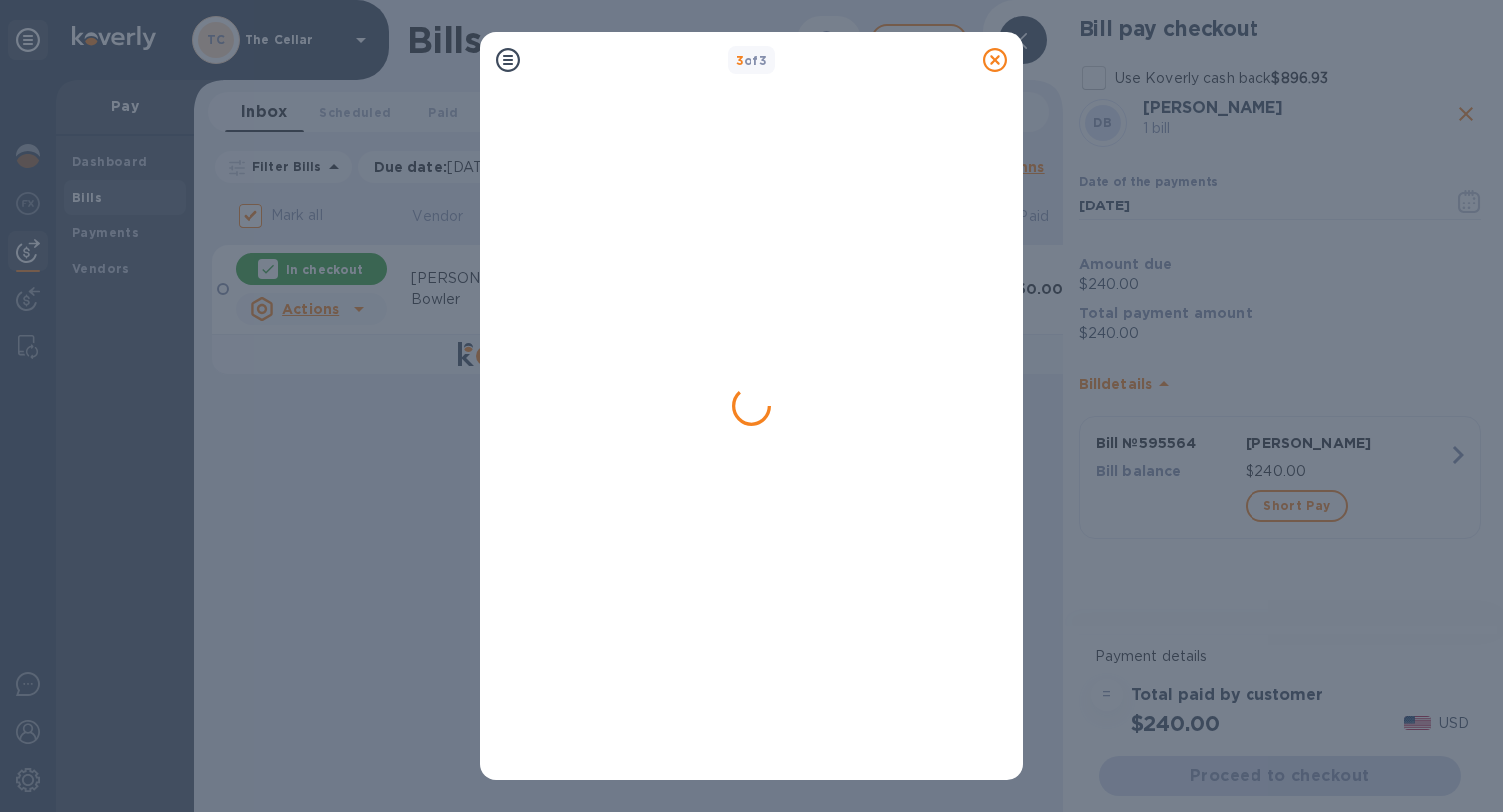 checkbox on "false" 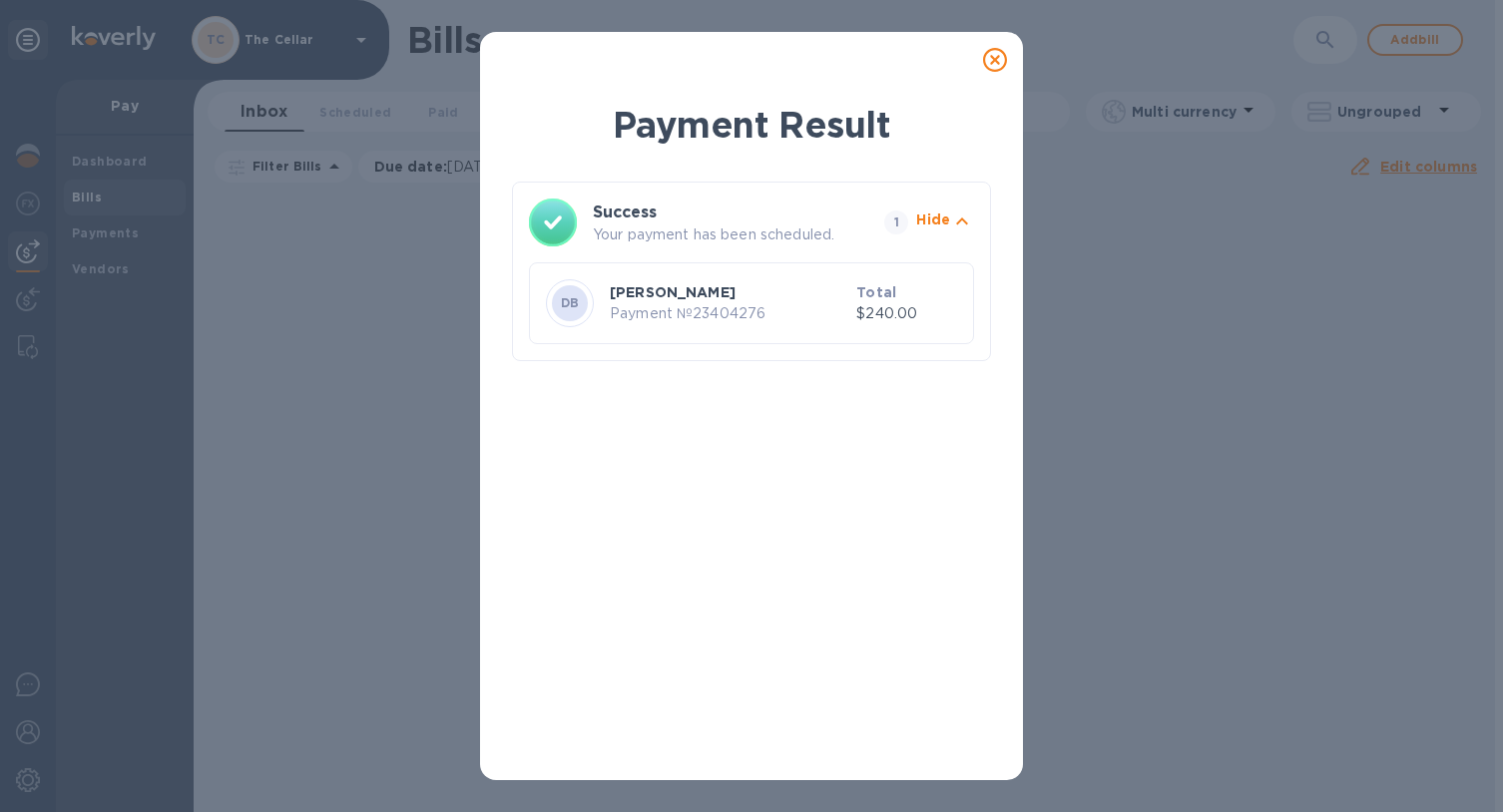 click 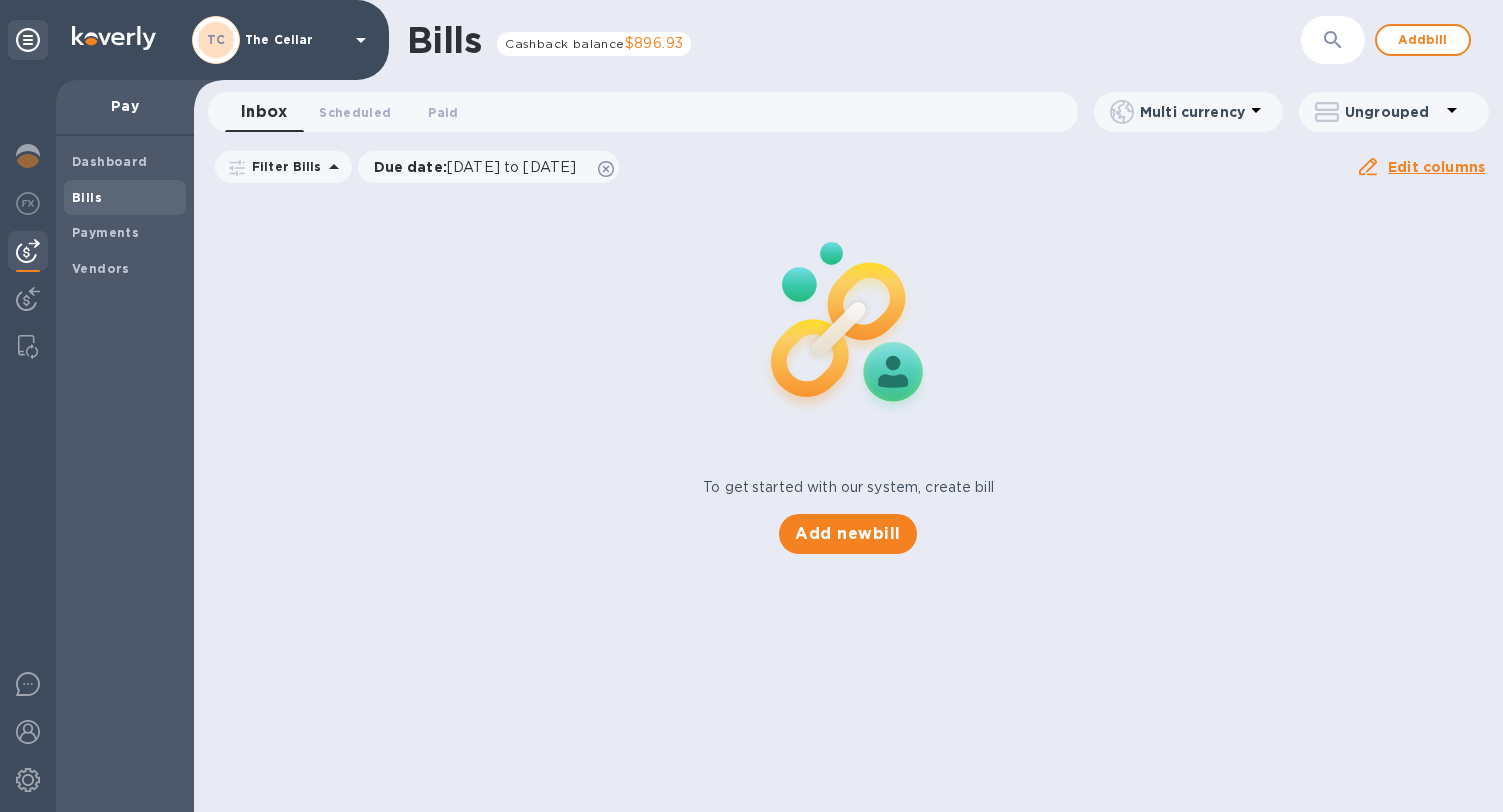 click 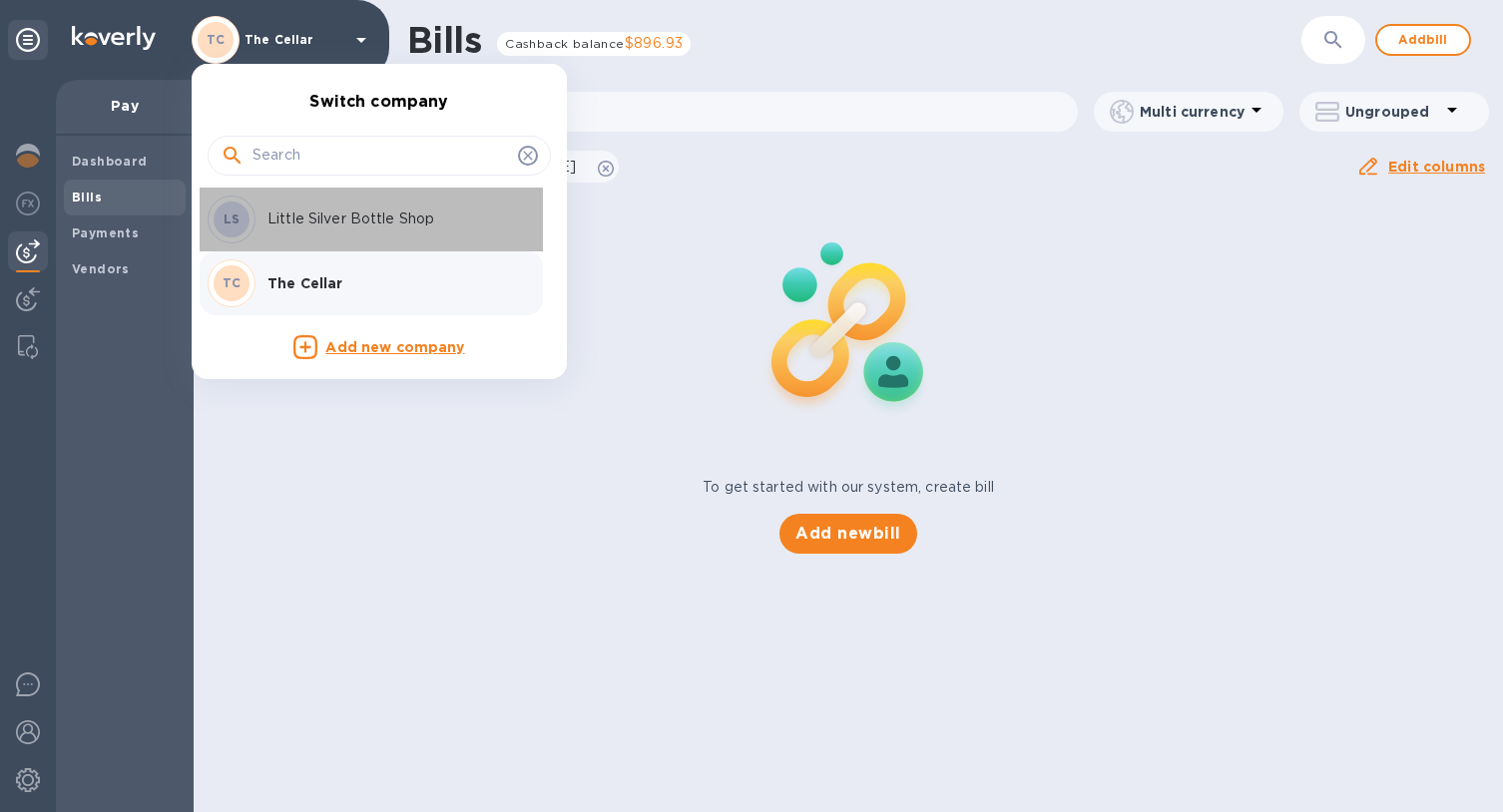 click on "Little Silver Bottle Shop" at bounding box center (393, 218) 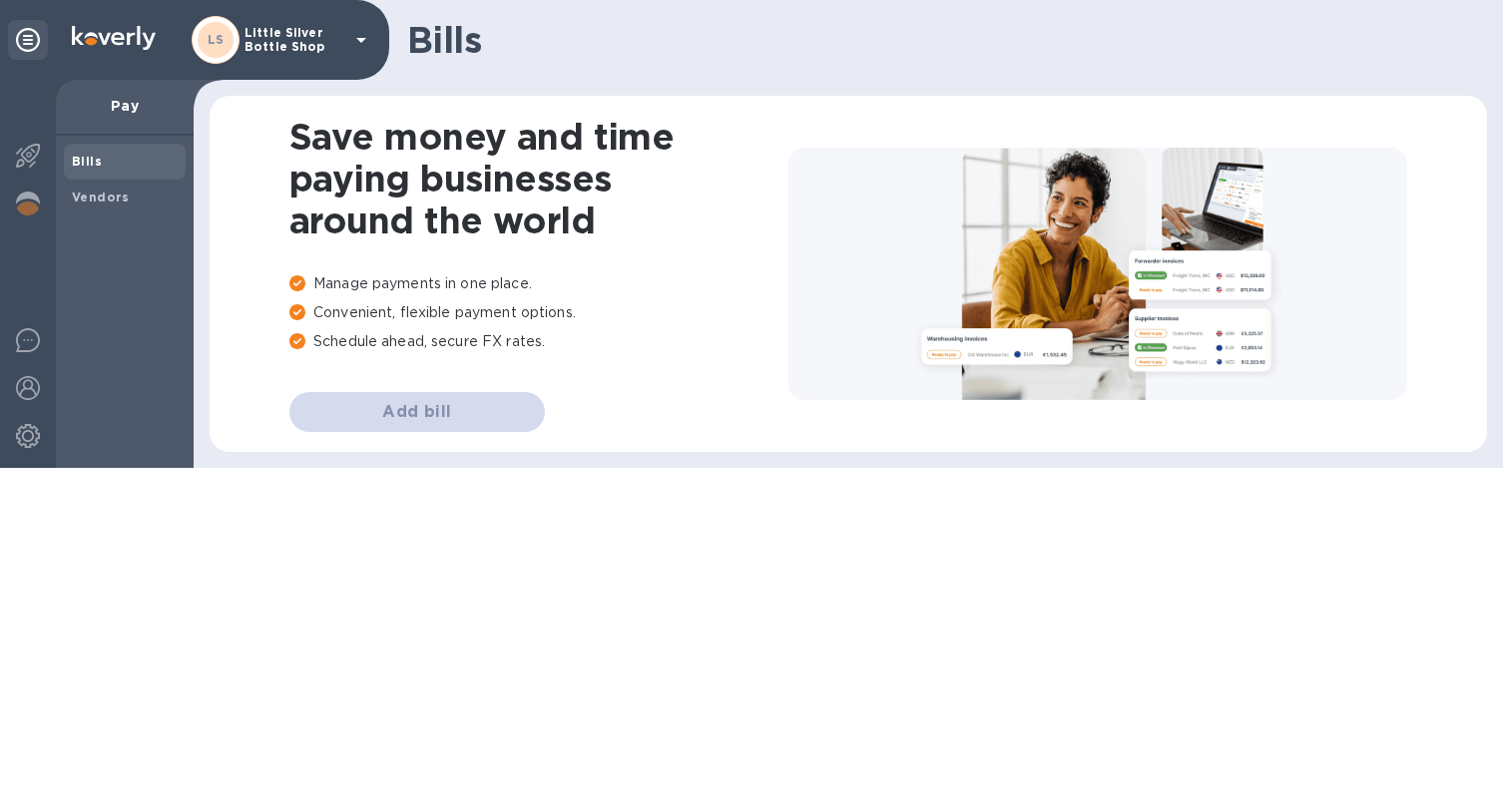 scroll, scrollTop: 0, scrollLeft: 0, axis: both 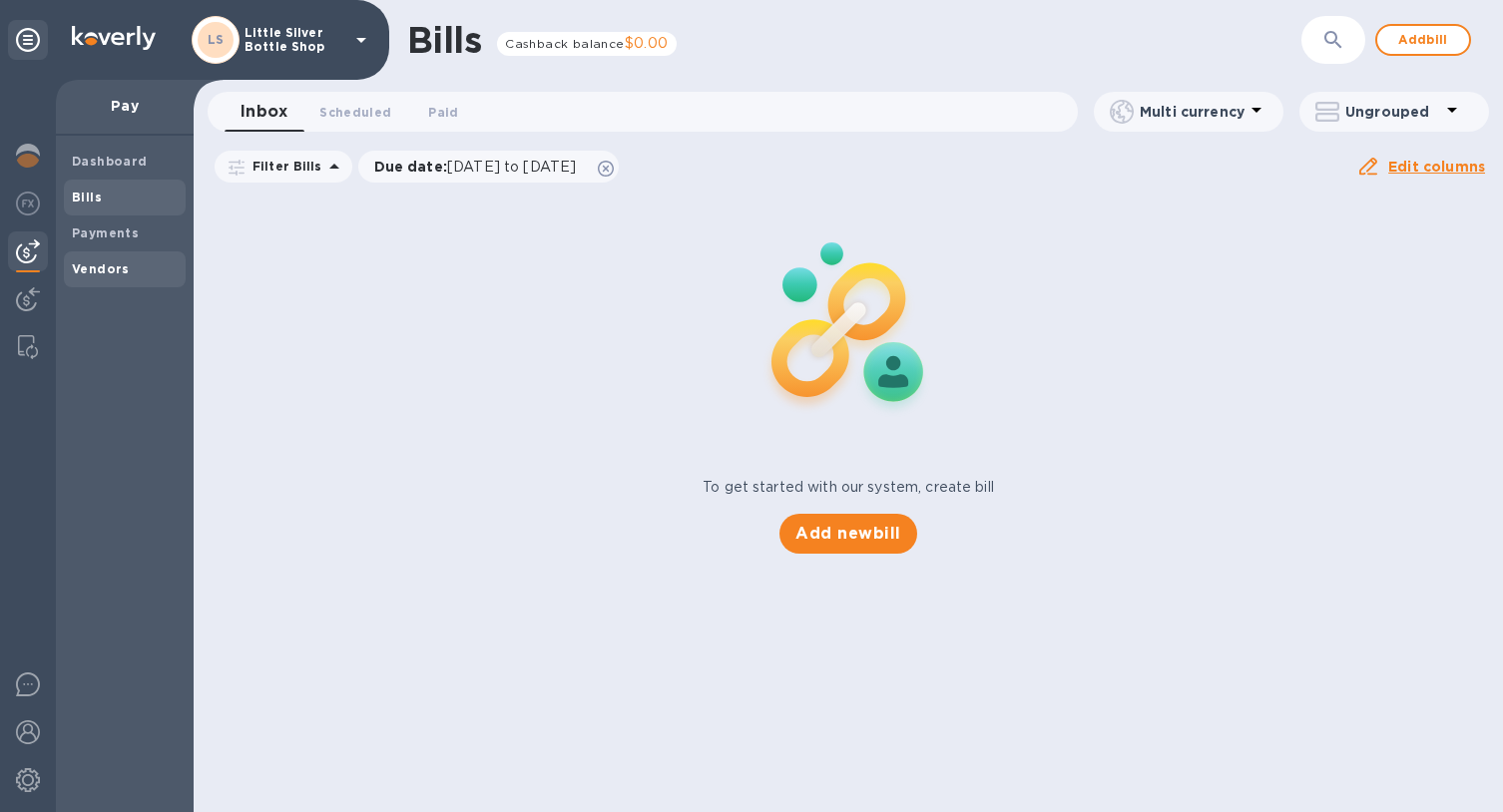 click on "Vendors" at bounding box center (125, 269) 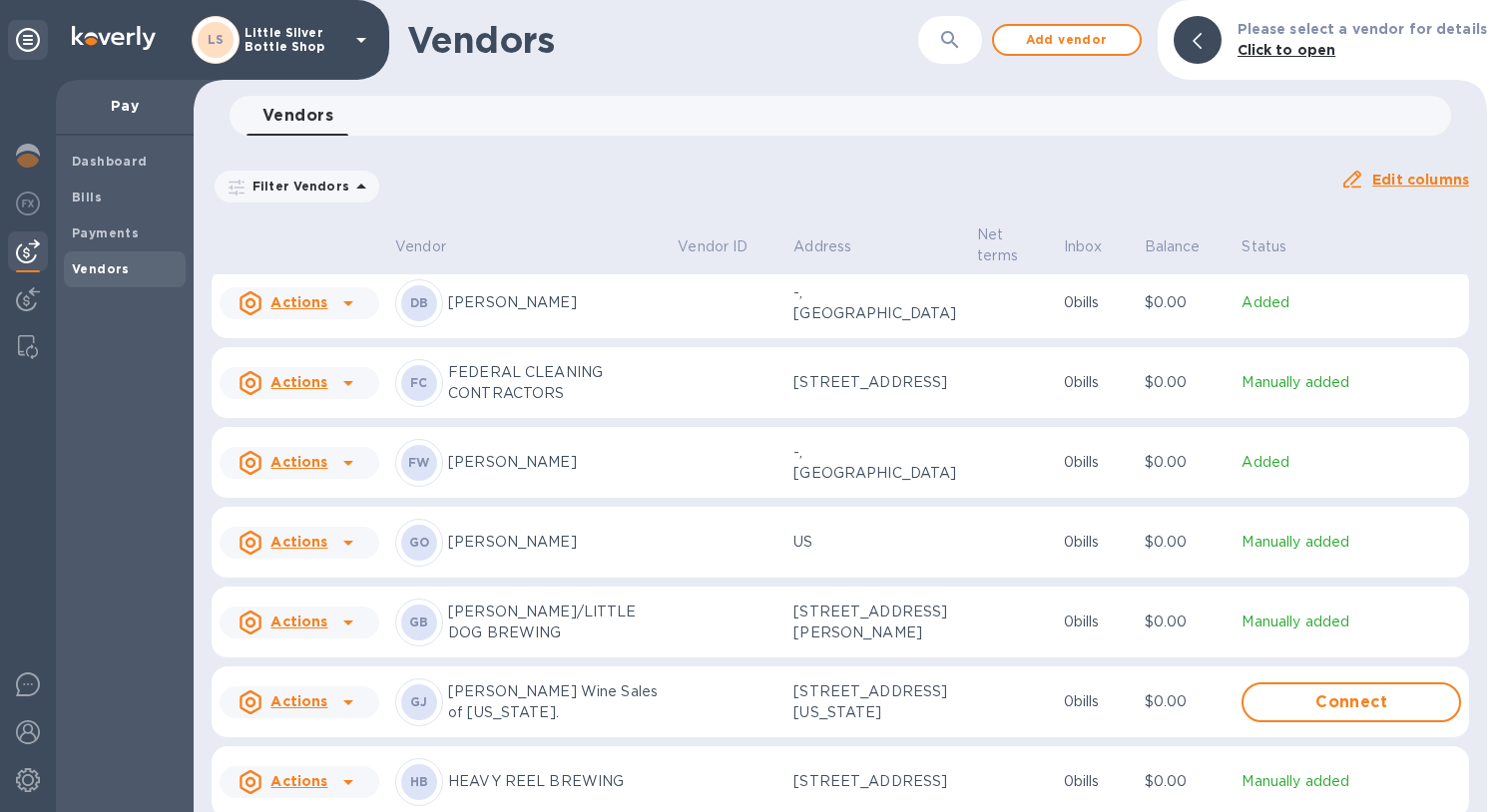 scroll, scrollTop: 2225, scrollLeft: 0, axis: vertical 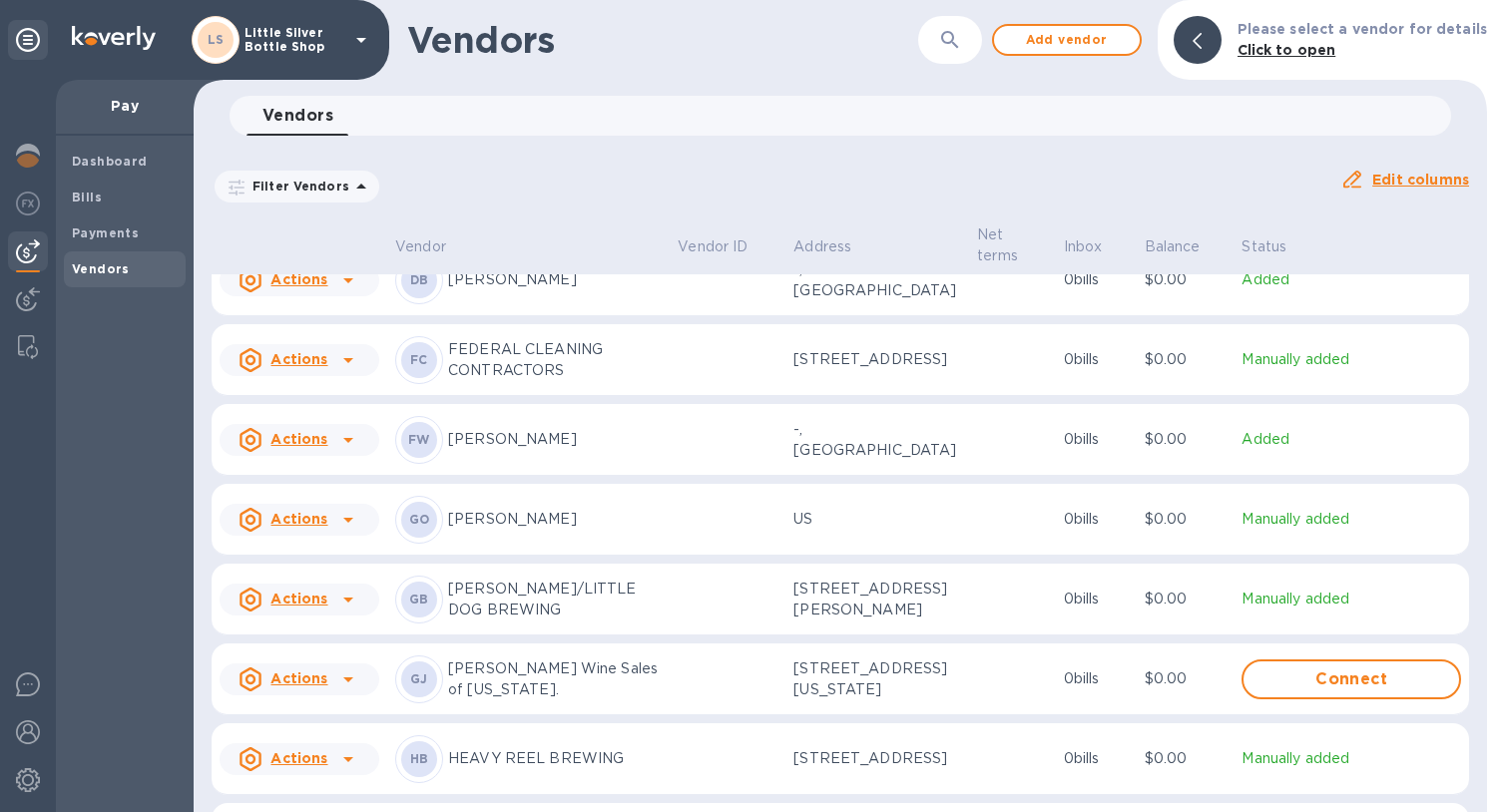 click on "[PERSON_NAME]" at bounding box center (555, 279) 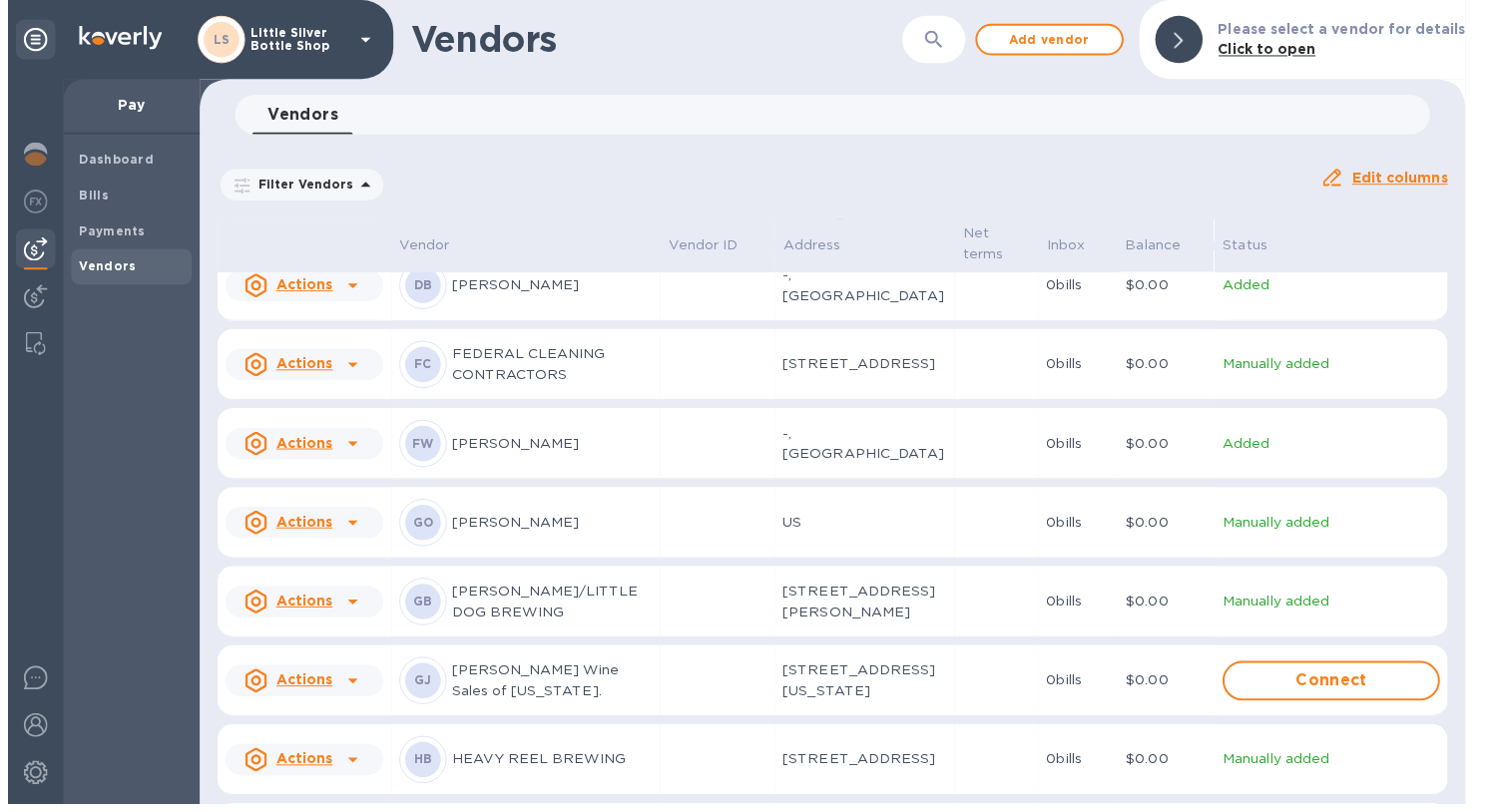 scroll, scrollTop: 2266, scrollLeft: 0, axis: vertical 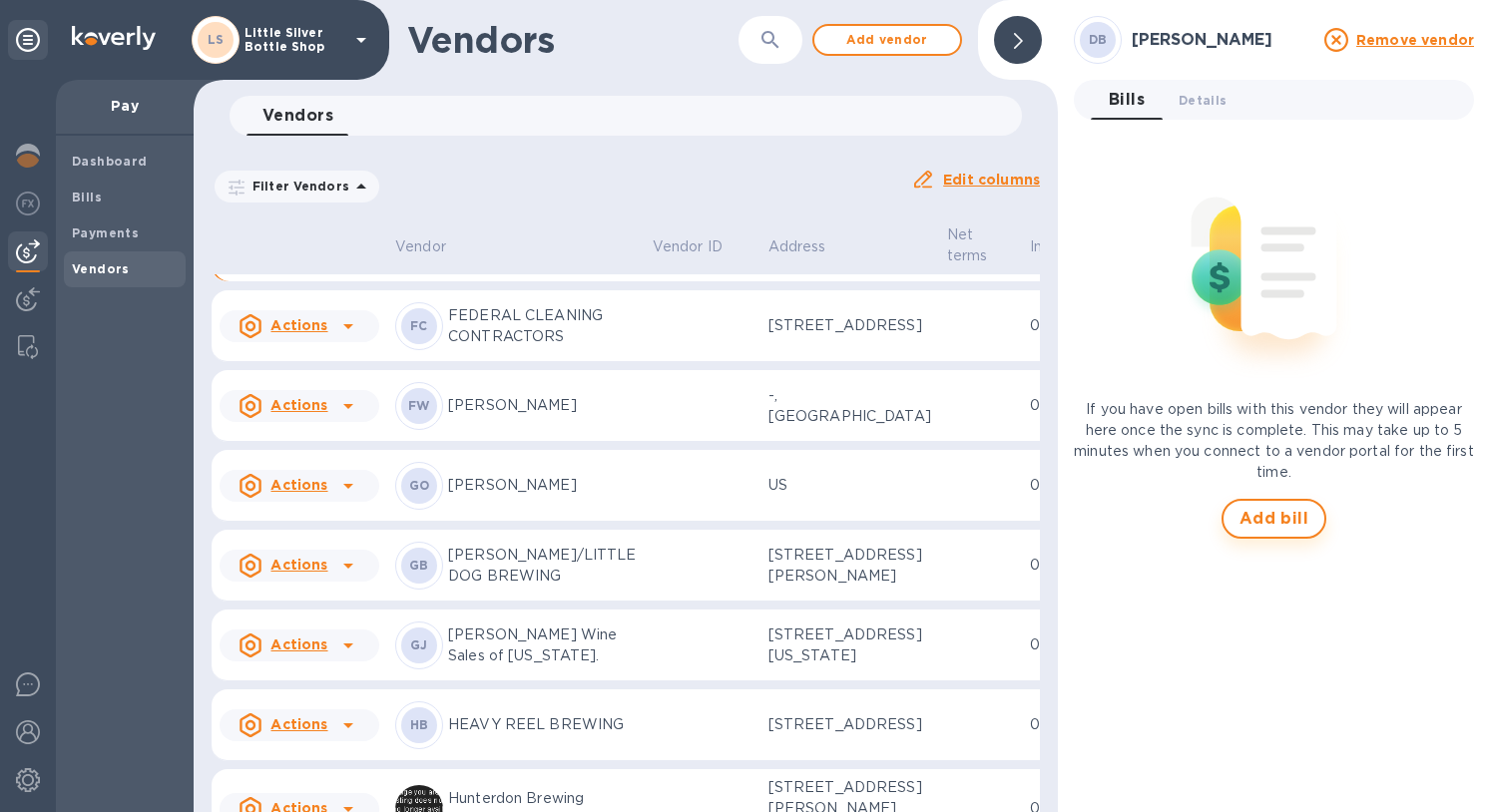 click on "Add bill" at bounding box center [1274, 519] 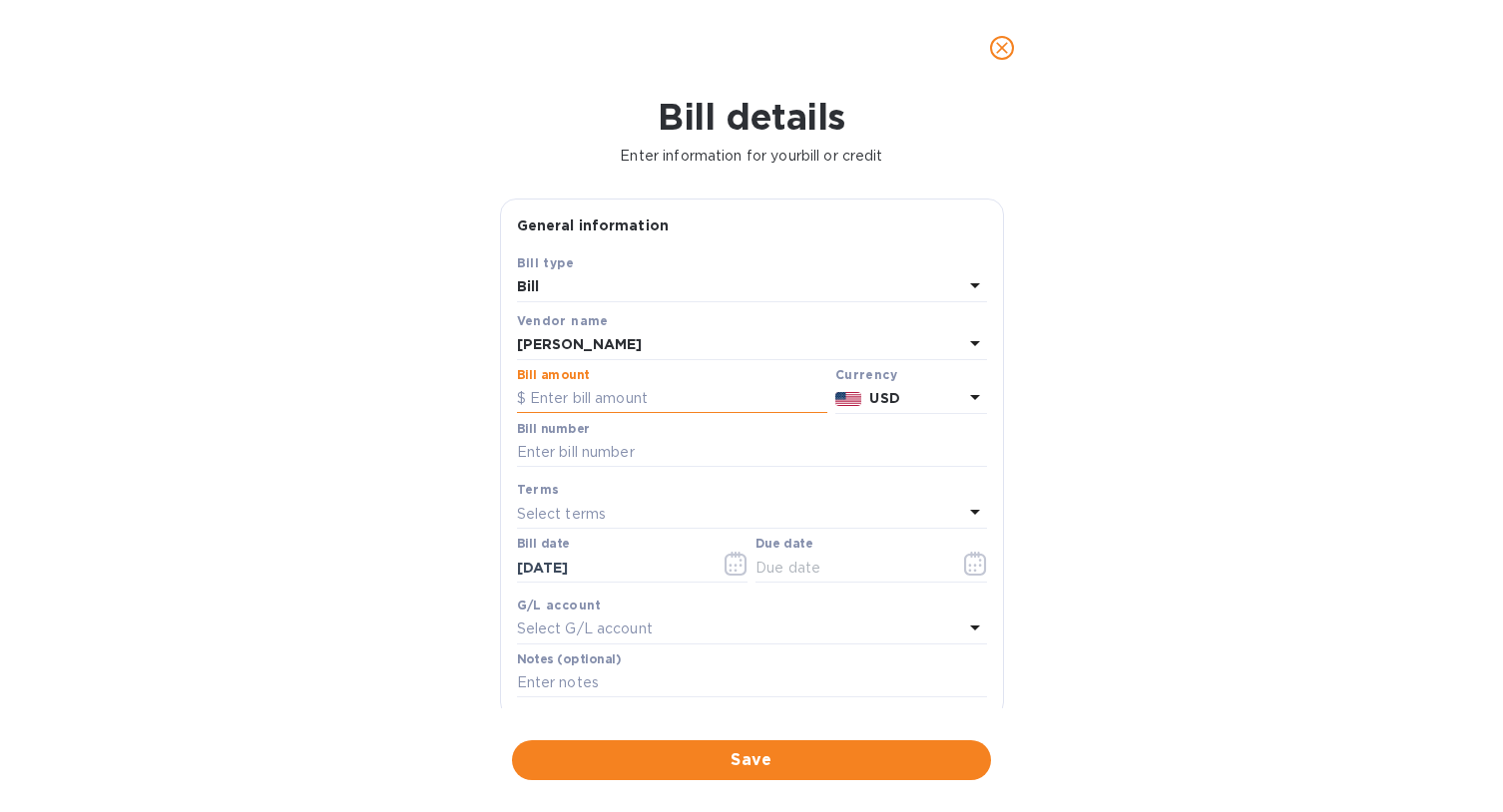 click at bounding box center (672, 399) 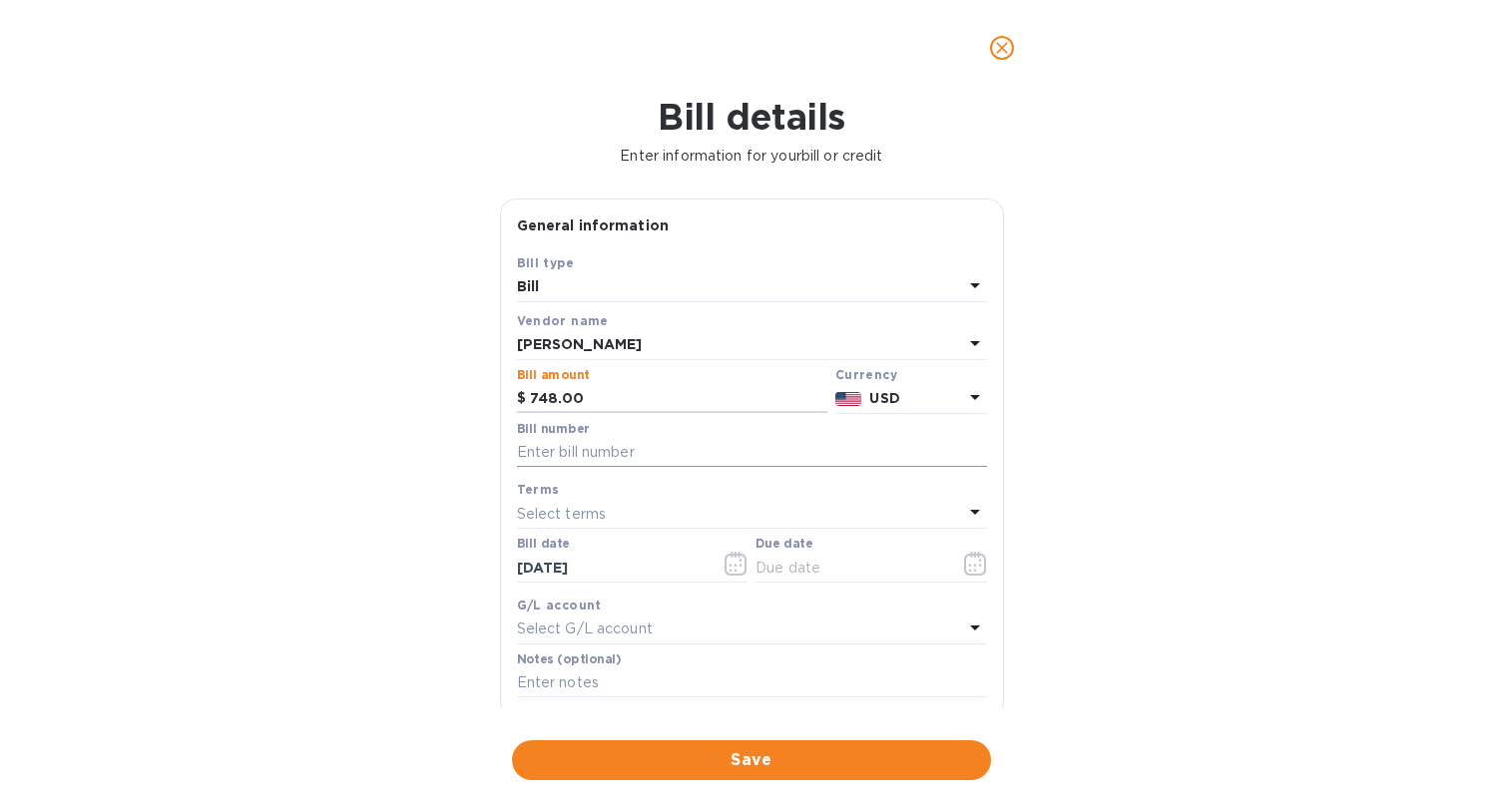 type on "748.00" 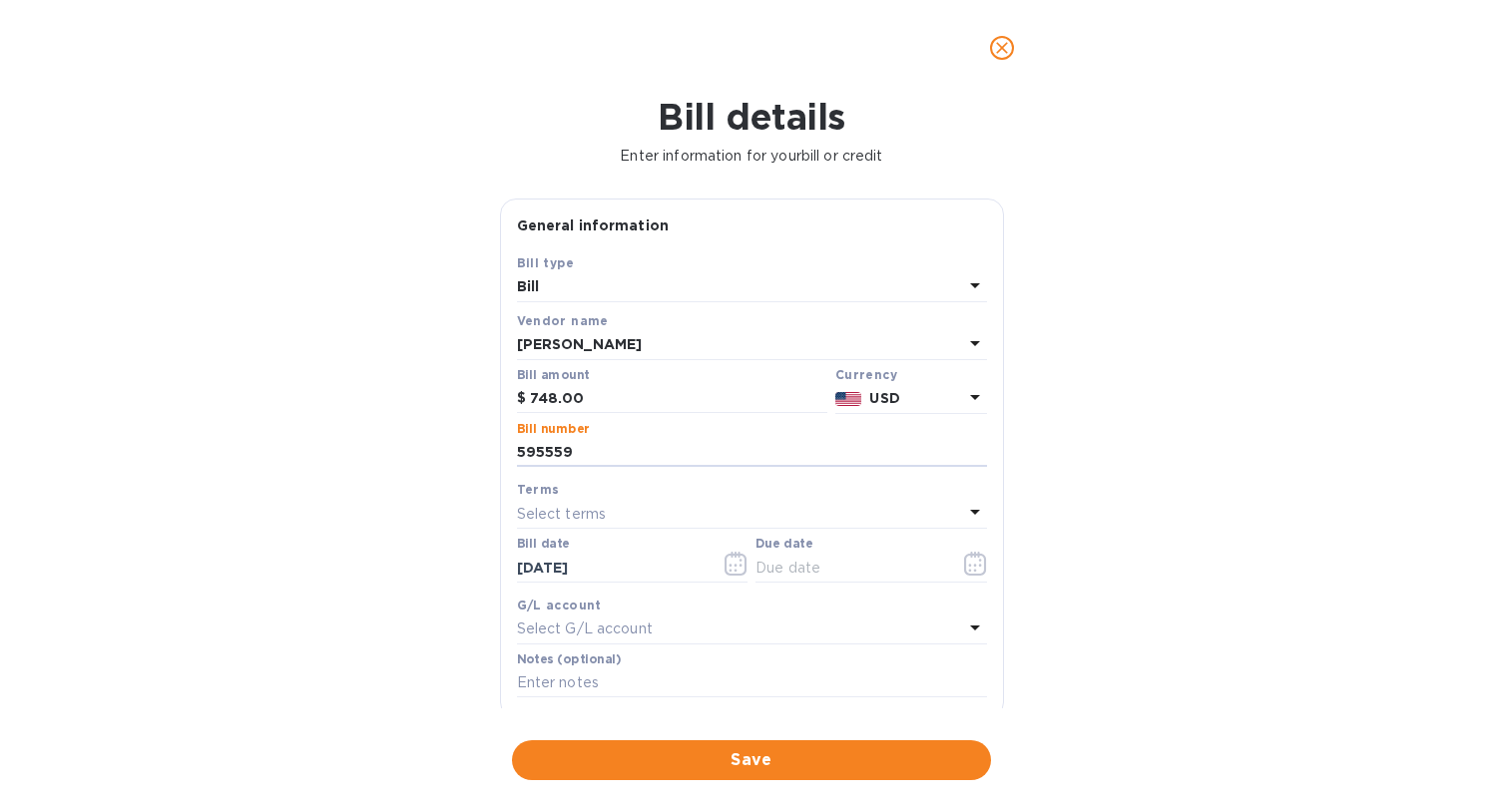 type on "595559" 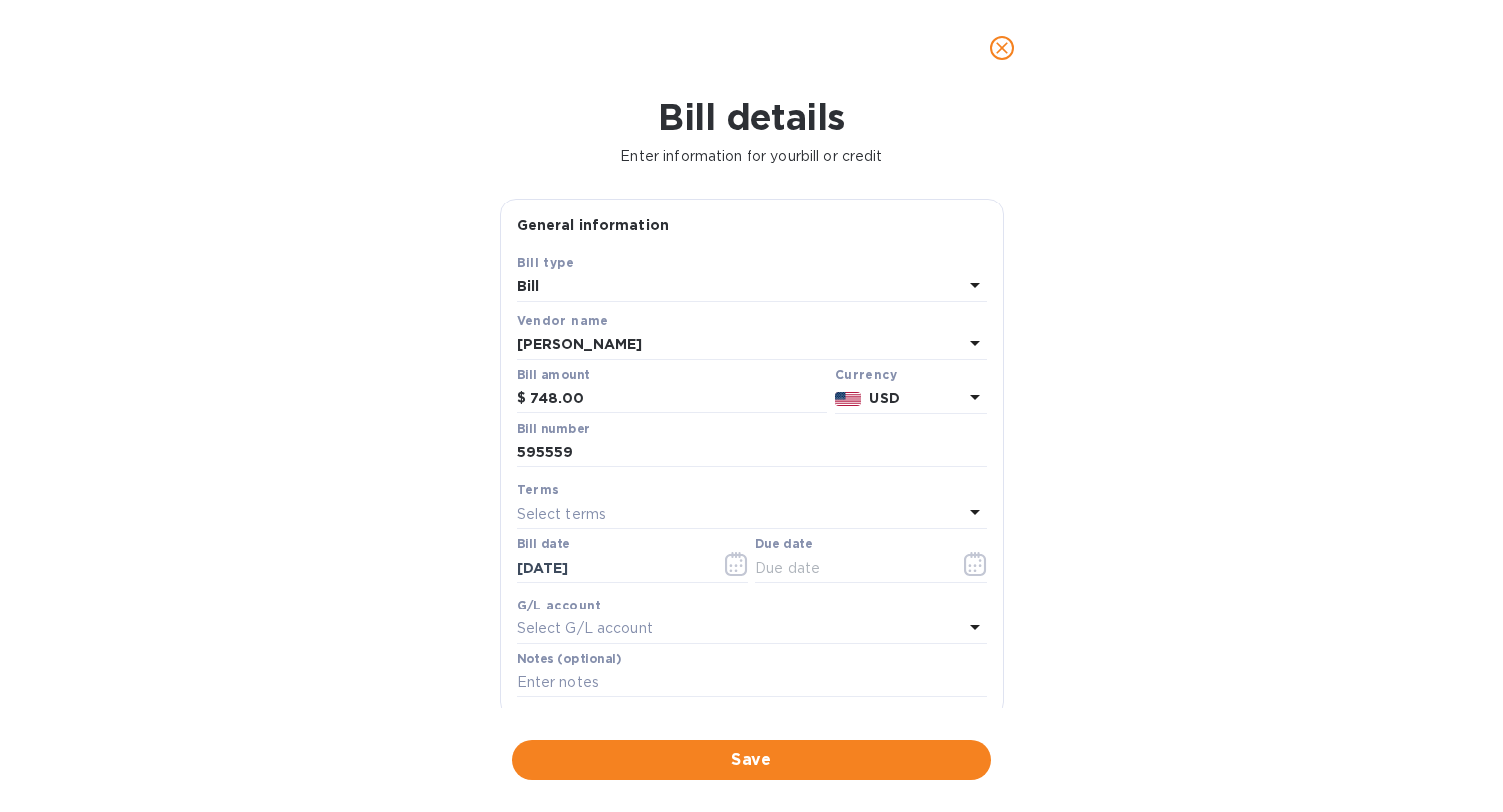 click on "Select terms" at bounding box center [562, 514] 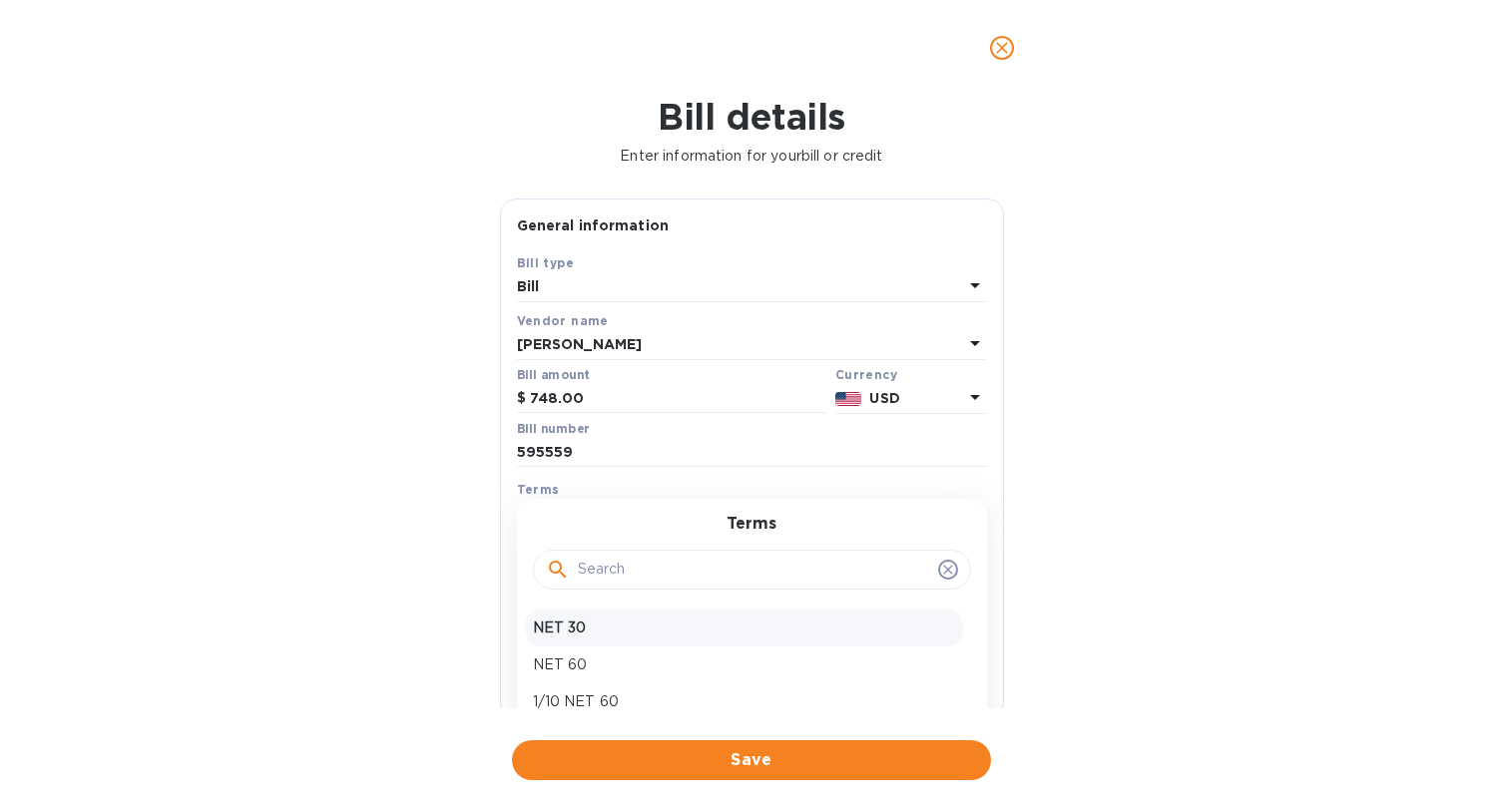 click on "NET 30" at bounding box center [744, 627] 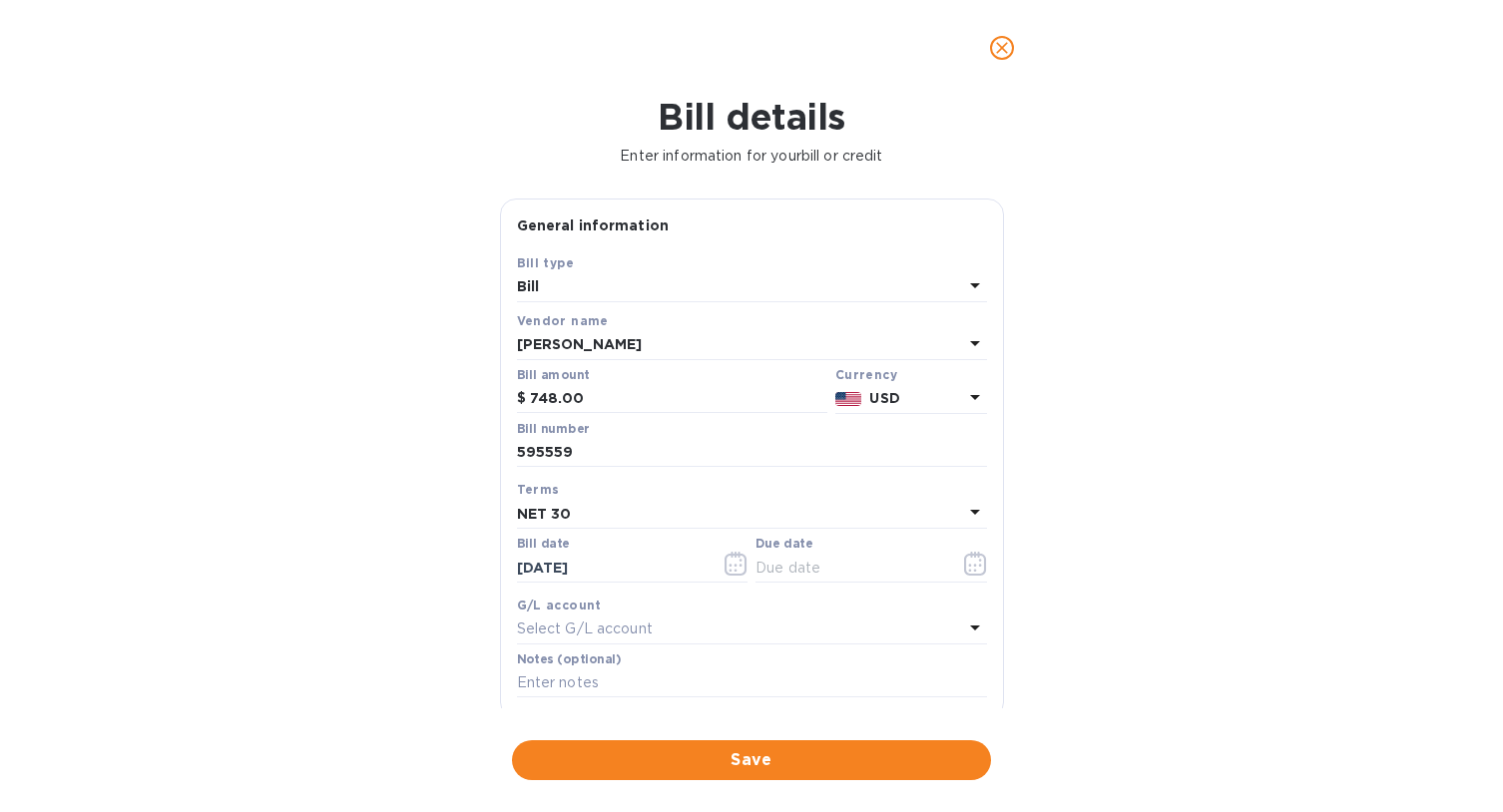 type on "08/15/2025" 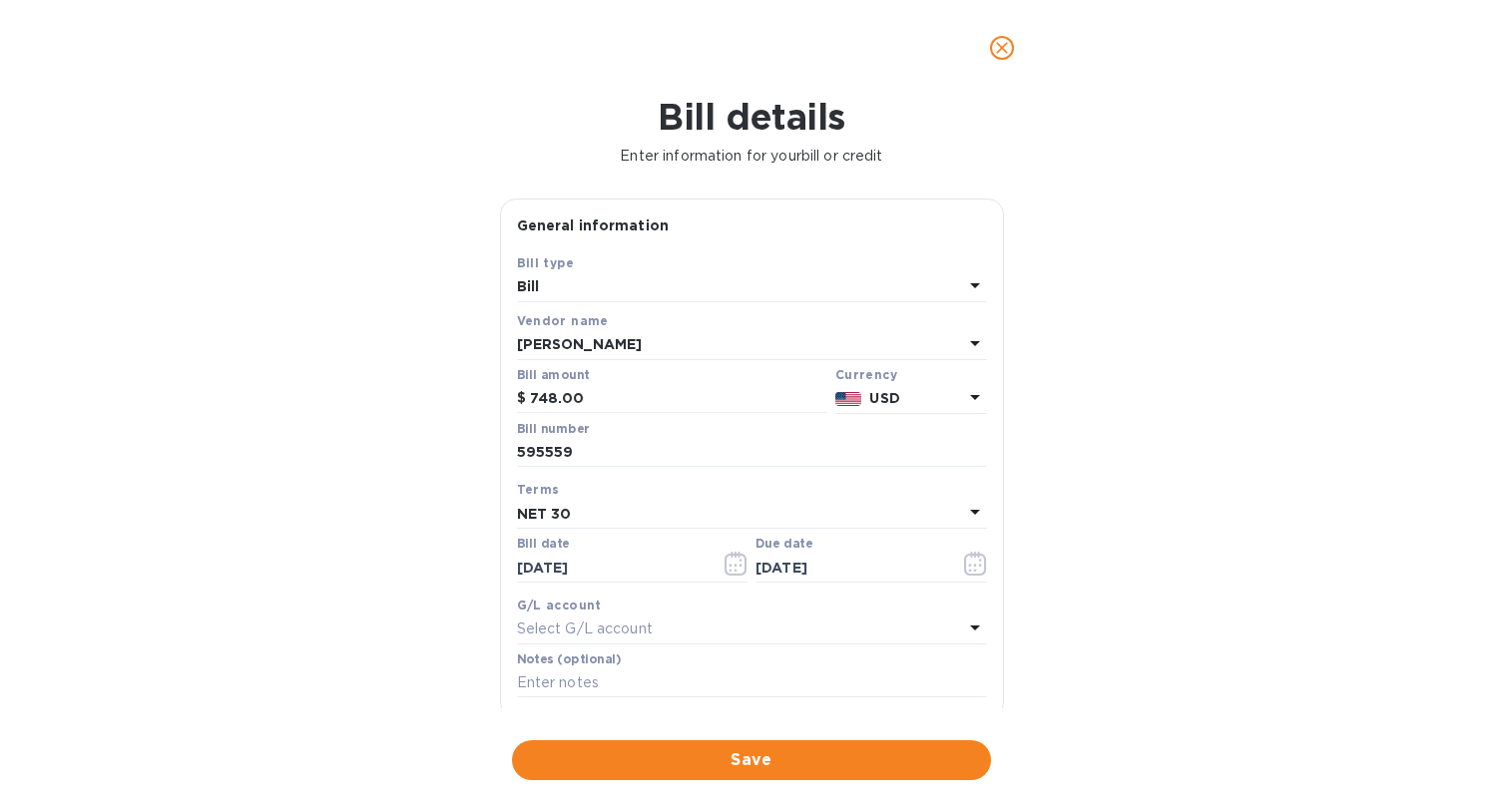 scroll, scrollTop: 100, scrollLeft: 0, axis: vertical 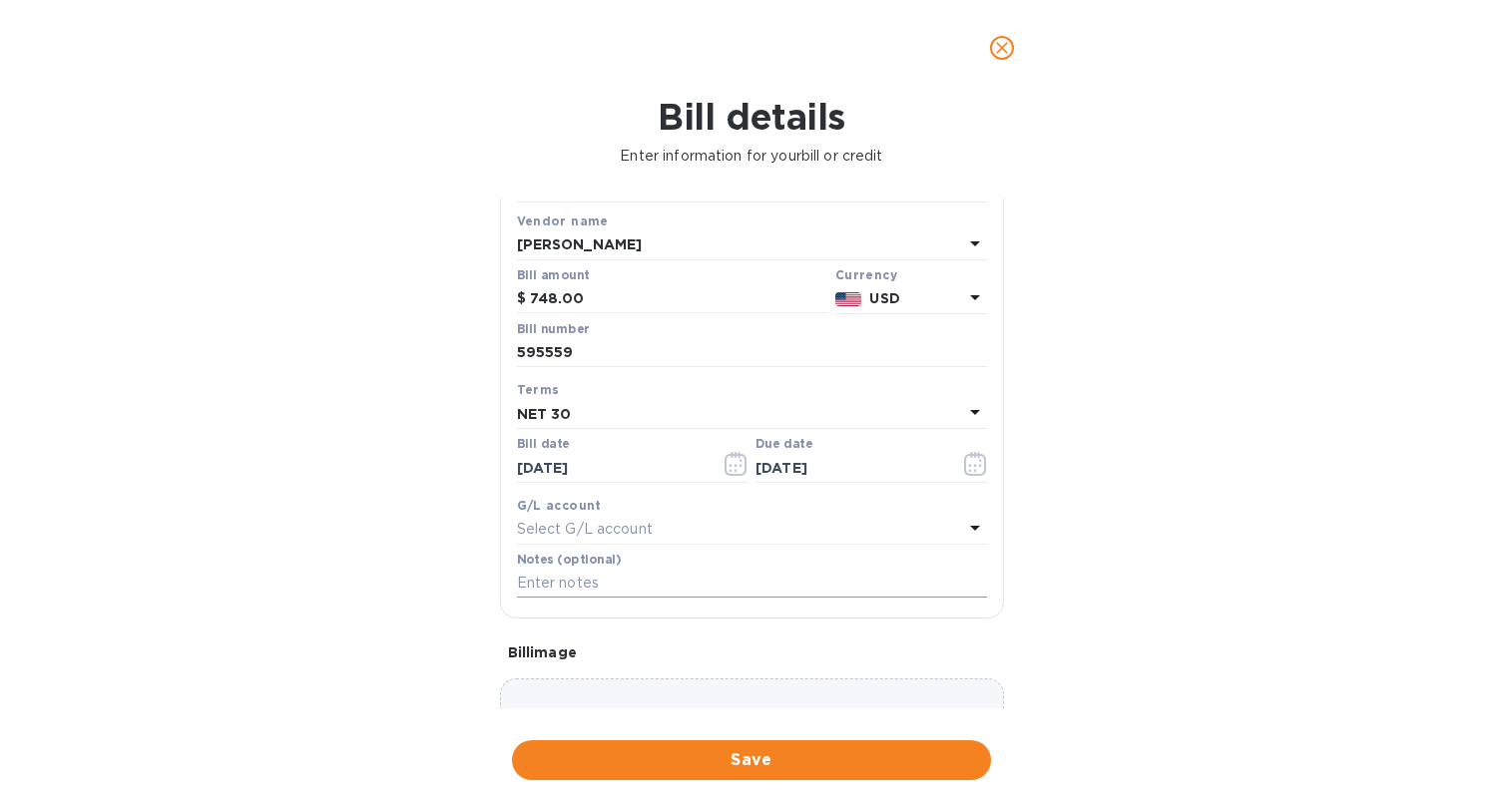 click at bounding box center [752, 584] 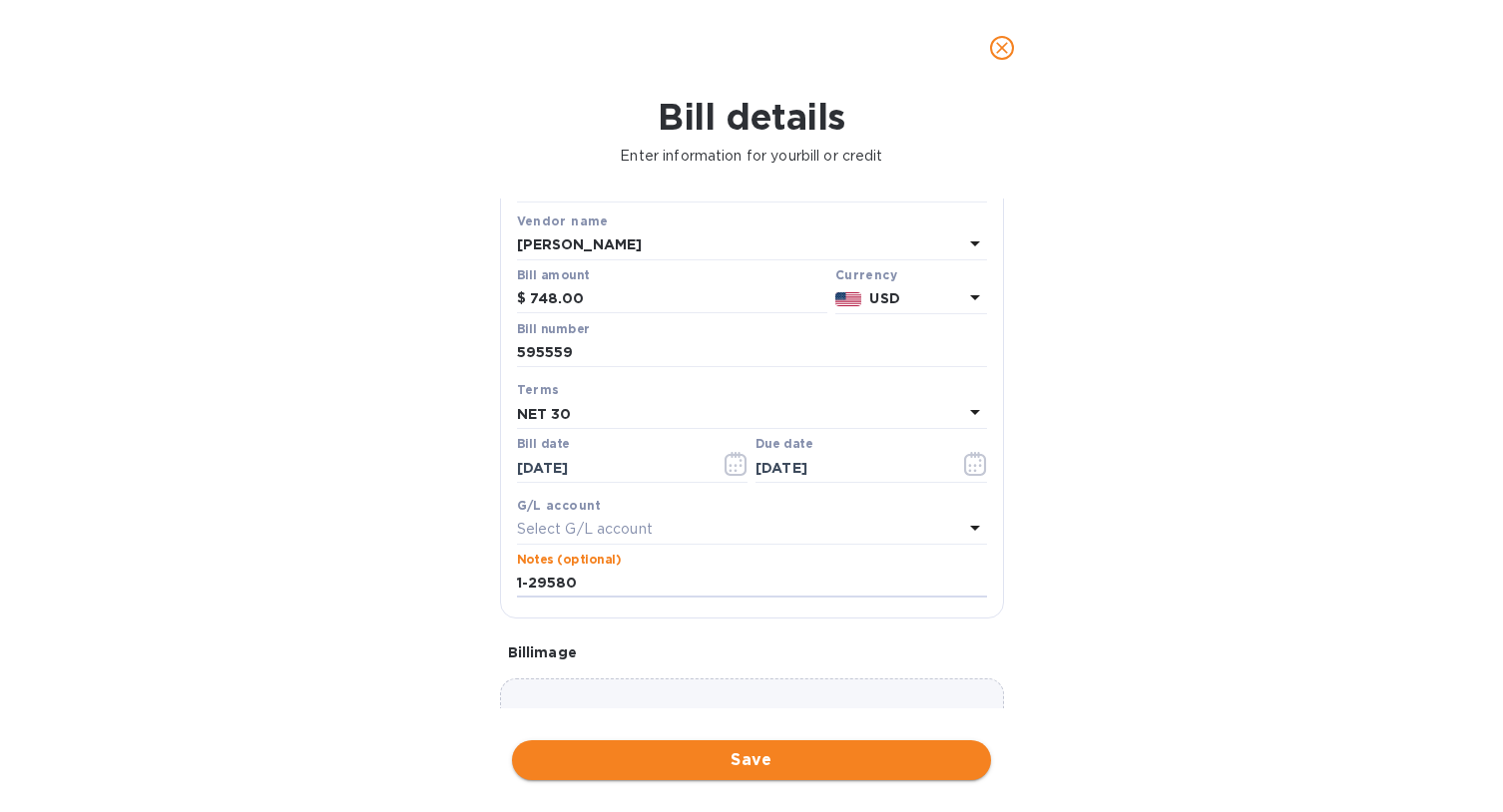type on "1-29580" 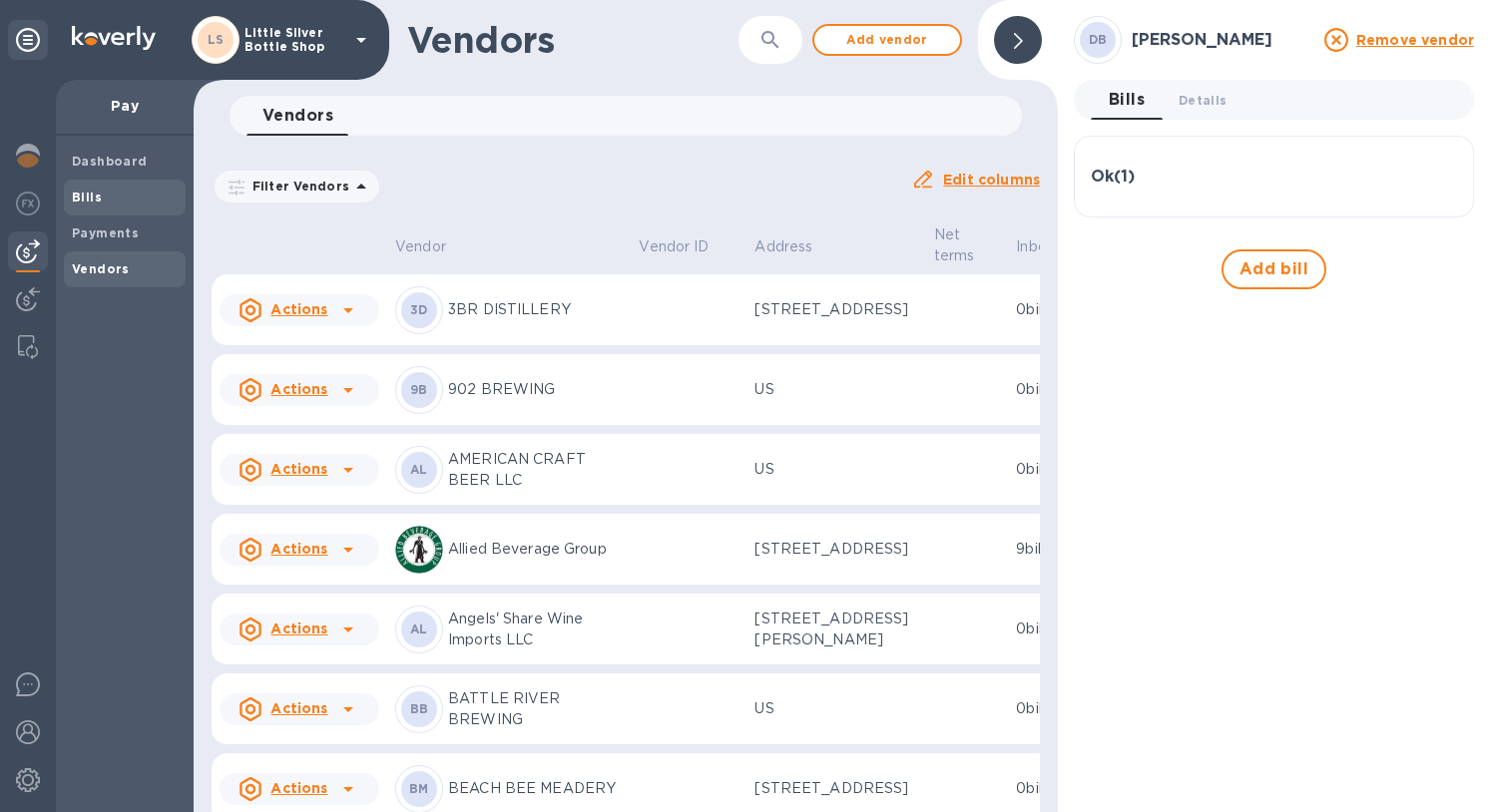 click on "Bills" at bounding box center [125, 198] 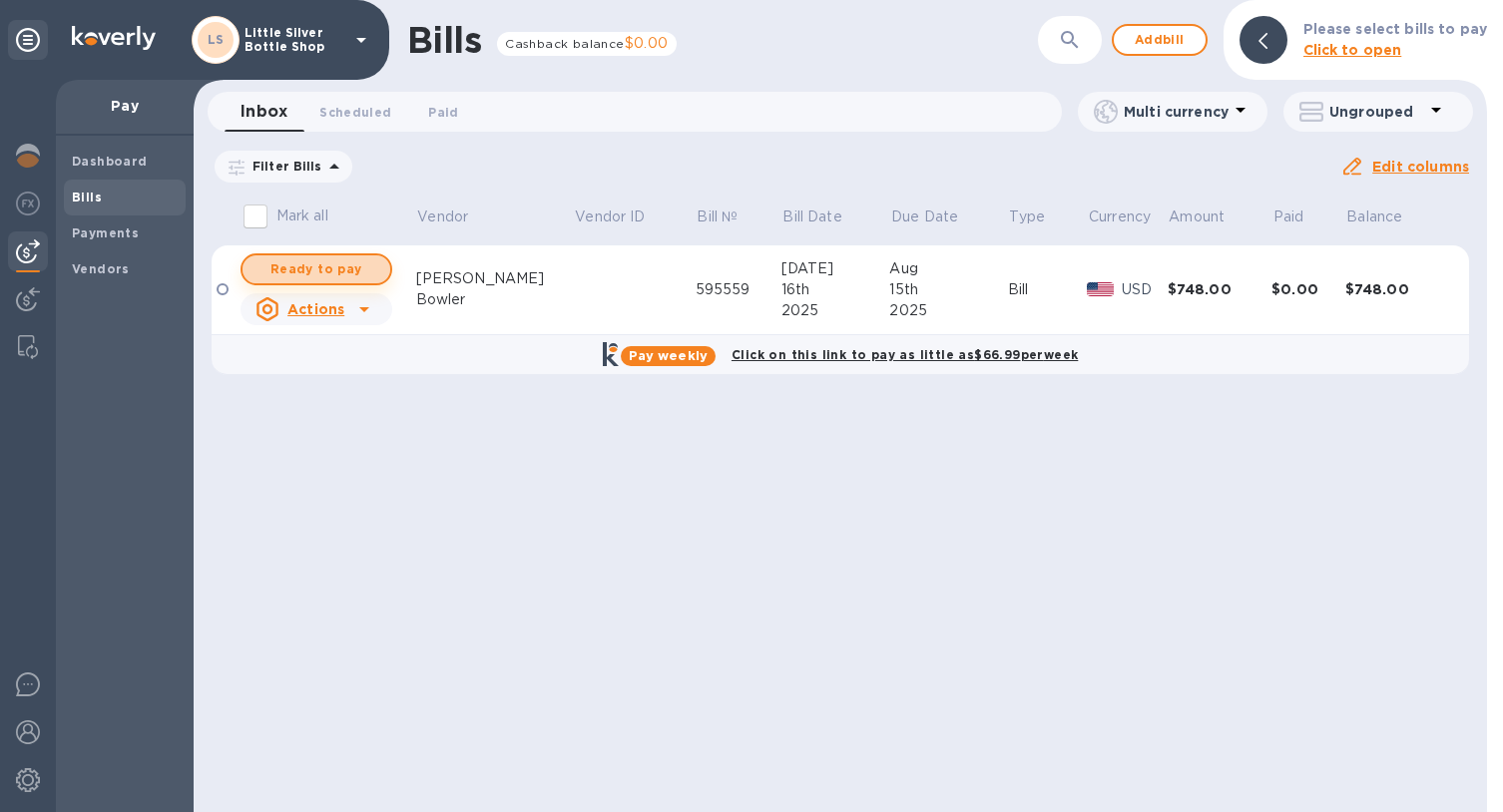 click on "Ready to pay" at bounding box center [316, 269] 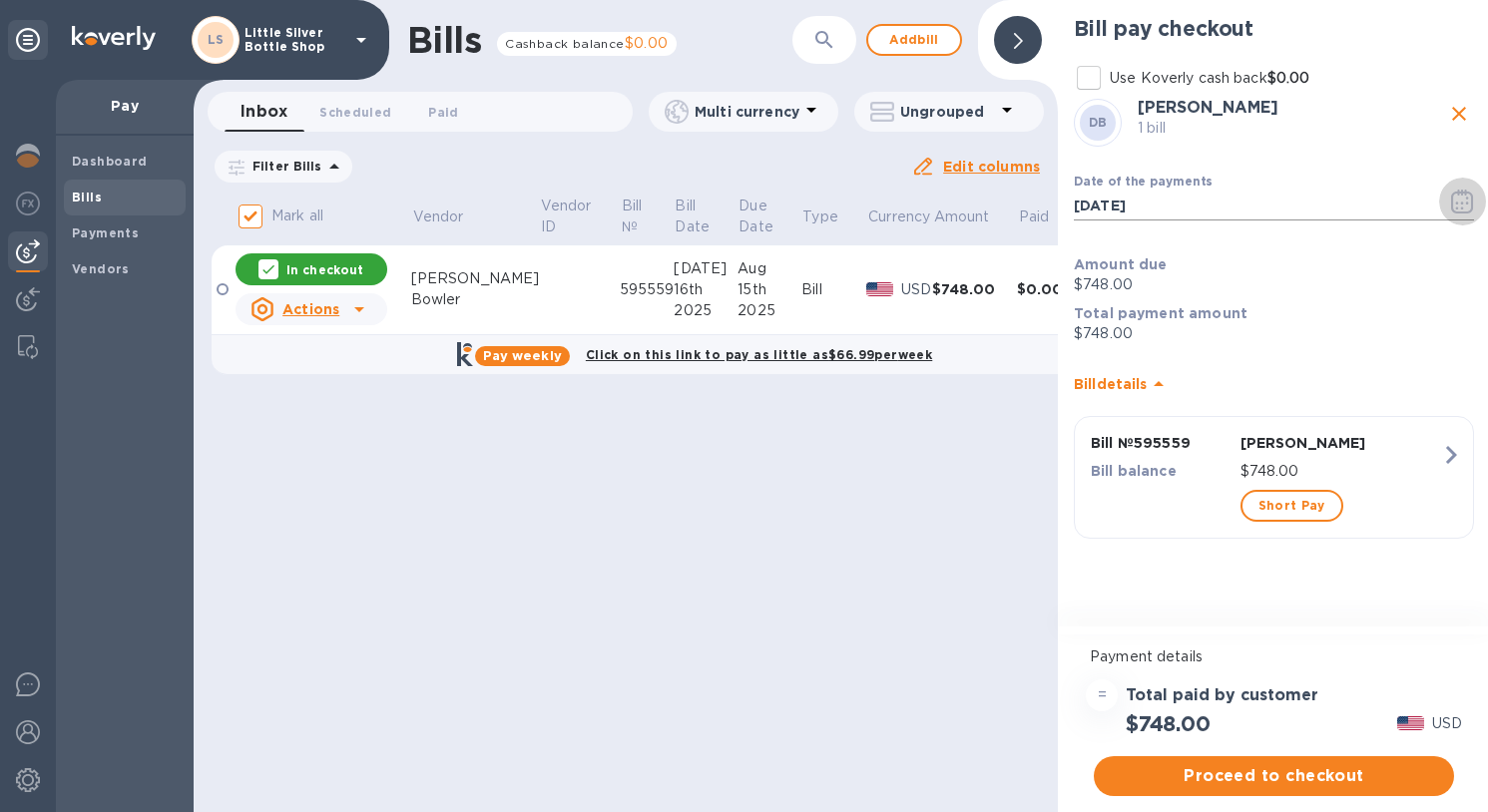 click 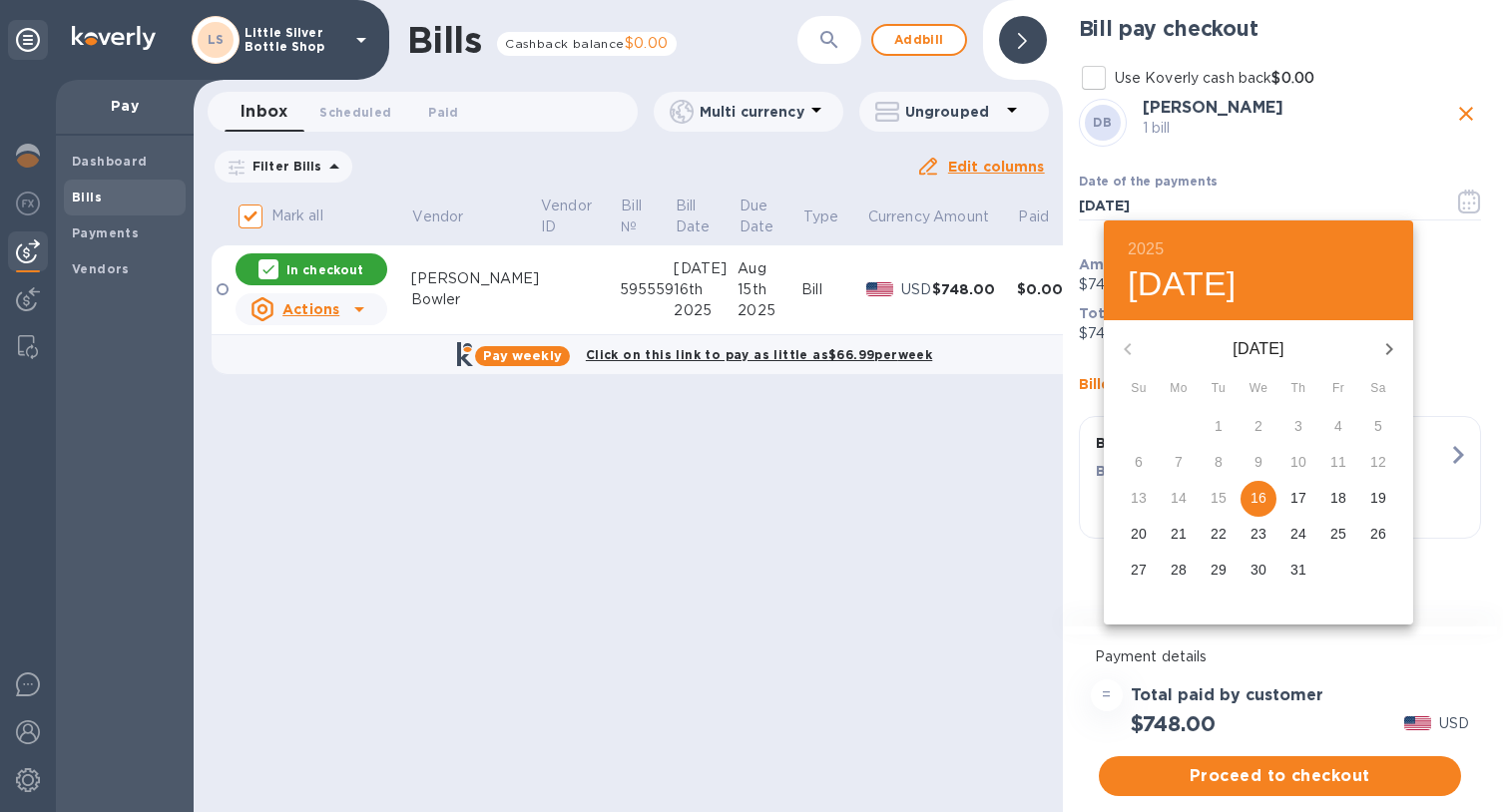 click 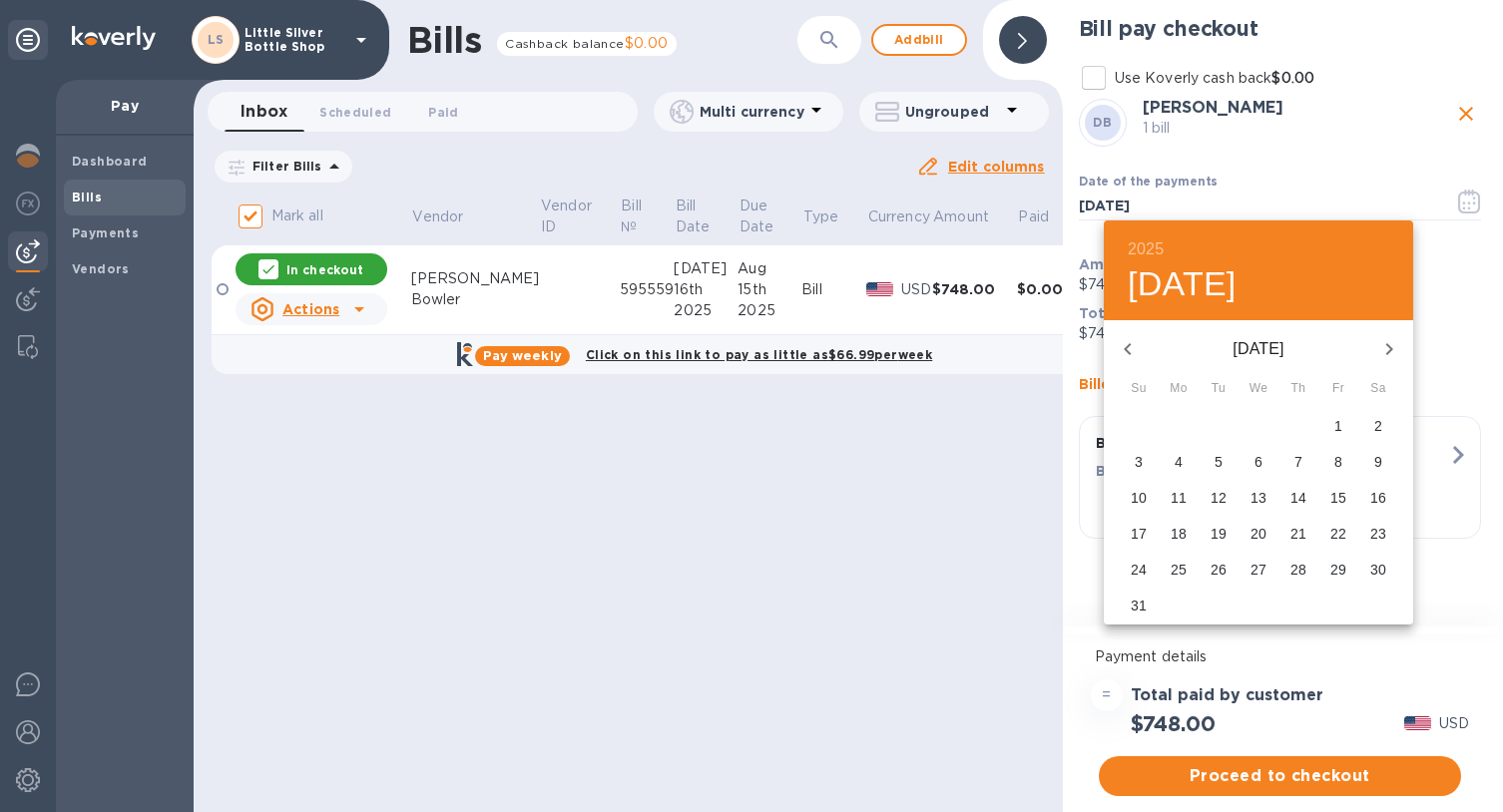 click on "6" at bounding box center (1258, 462) 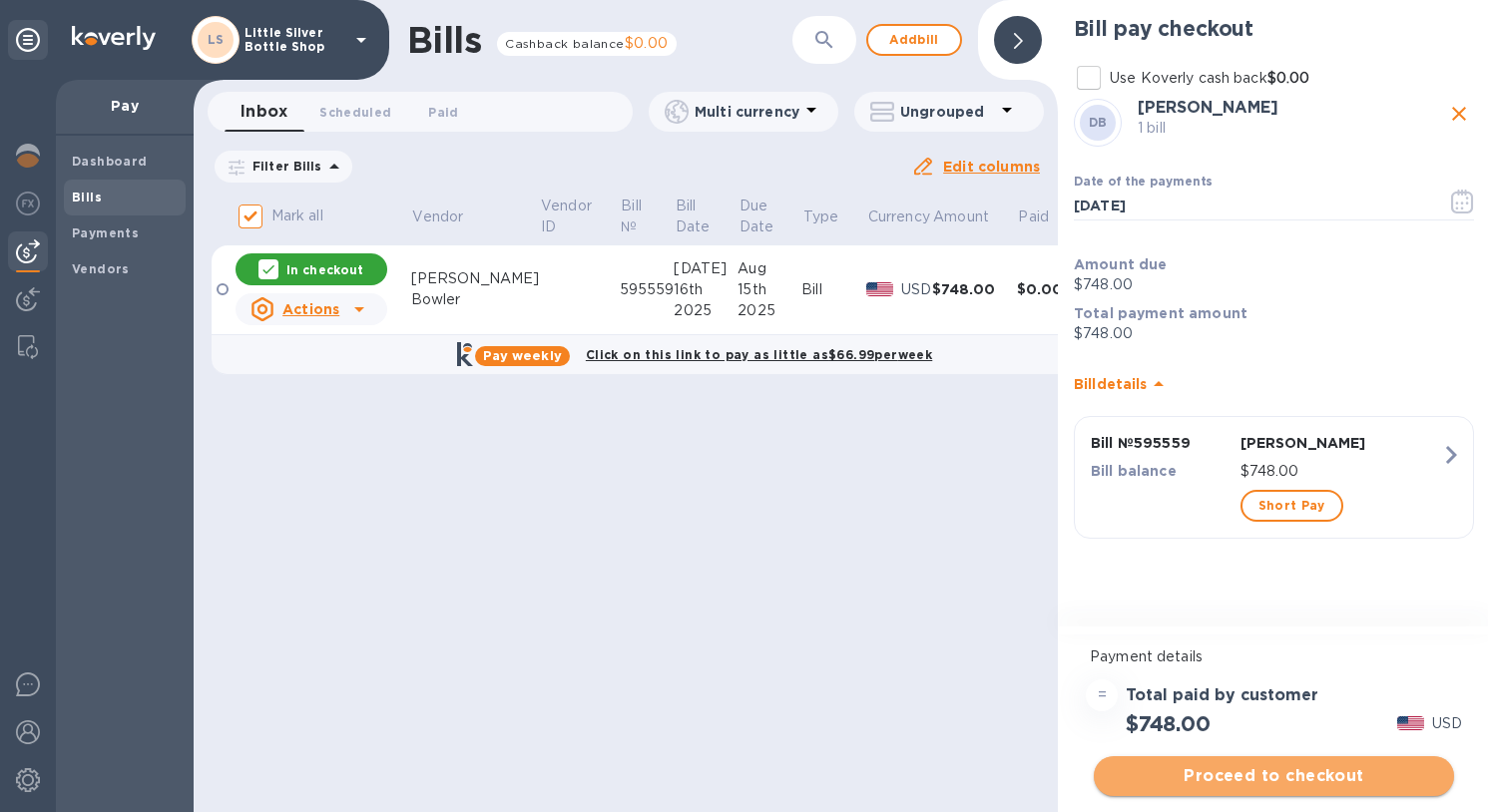 click on "Proceed to checkout" at bounding box center [1273, 776] 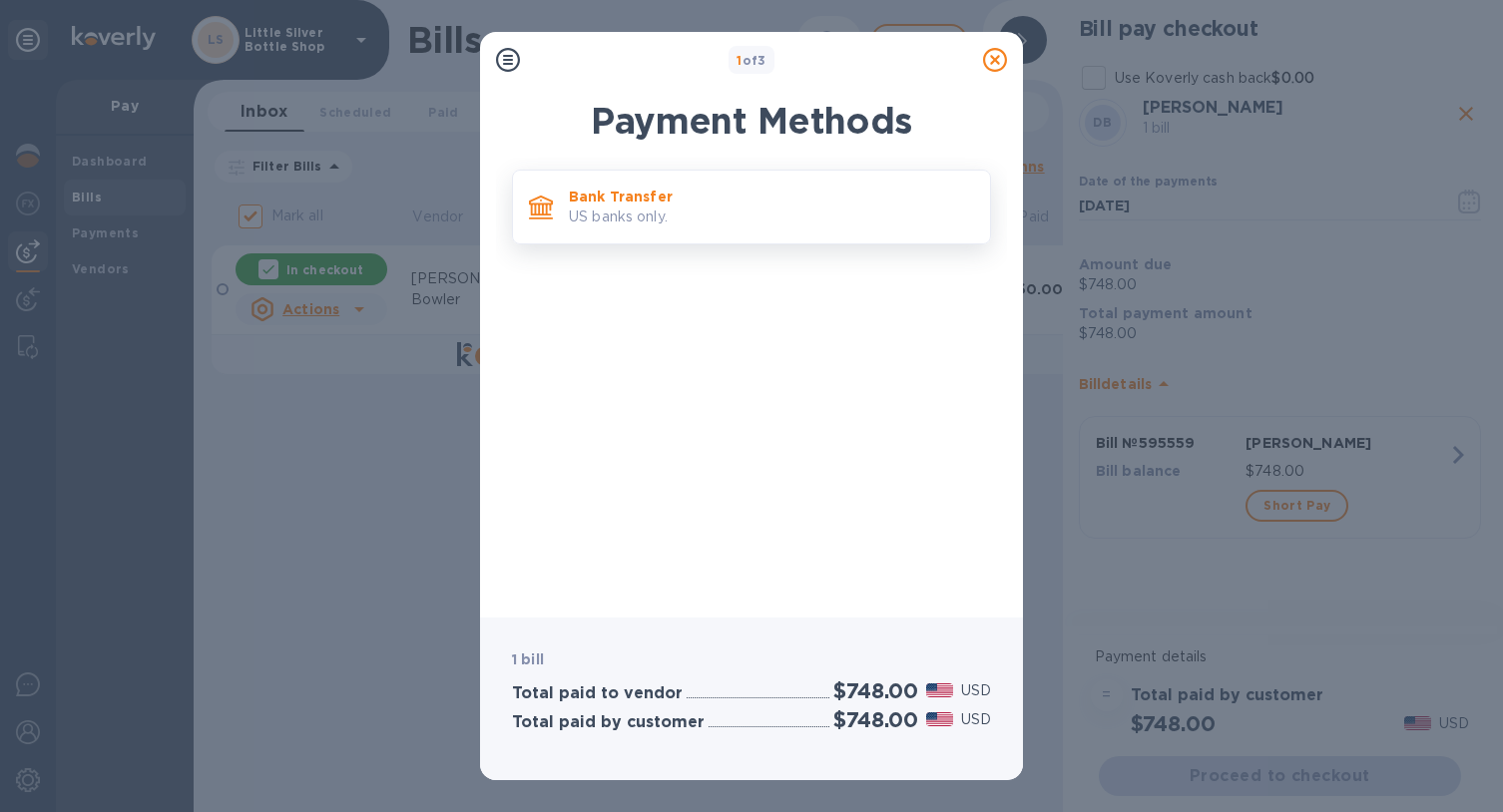 click on "Bank Transfer" at bounding box center (771, 197) 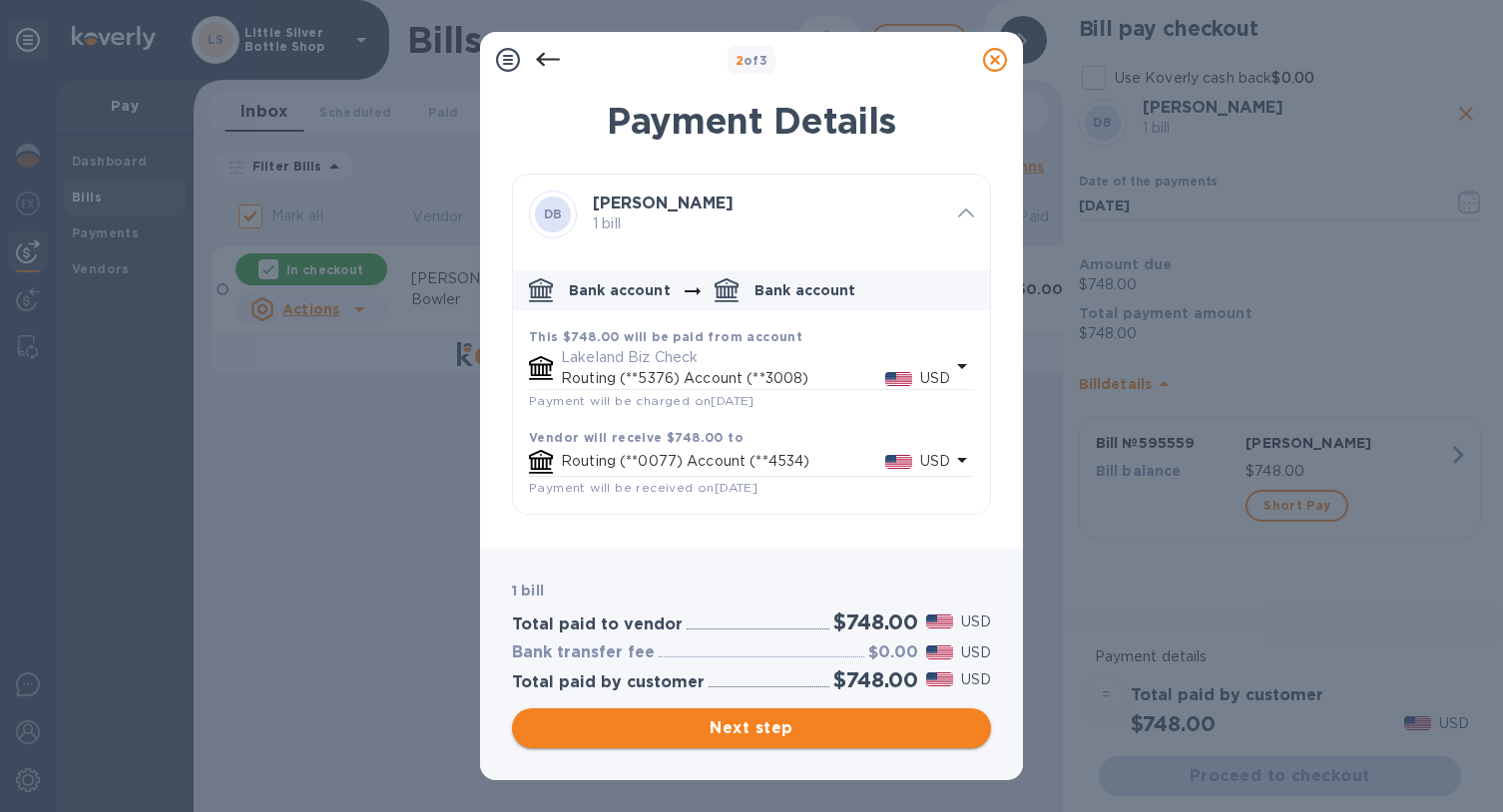 click on "Next step" at bounding box center (752, 728) 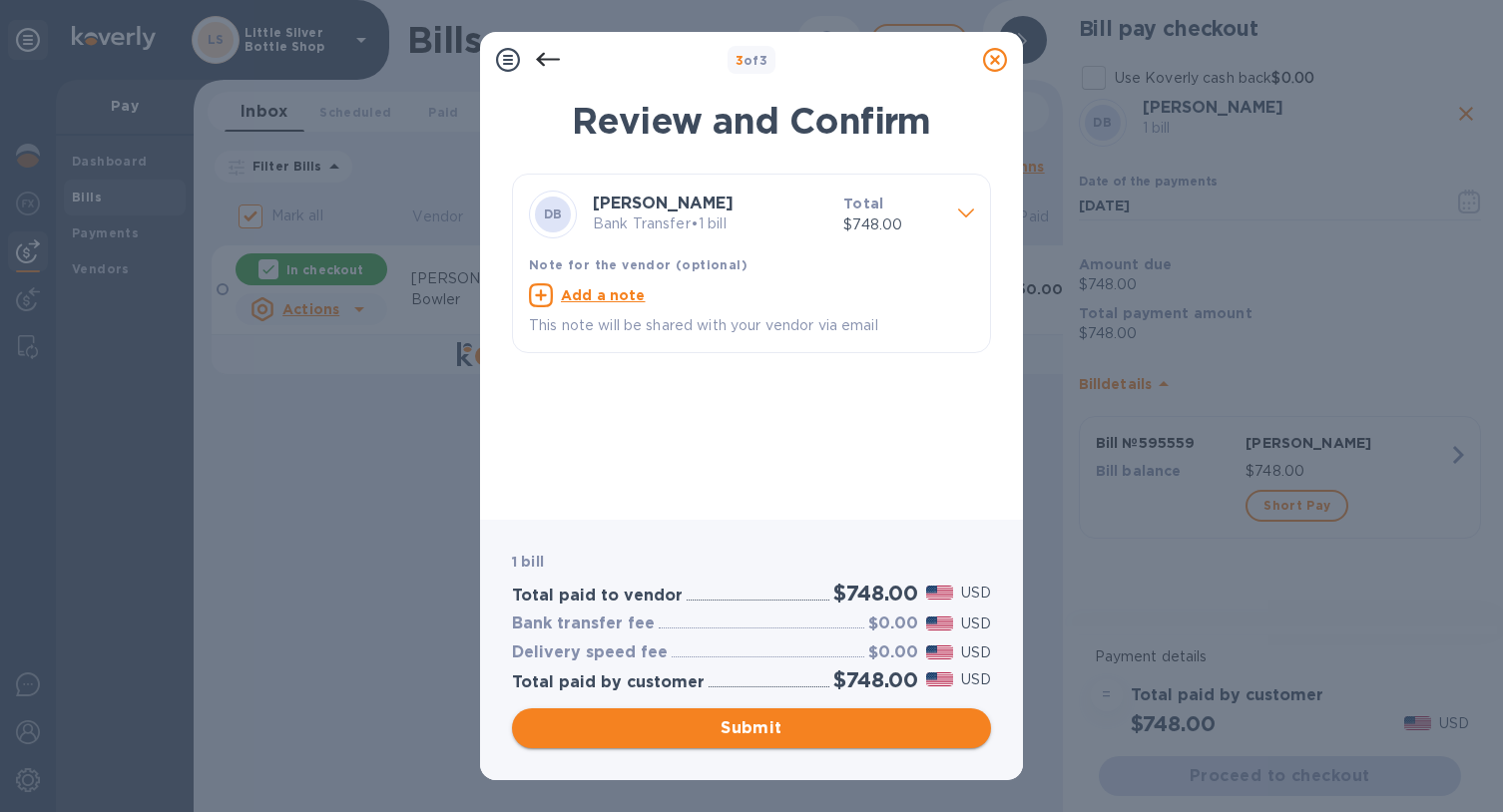click on "Submit" at bounding box center (752, 728) 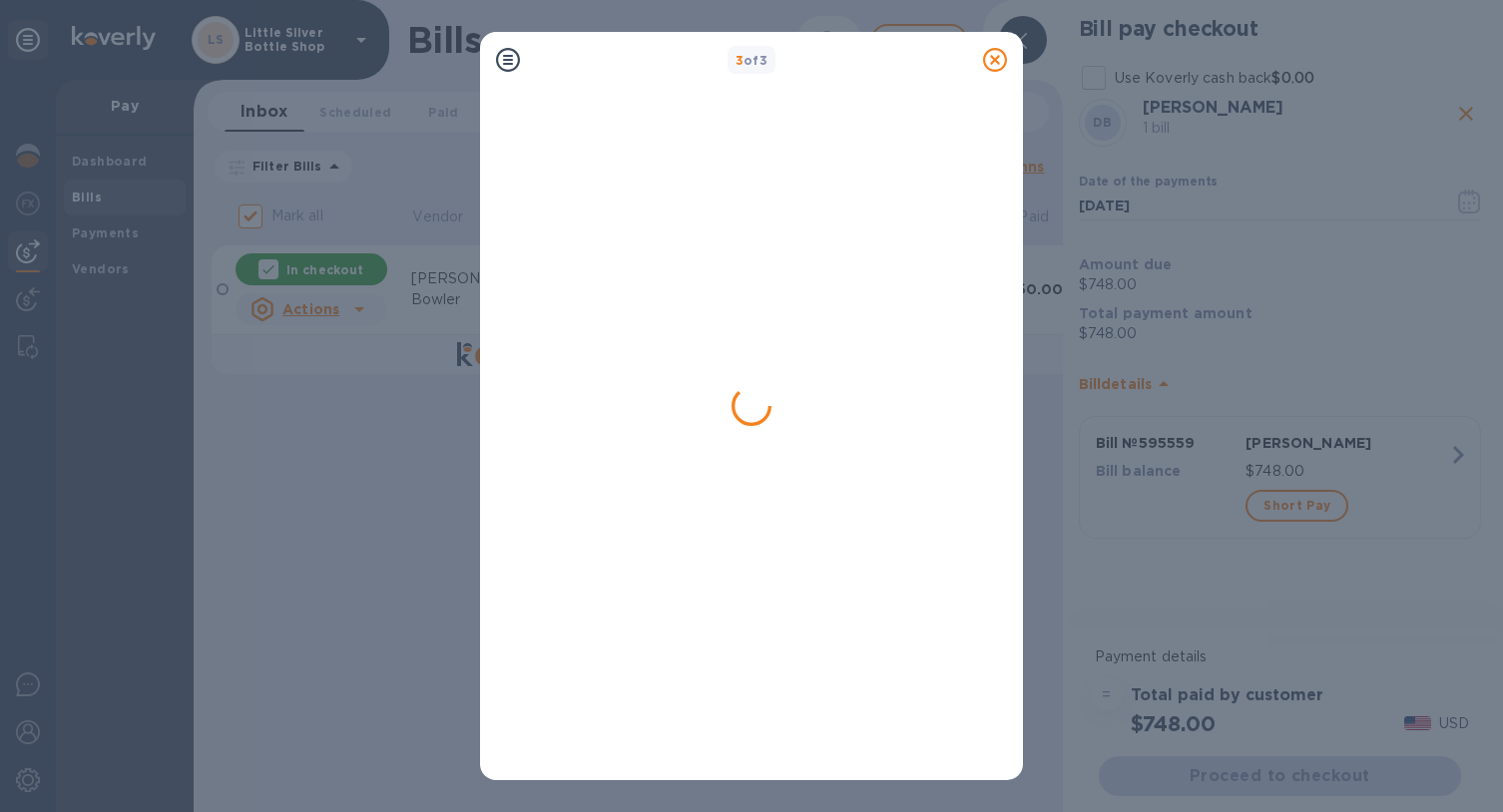 checkbox on "false" 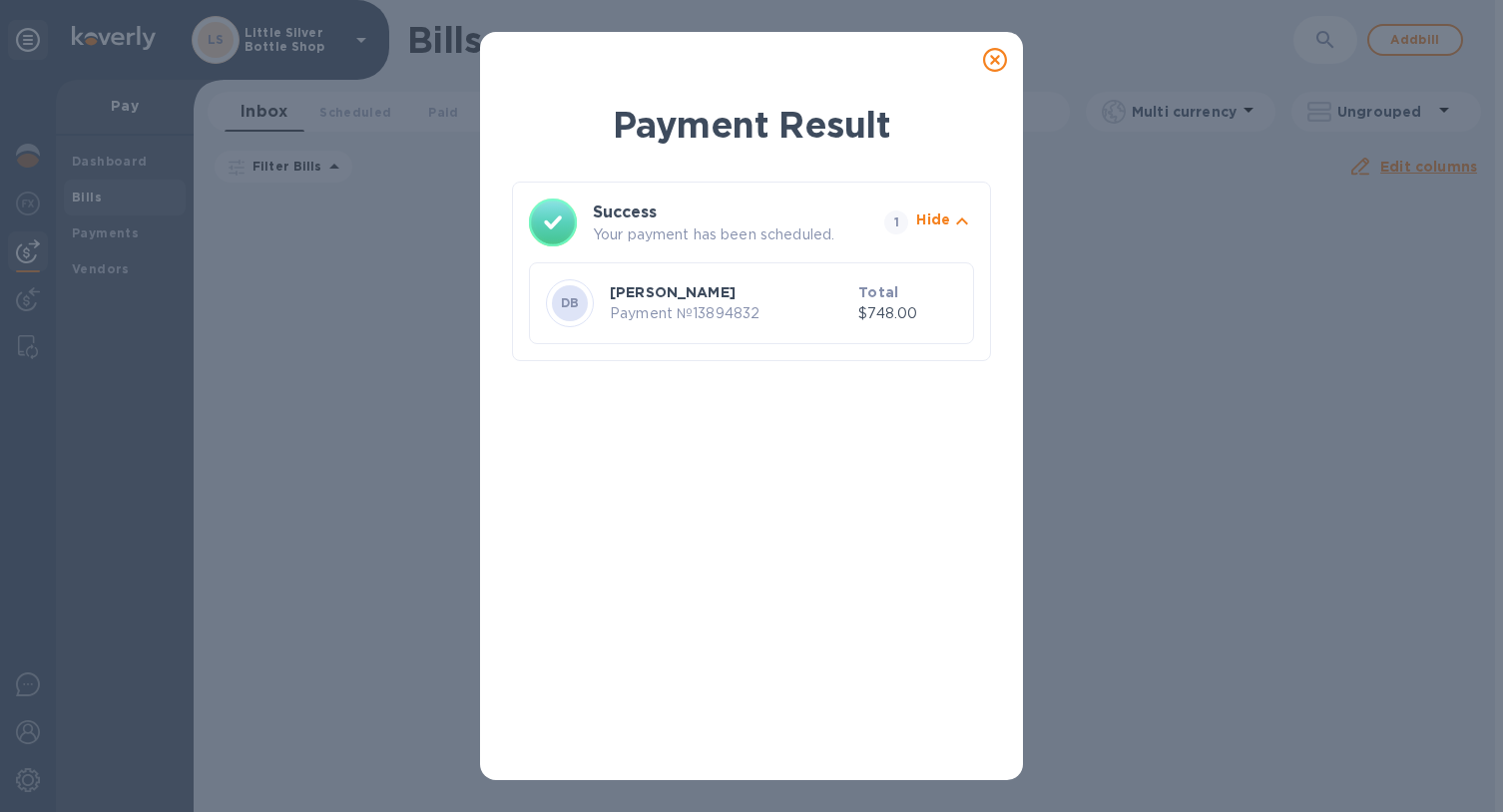 click 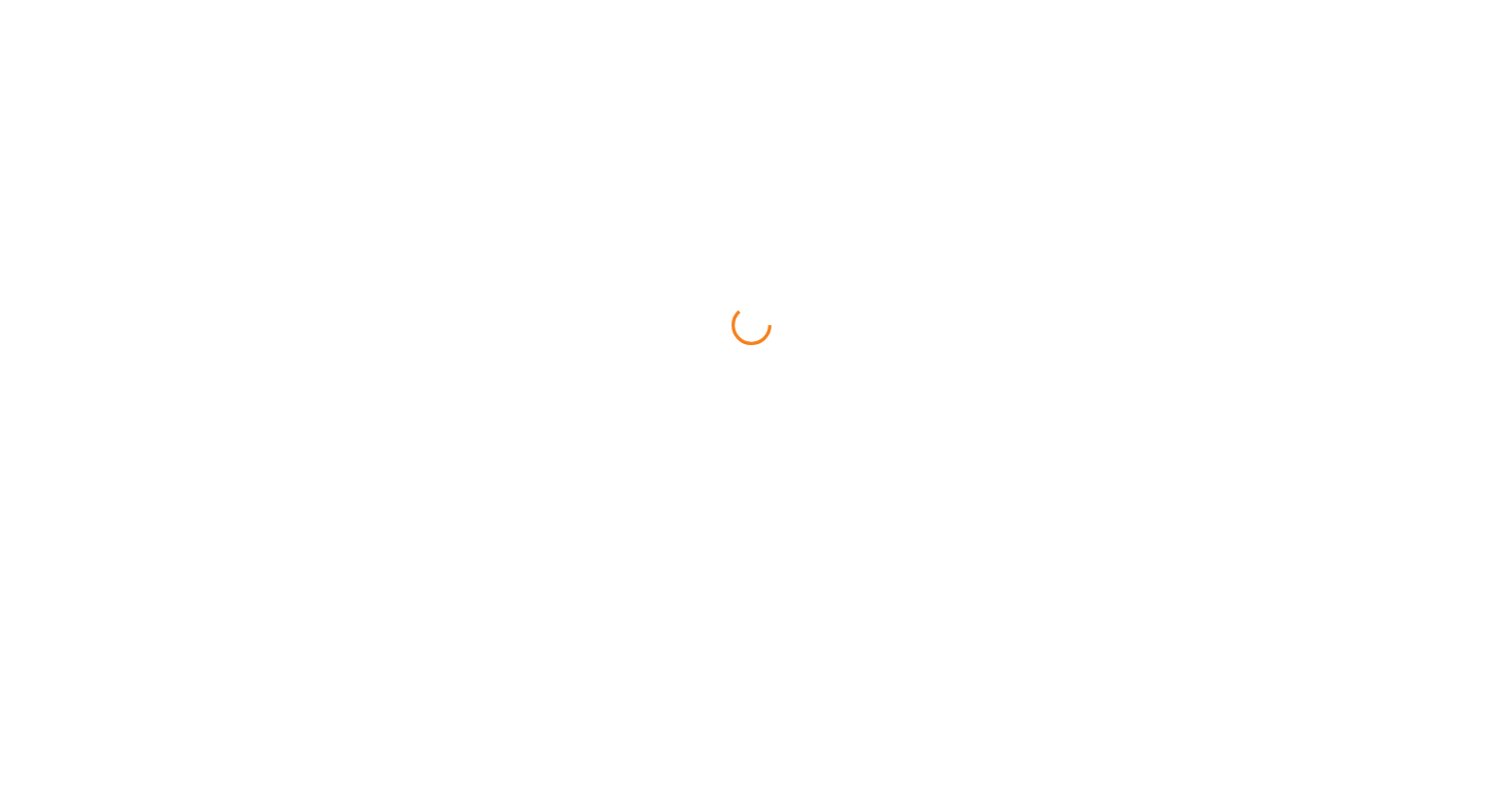 scroll, scrollTop: 0, scrollLeft: 0, axis: both 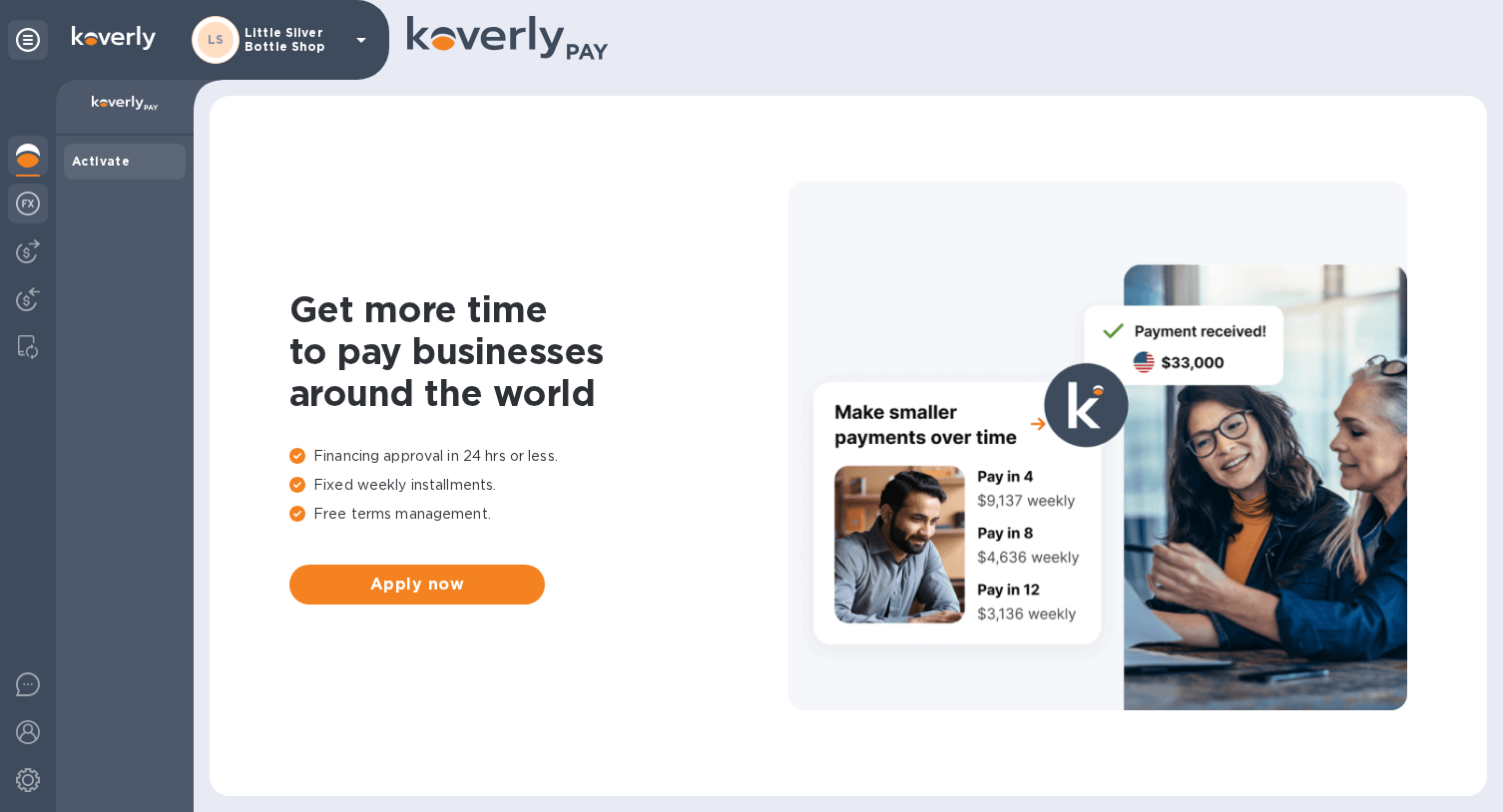click at bounding box center [28, 203] 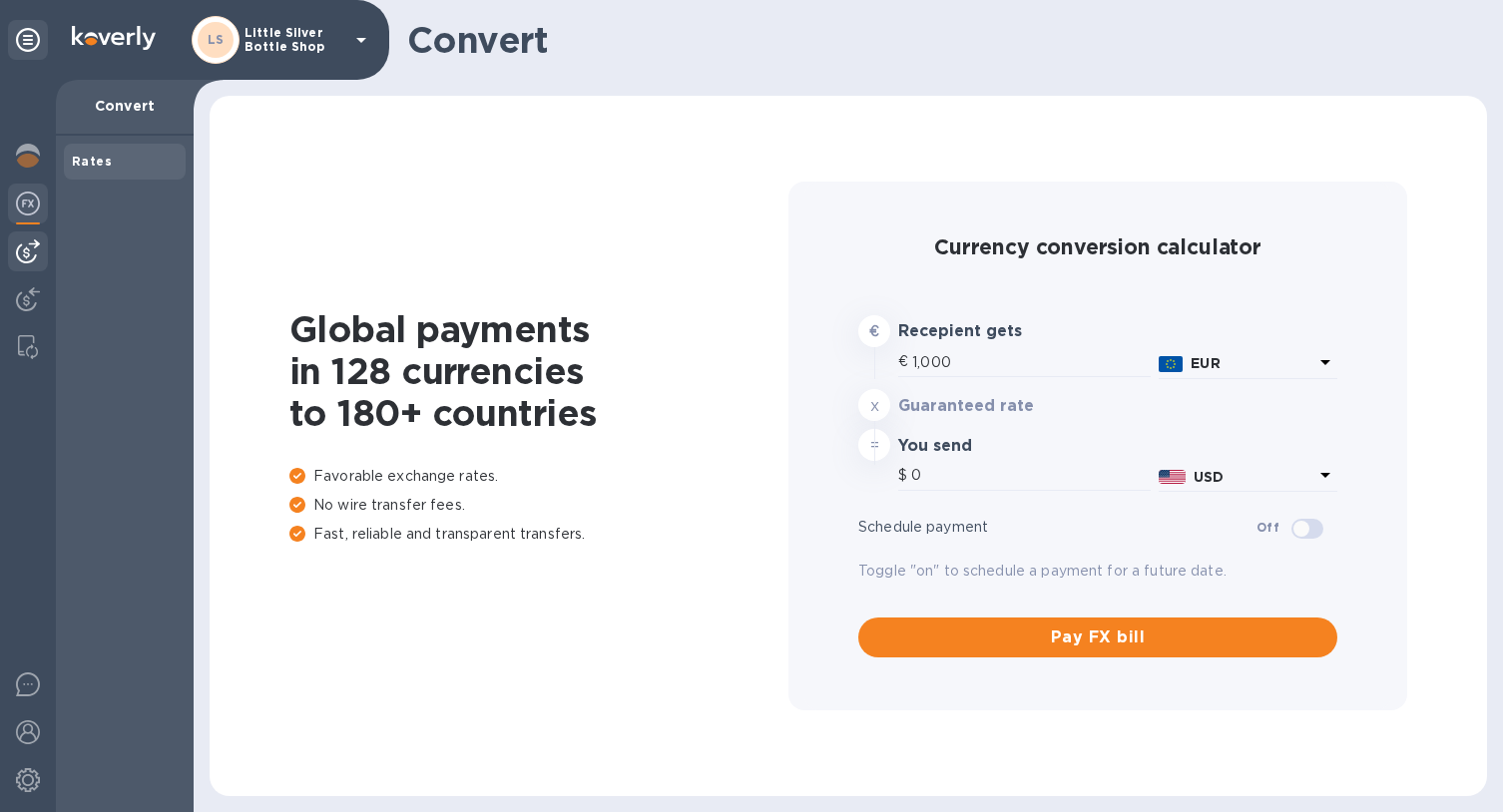 type on "1,175.66" 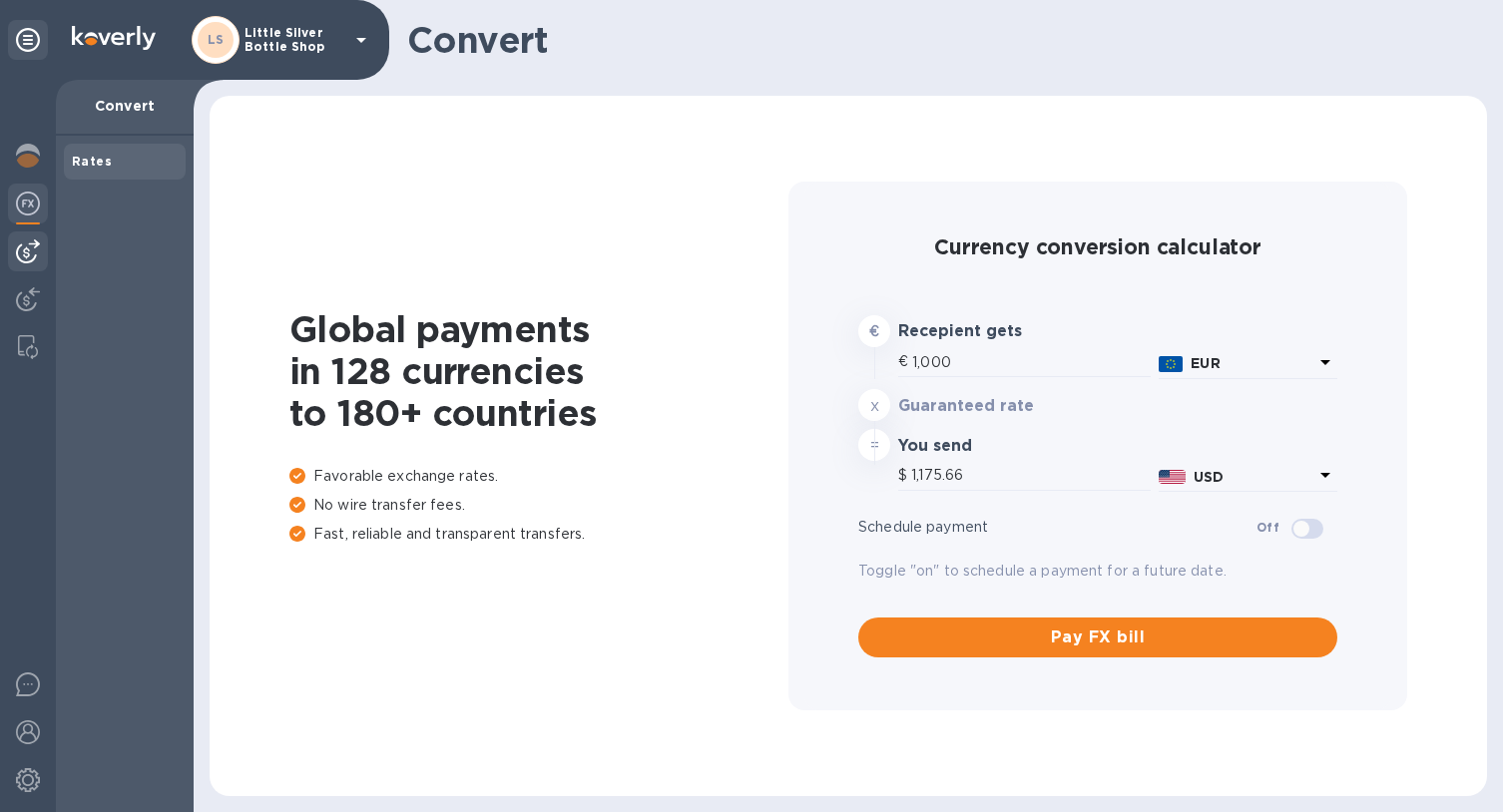 click at bounding box center [28, 251] 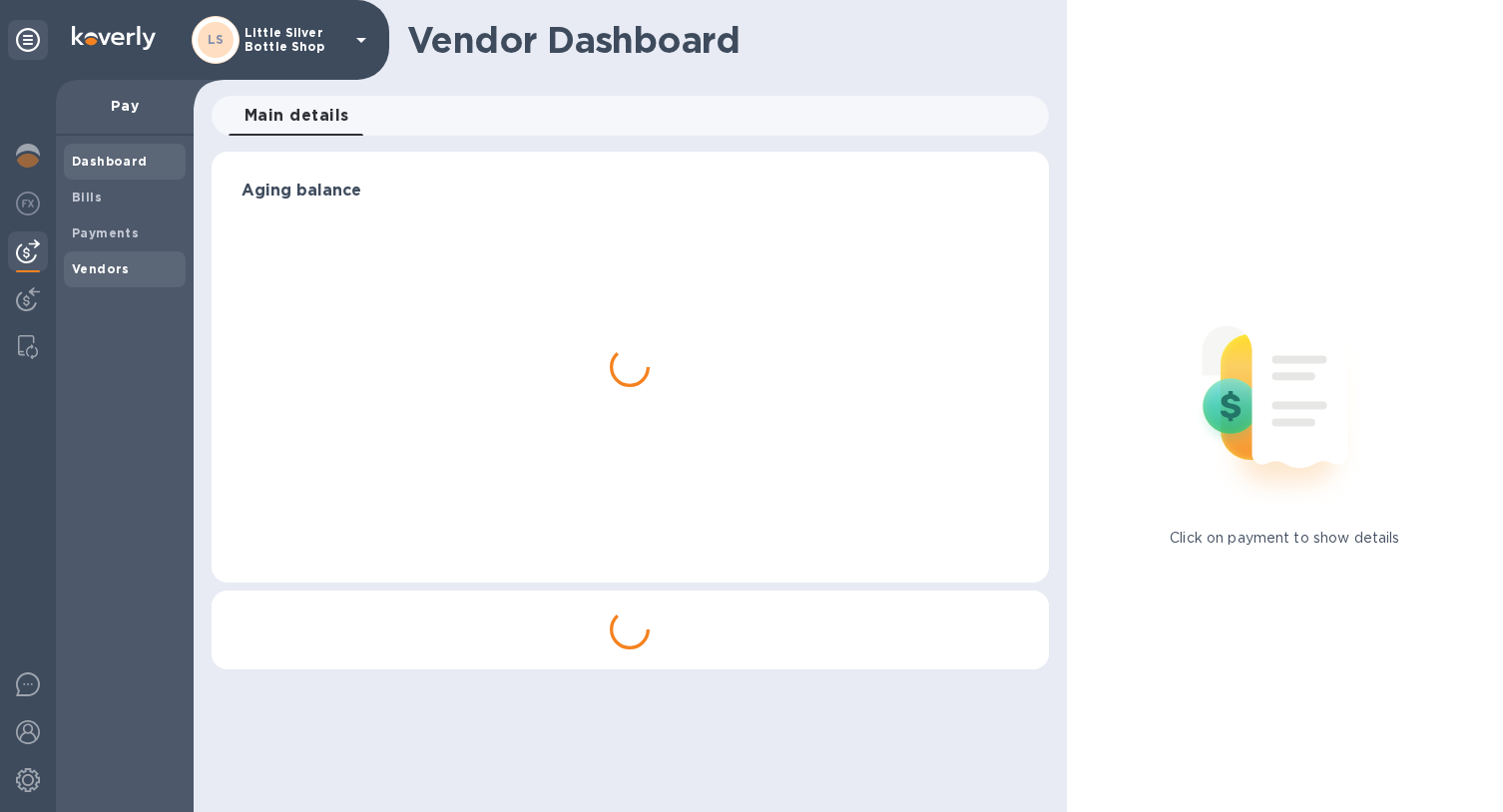 click on "Vendors" at bounding box center (101, 268) 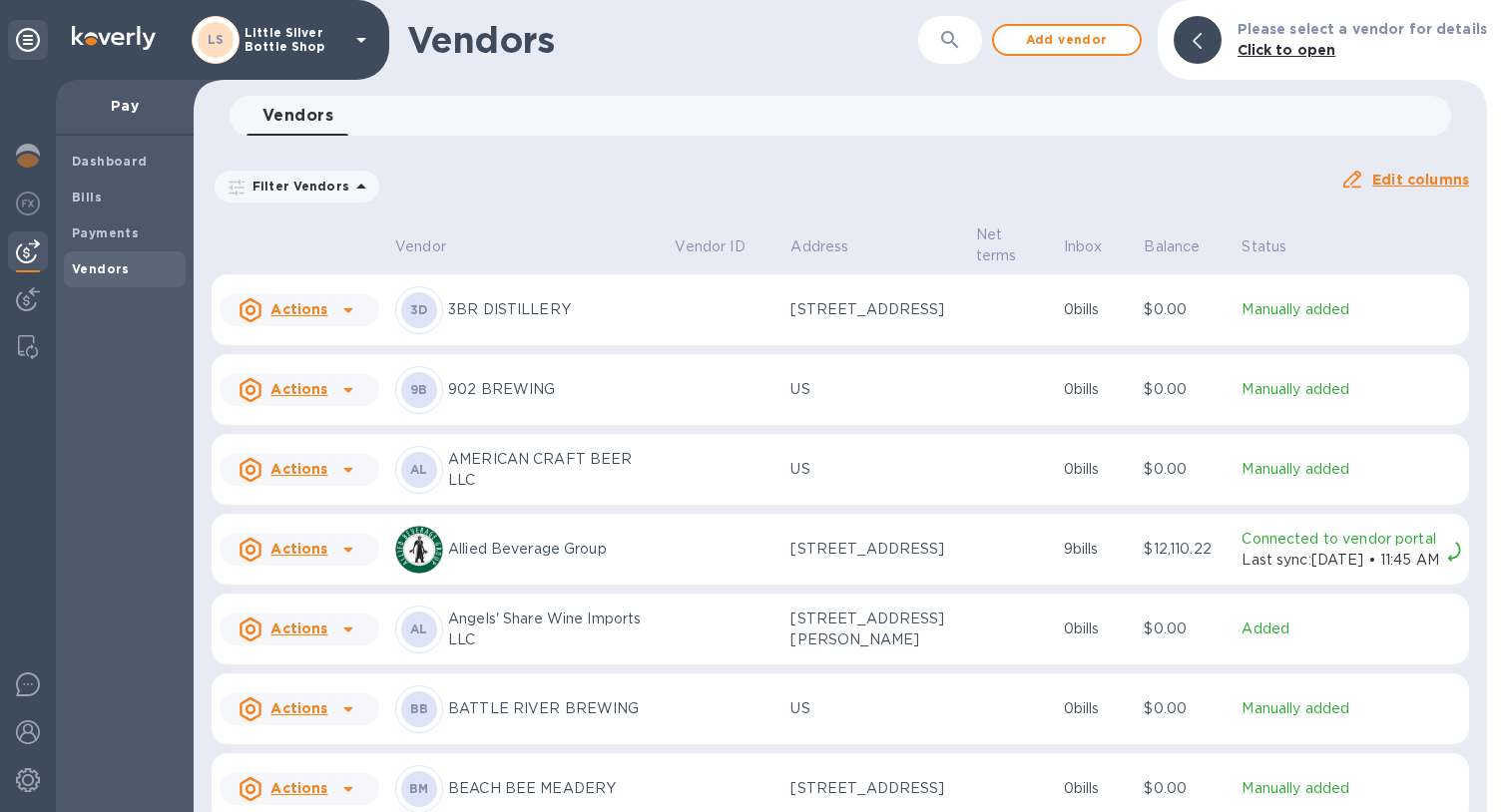 click 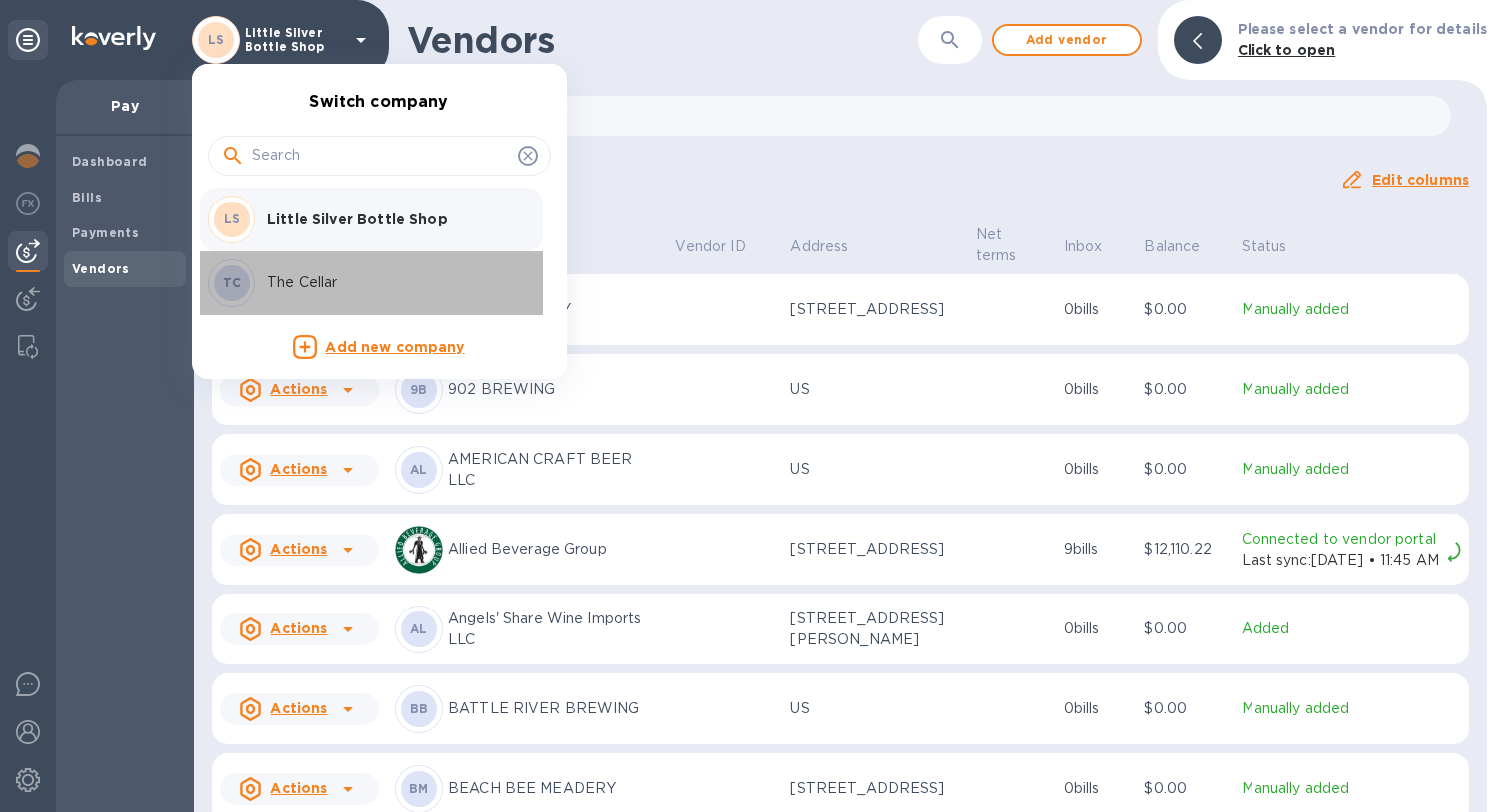 click on "The Cellar" at bounding box center [393, 282] 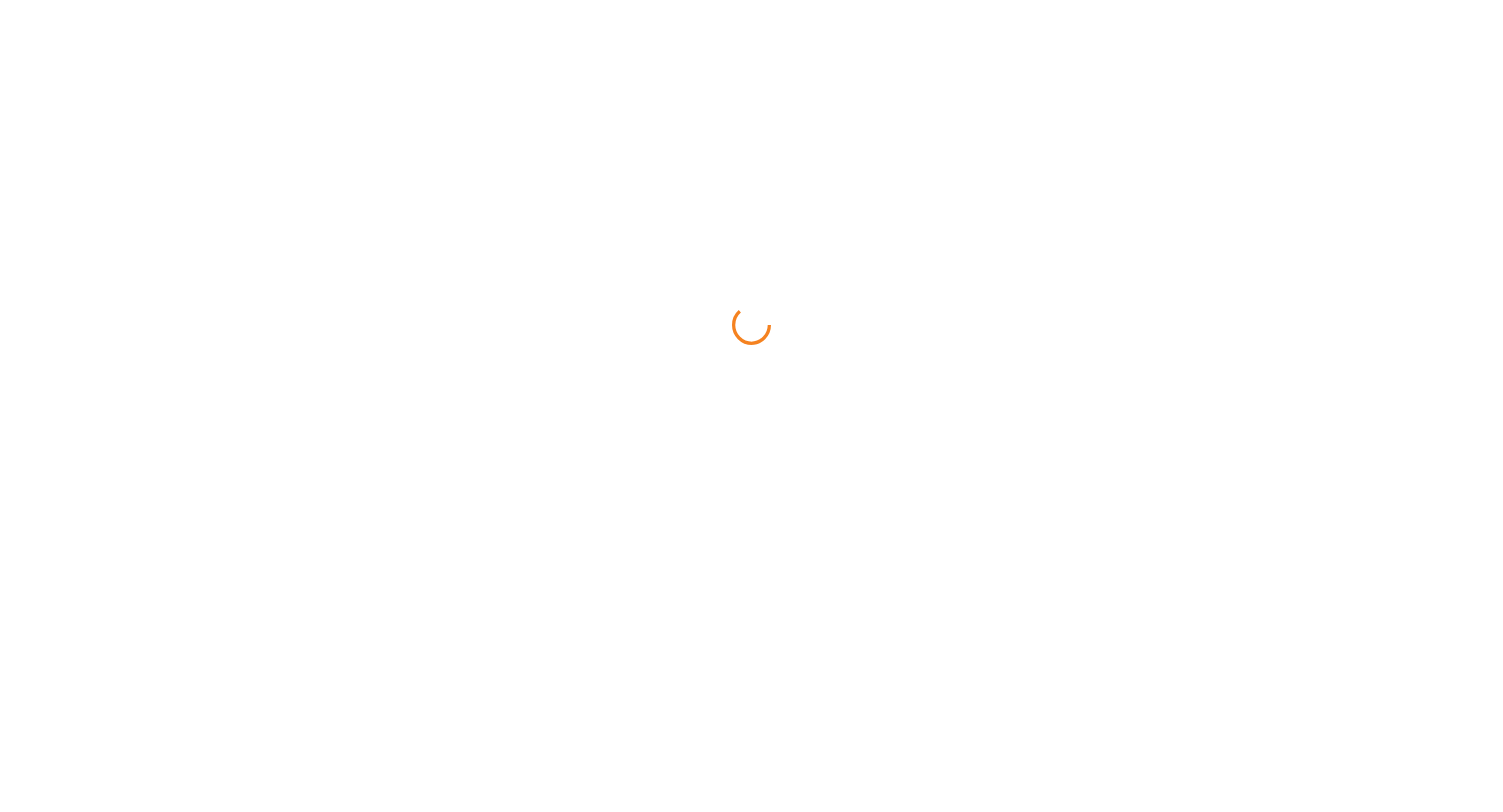 scroll, scrollTop: 0, scrollLeft: 0, axis: both 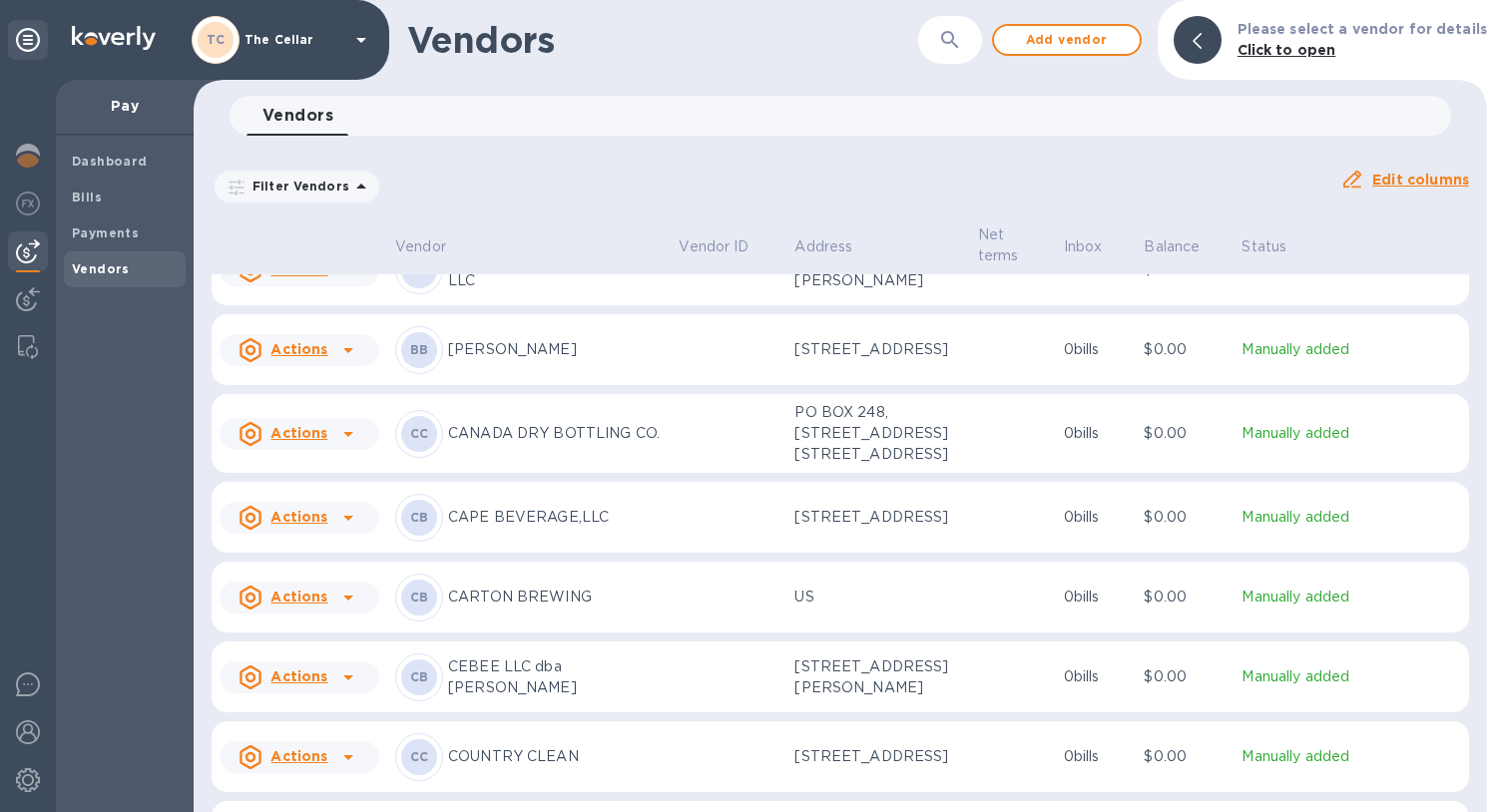 click on "CARTON BREWING" at bounding box center (555, 597) 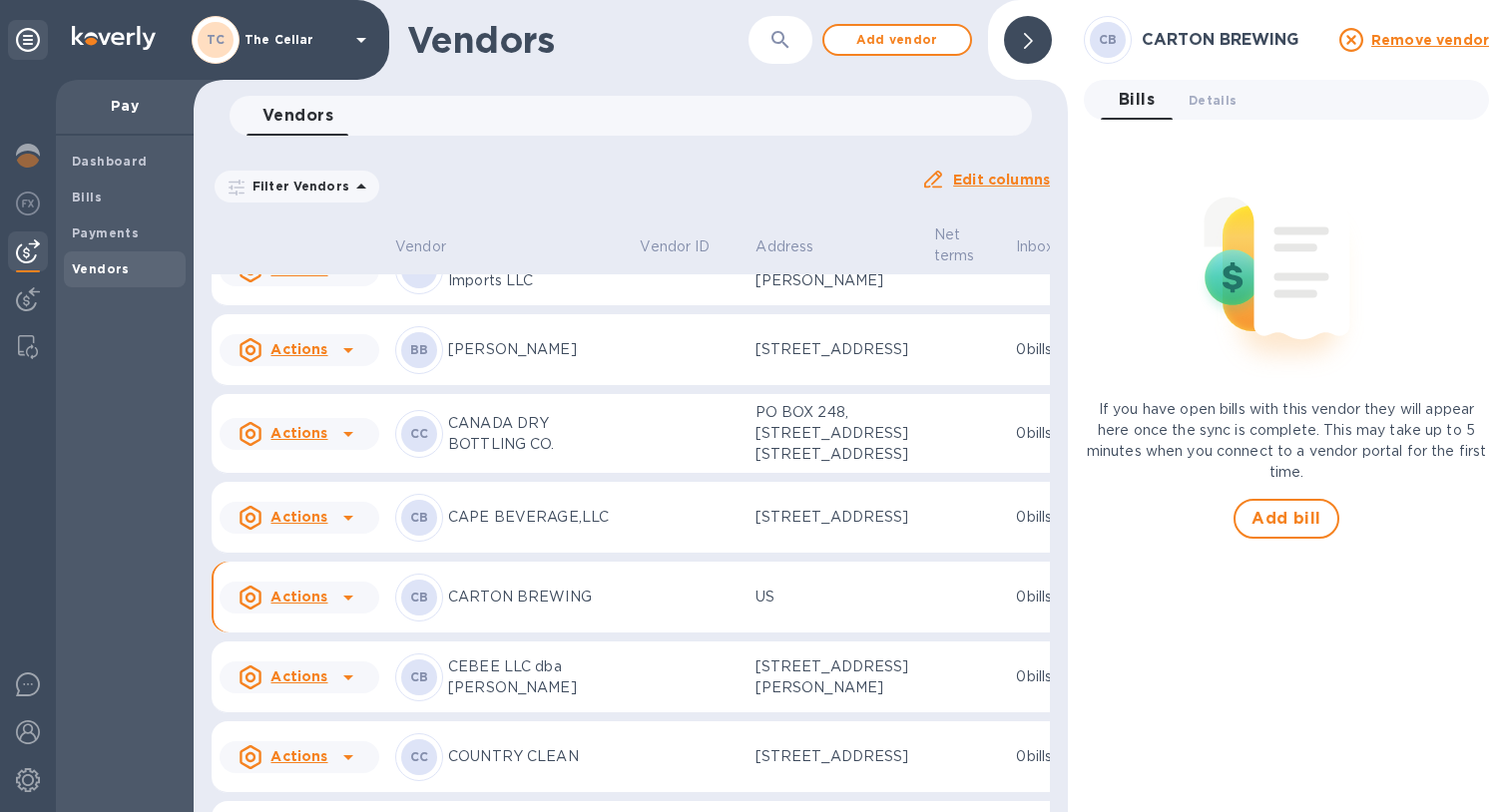 scroll, scrollTop: 220, scrollLeft: 0, axis: vertical 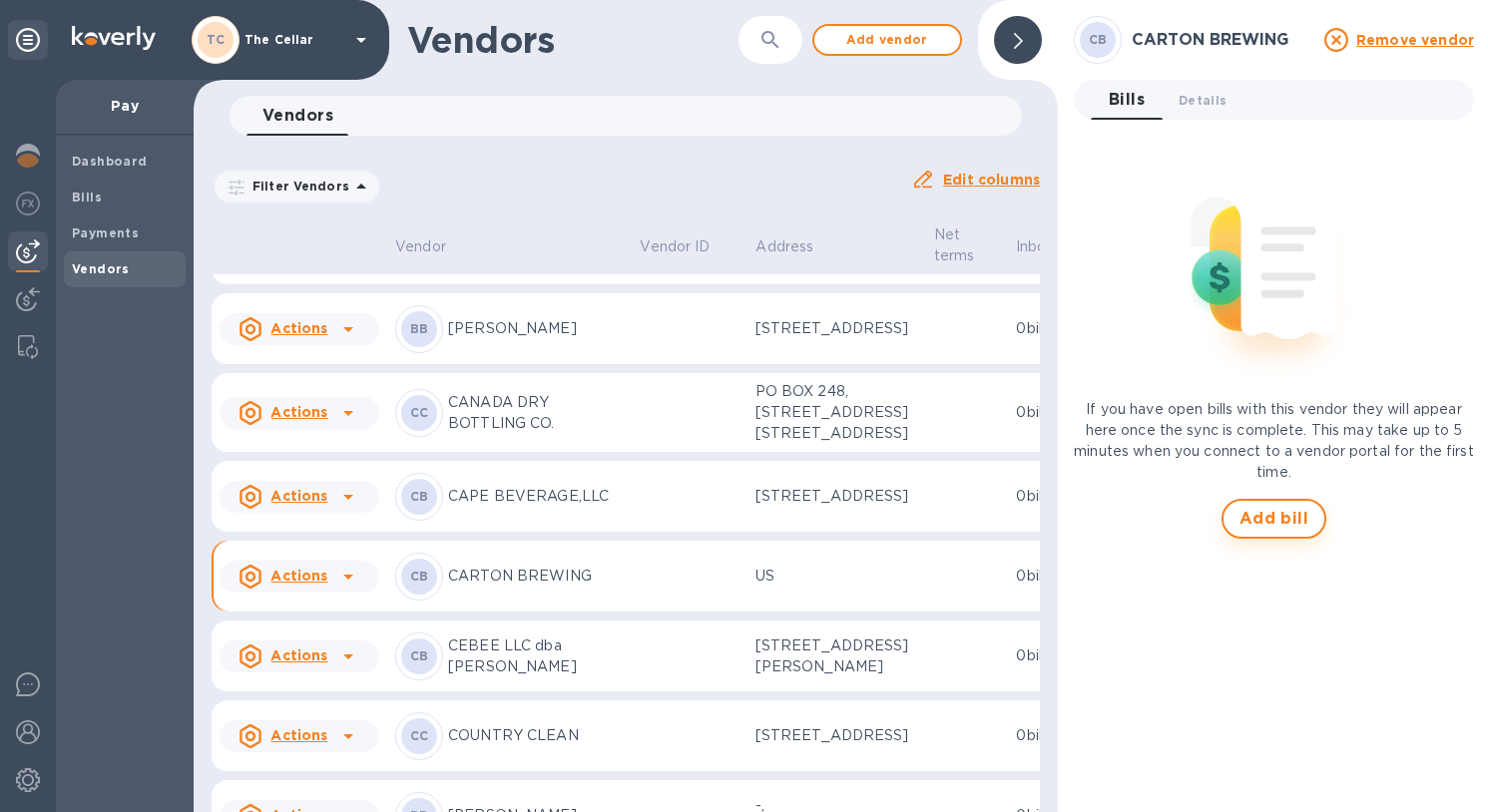 click on "Add bill" at bounding box center [1274, 519] 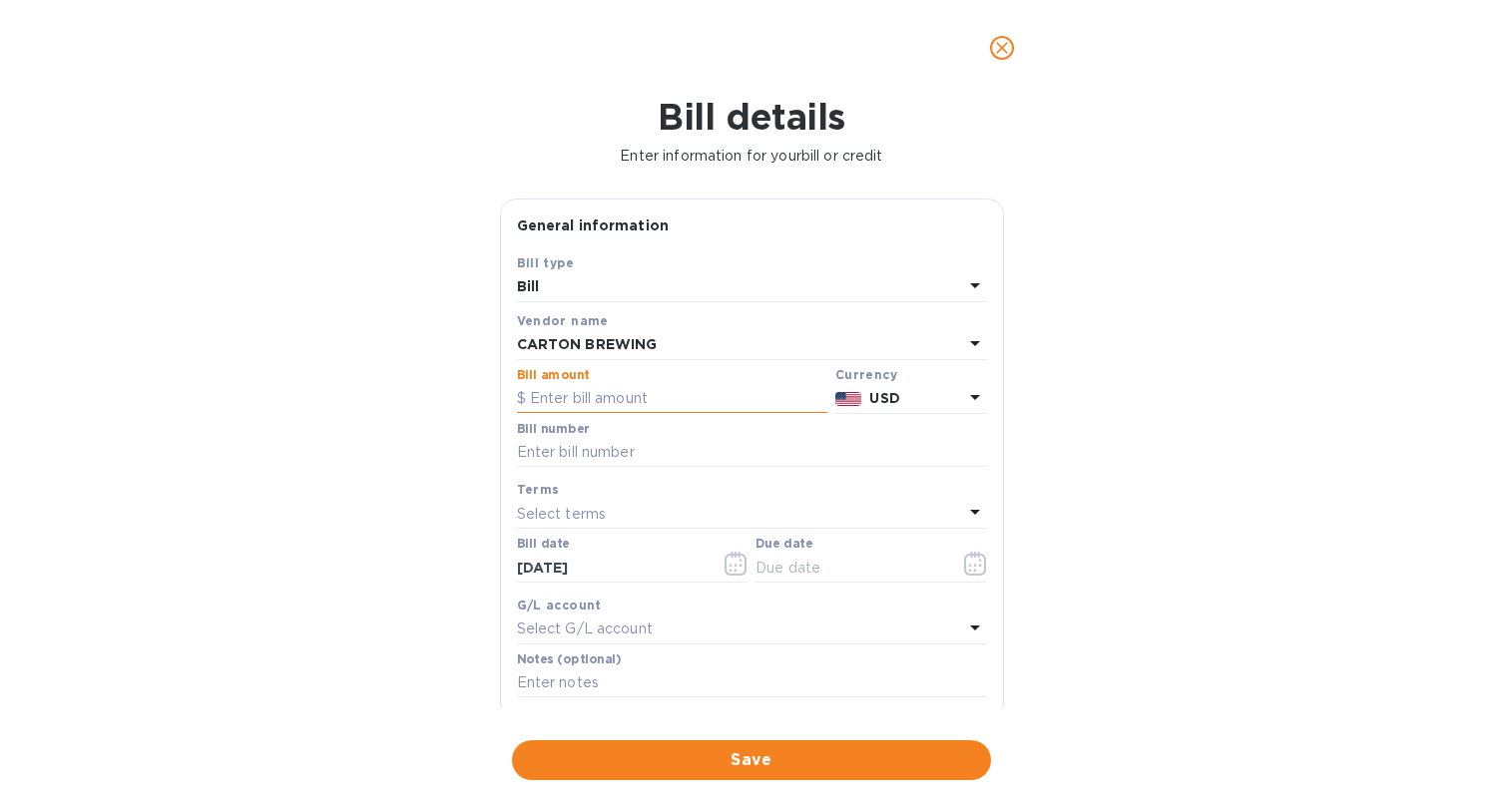 click at bounding box center [672, 399] 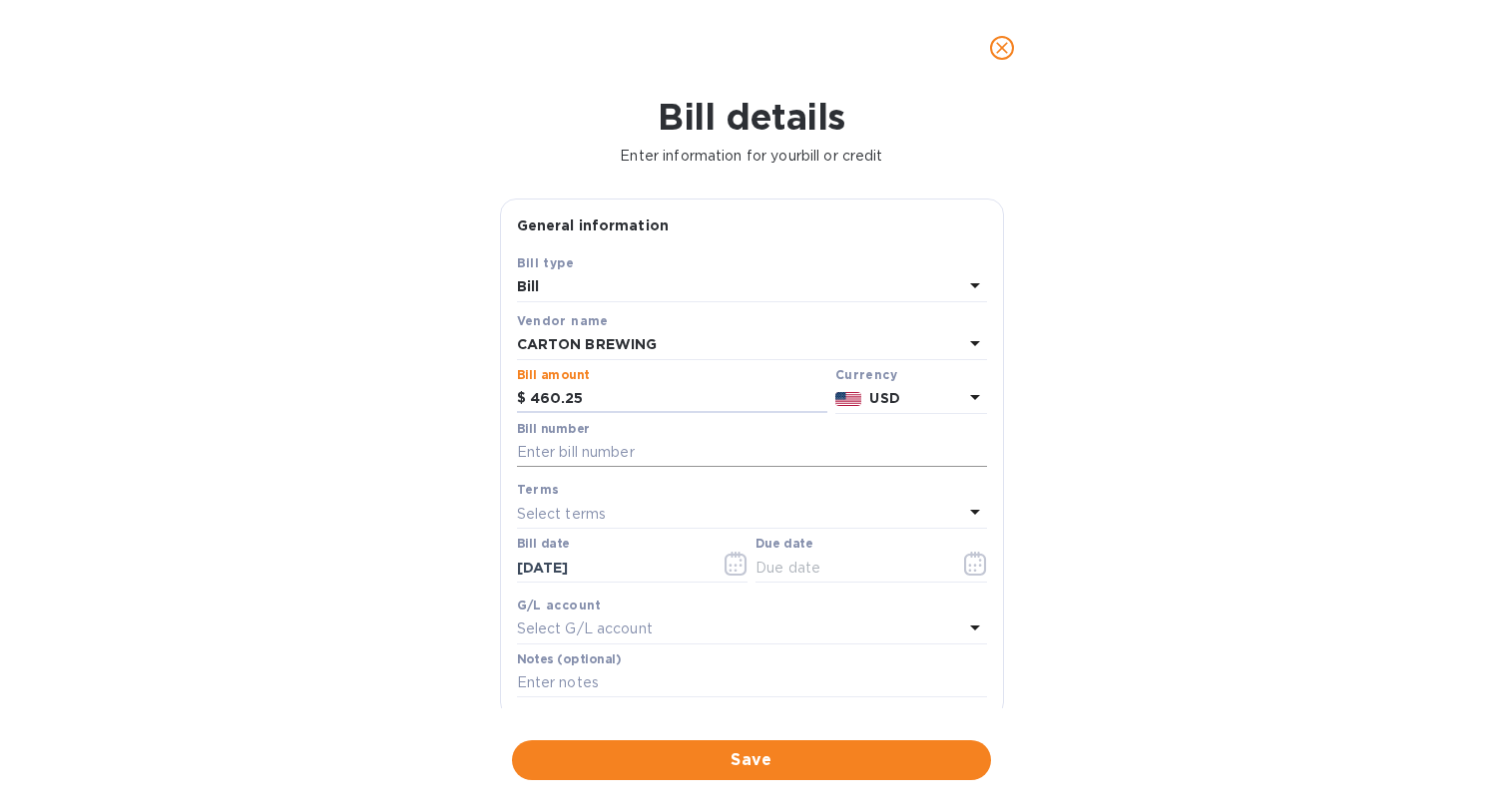 type on "460.25" 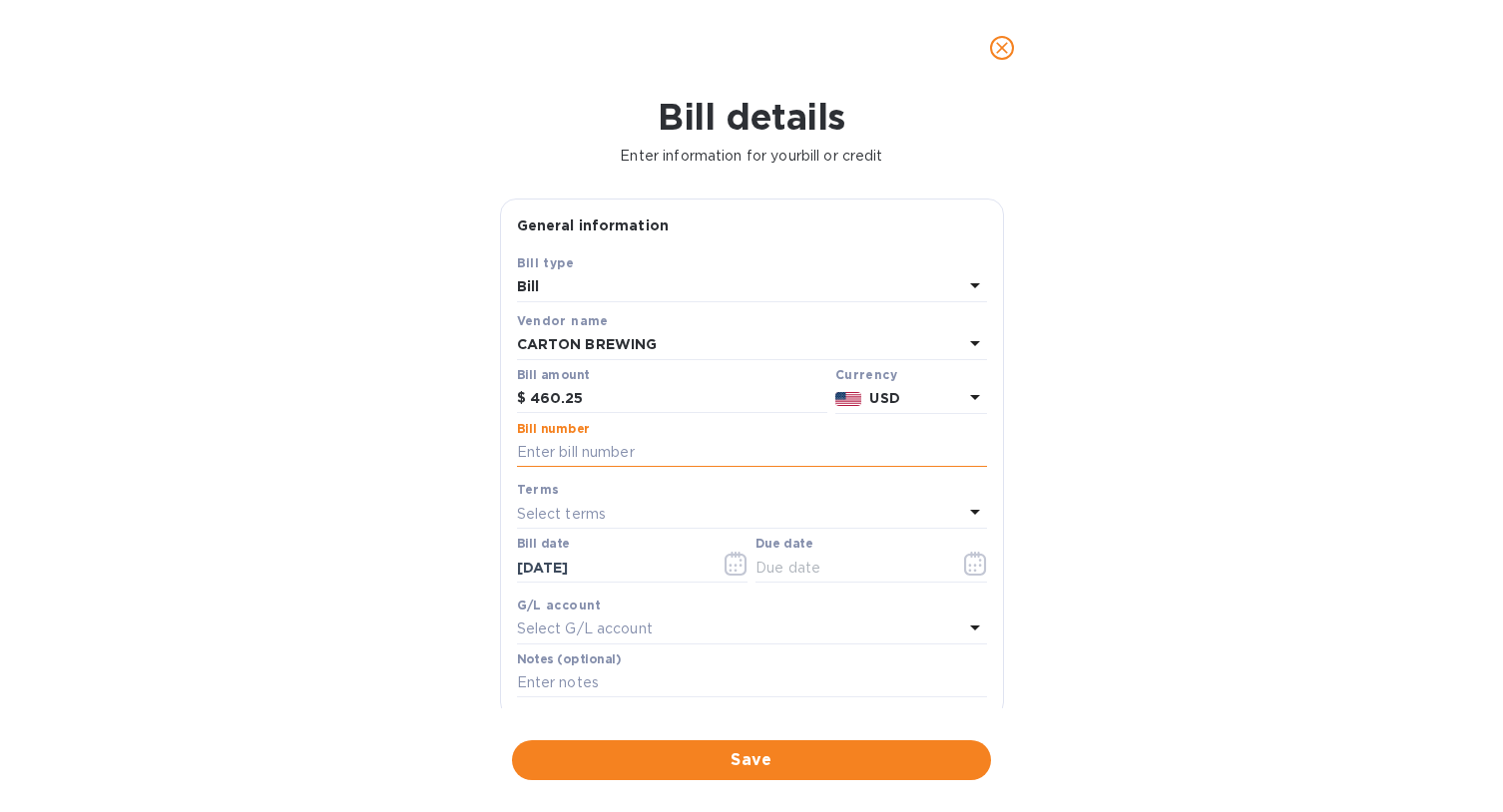 click at bounding box center (752, 453) 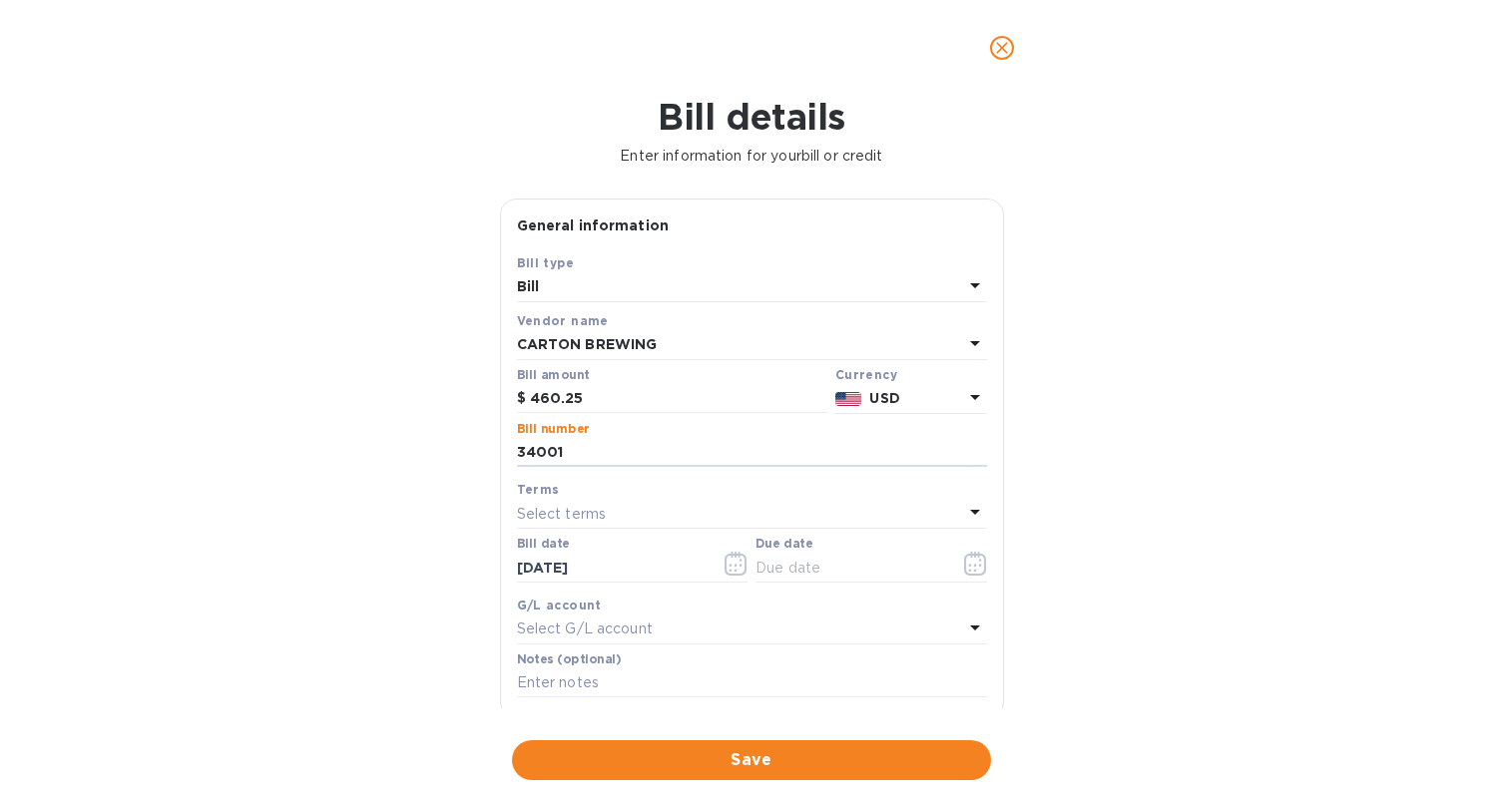 type on "34001" 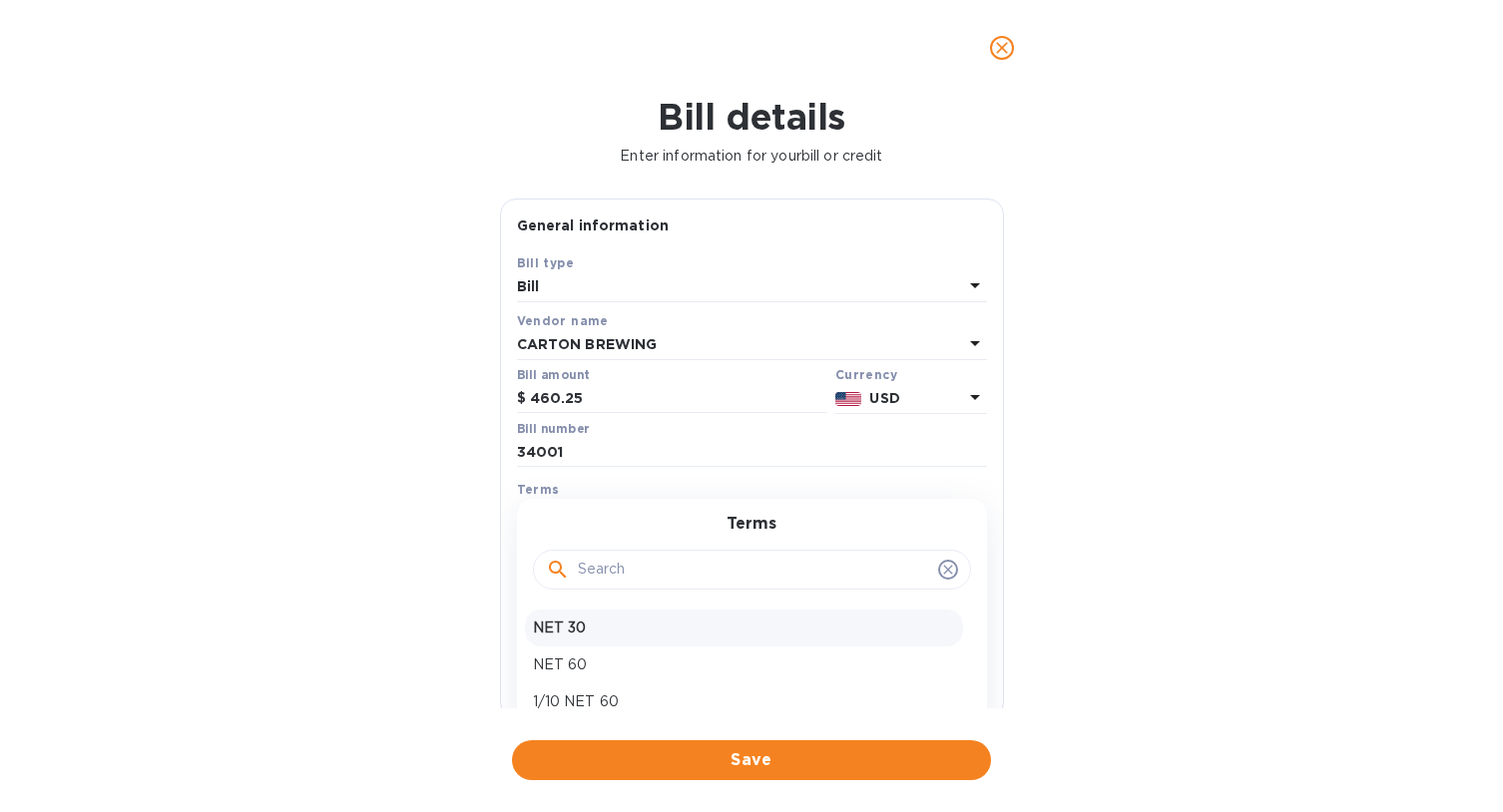 click on "NET 30" at bounding box center (744, 627) 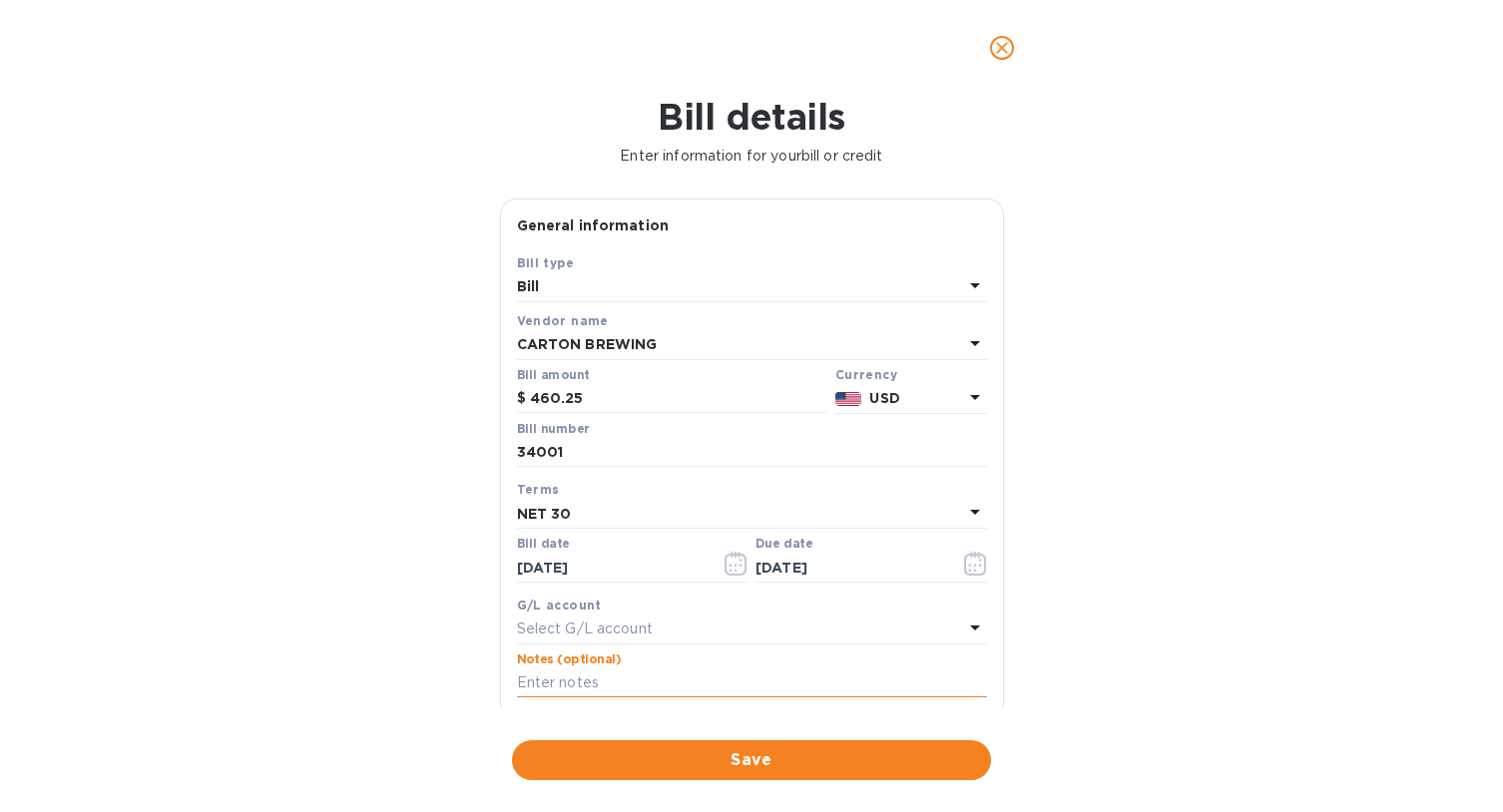 click at bounding box center [752, 683] 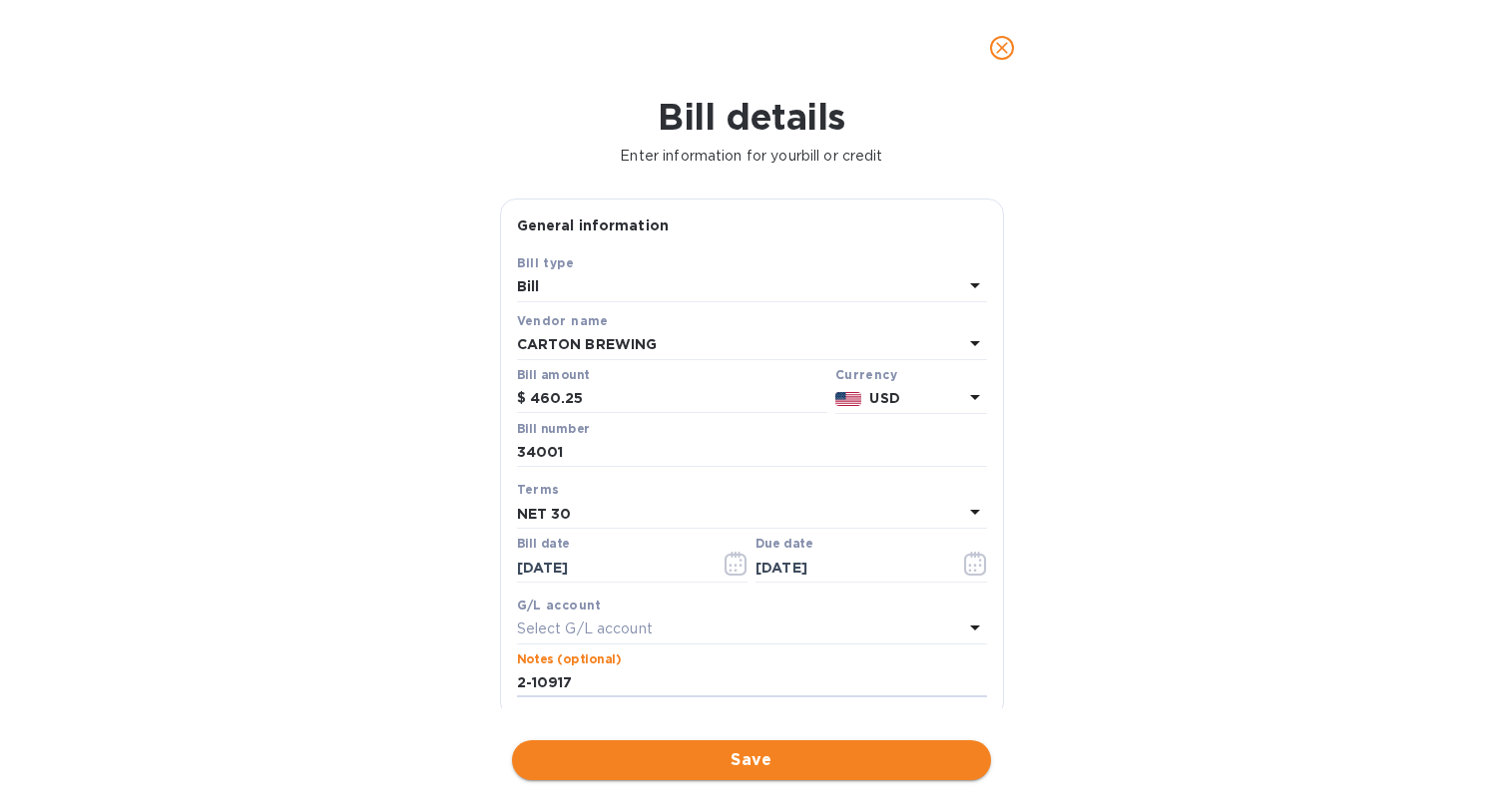 type on "2-10917" 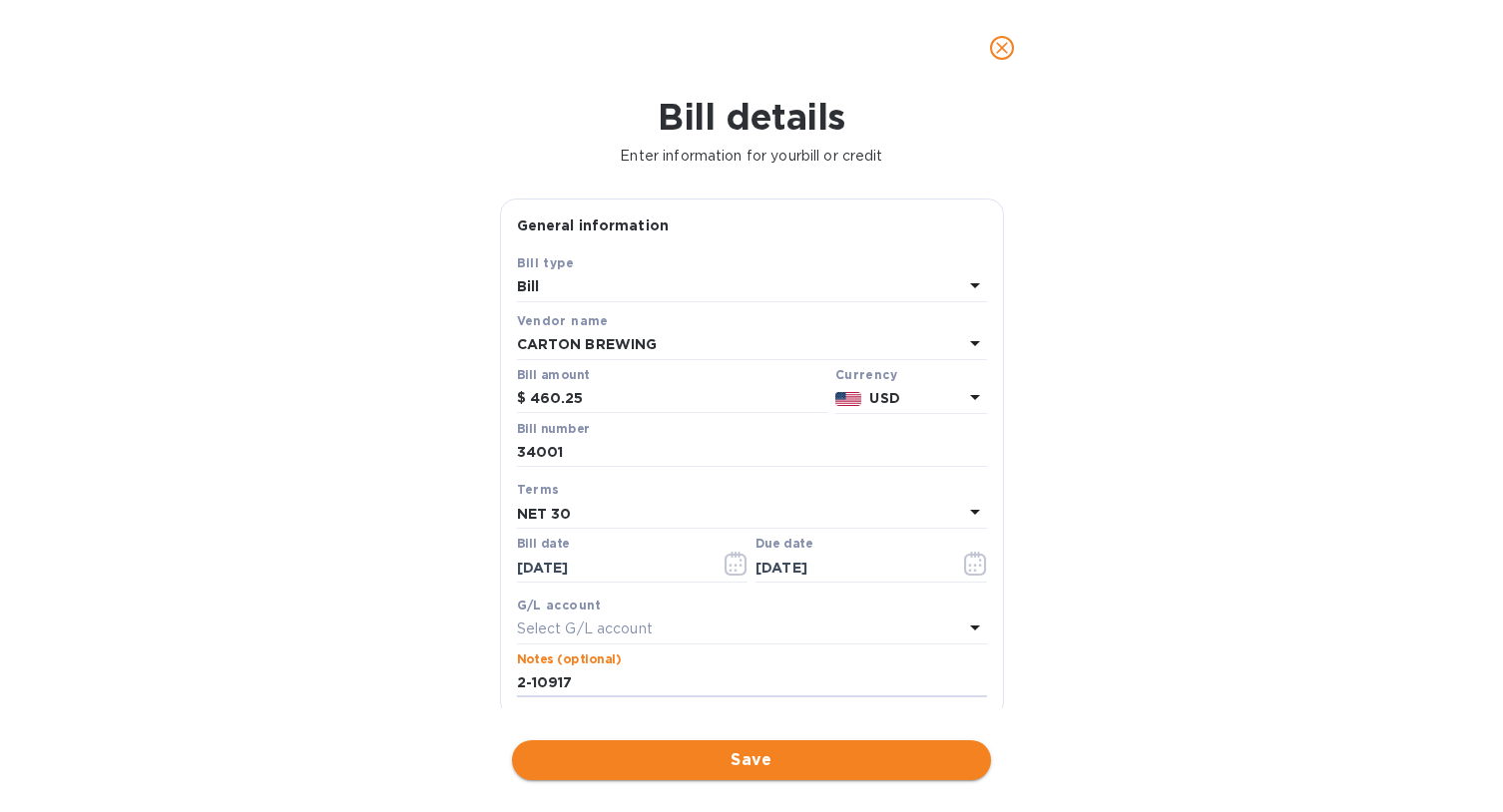 click on "Save" at bounding box center (752, 760) 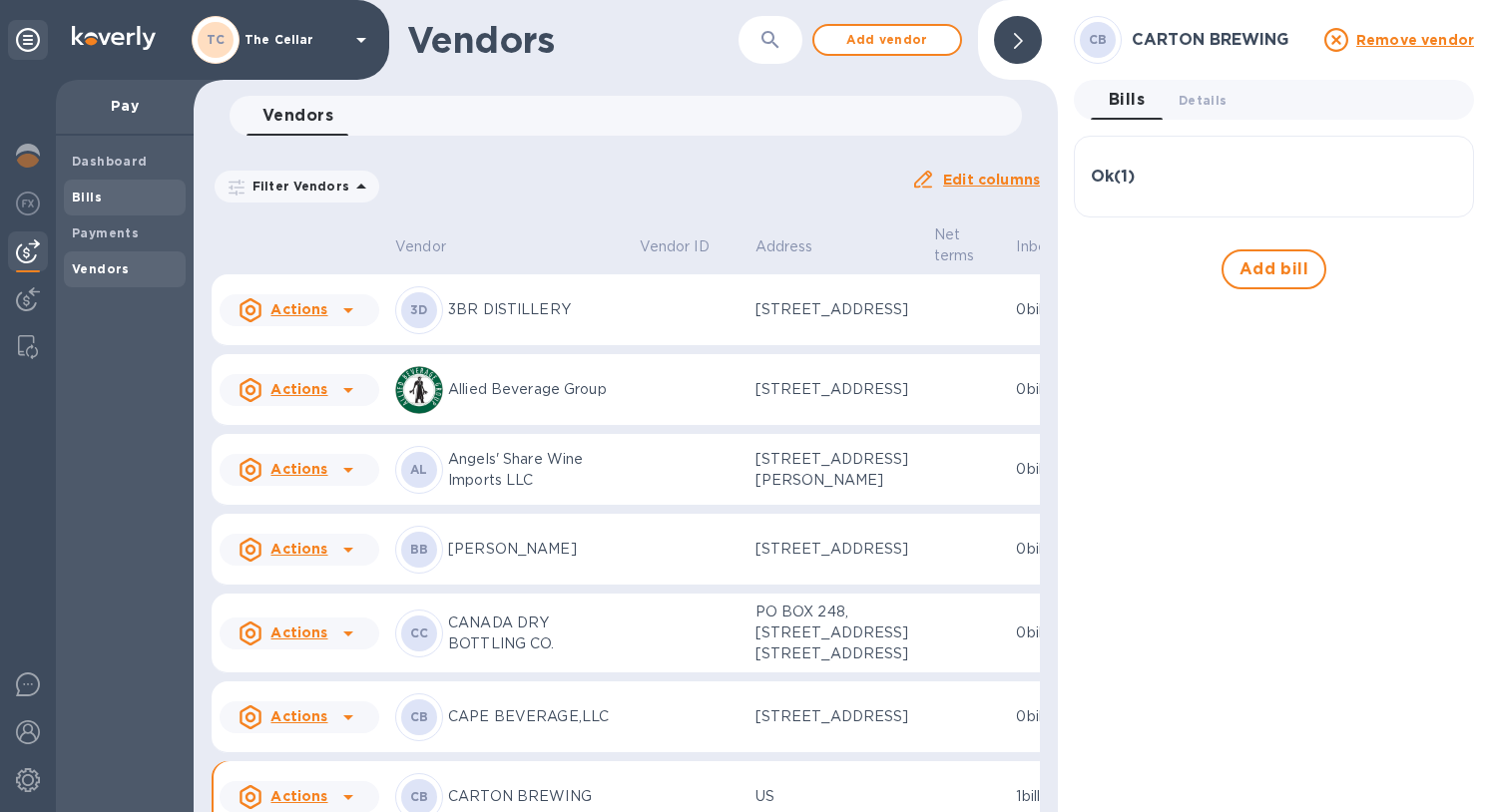 click on "Bills" at bounding box center [87, 197] 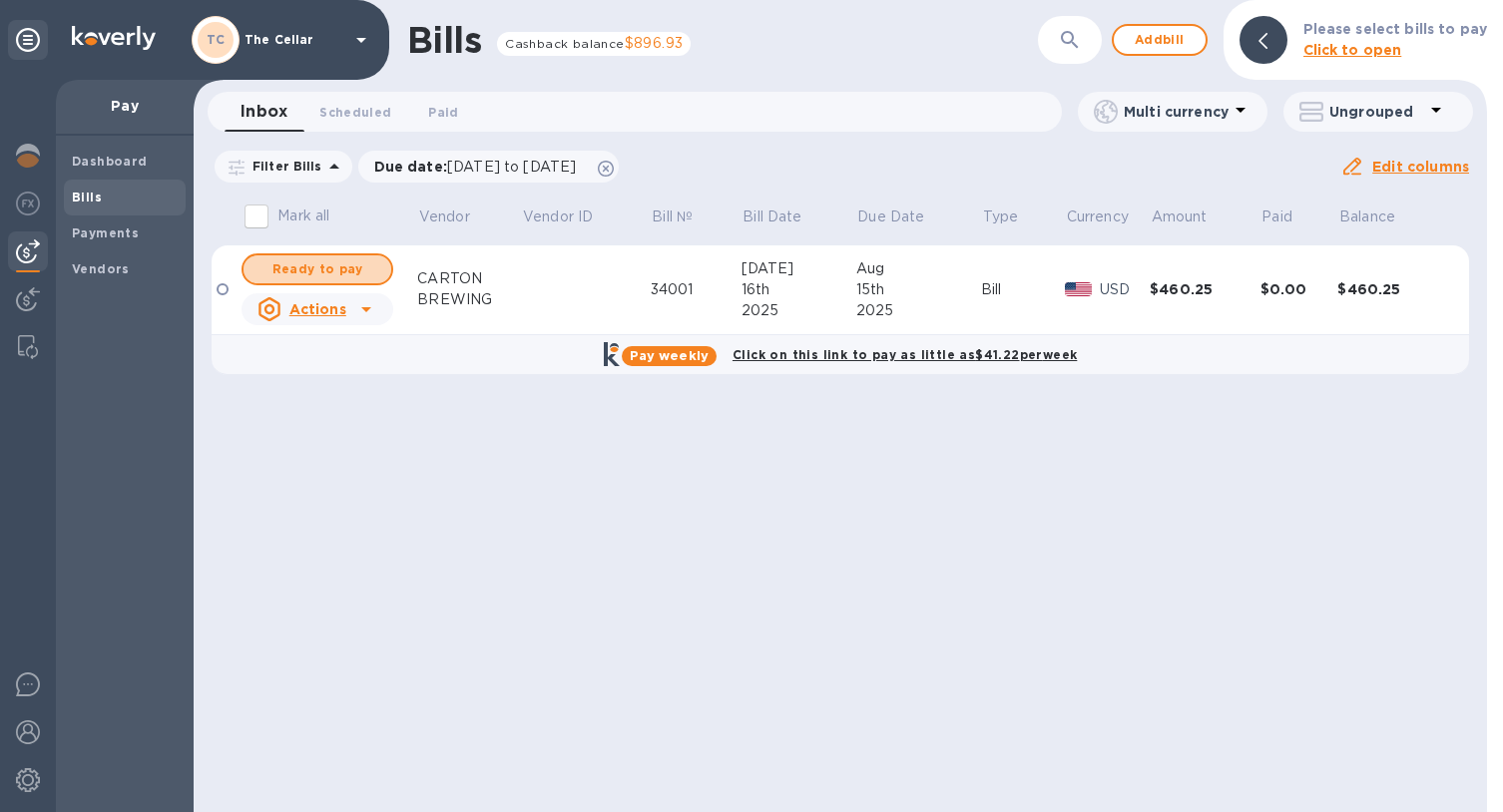 click on "Ready to pay" at bounding box center (317, 269) 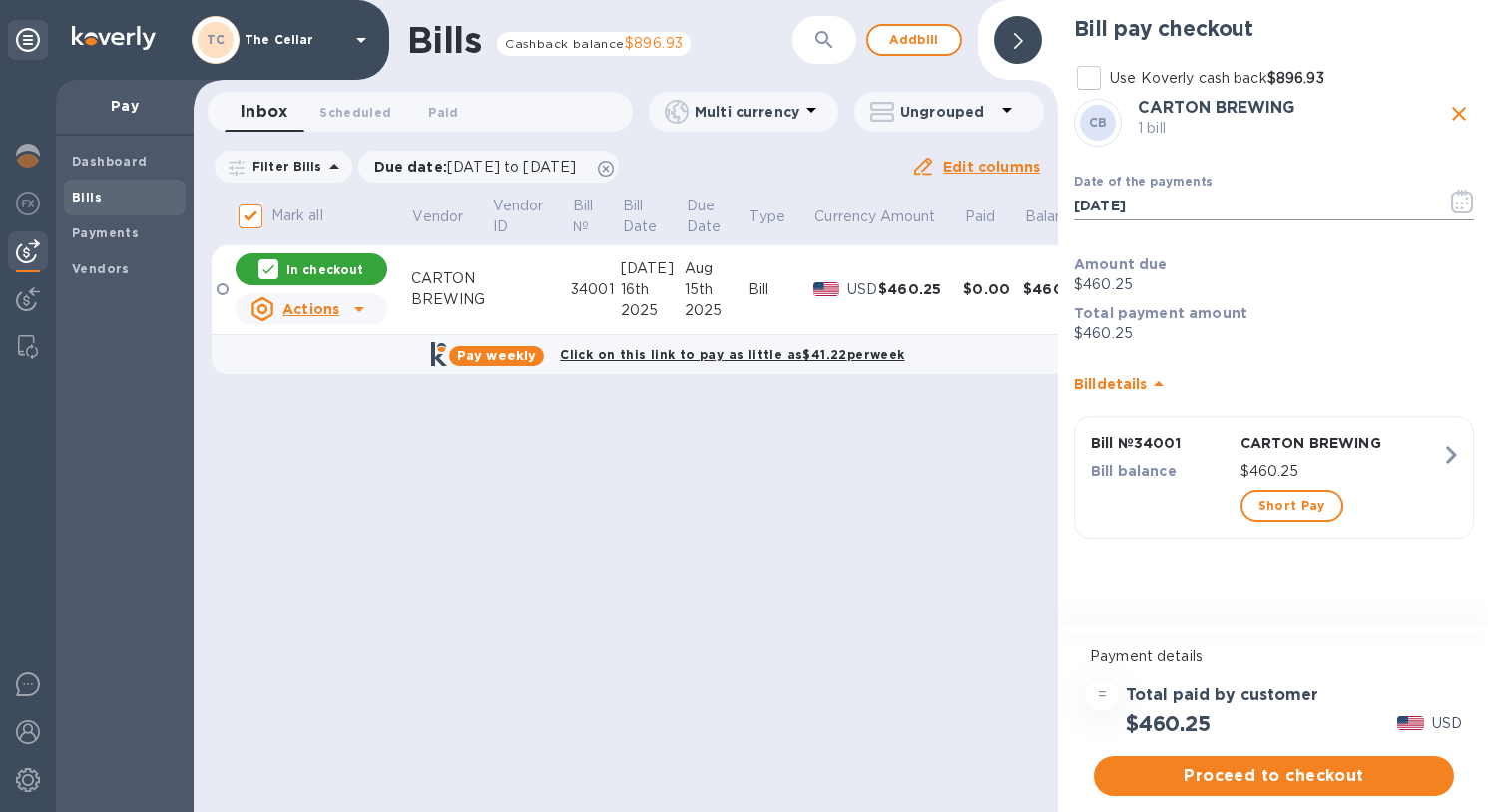 click 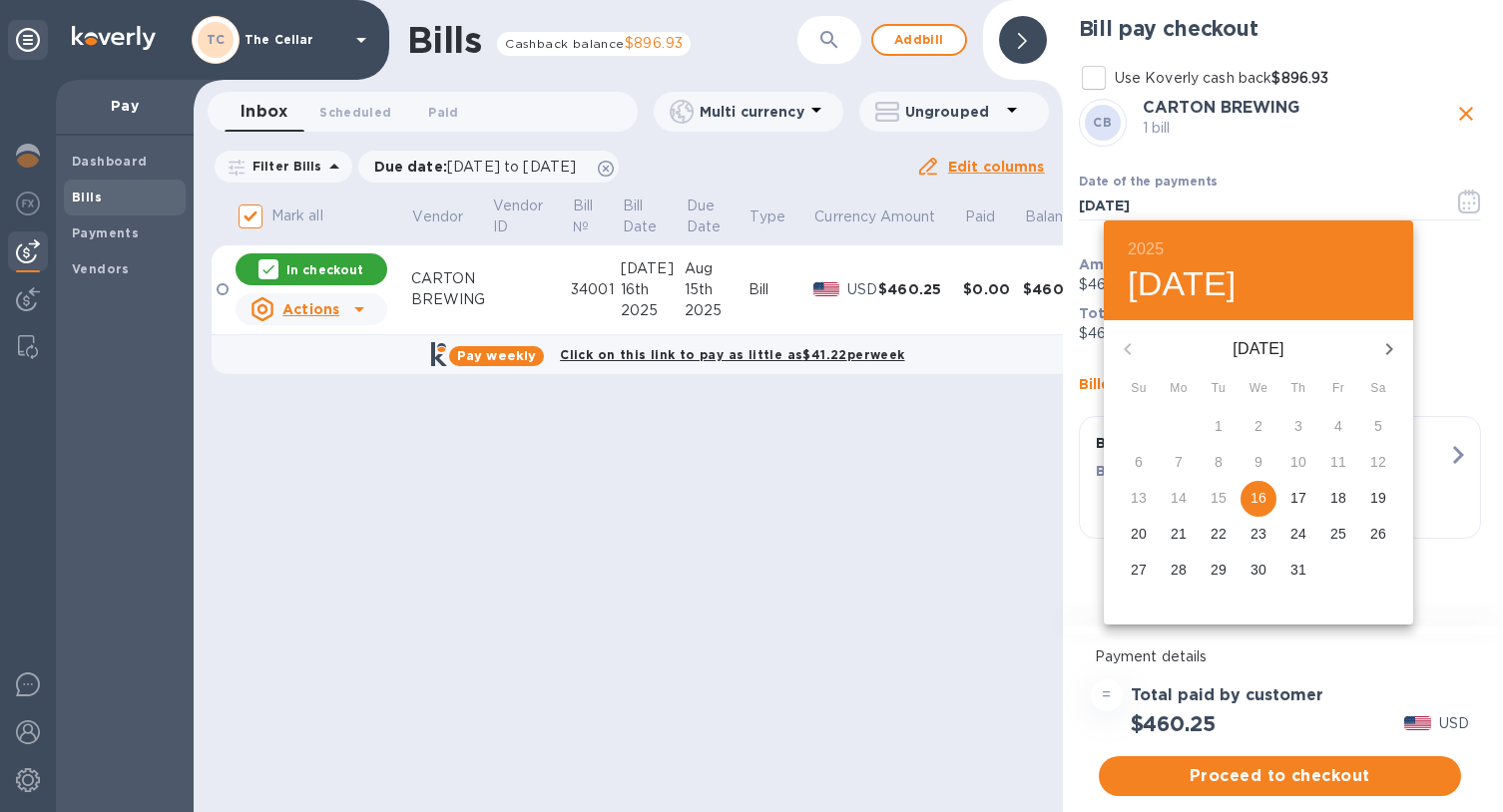 click 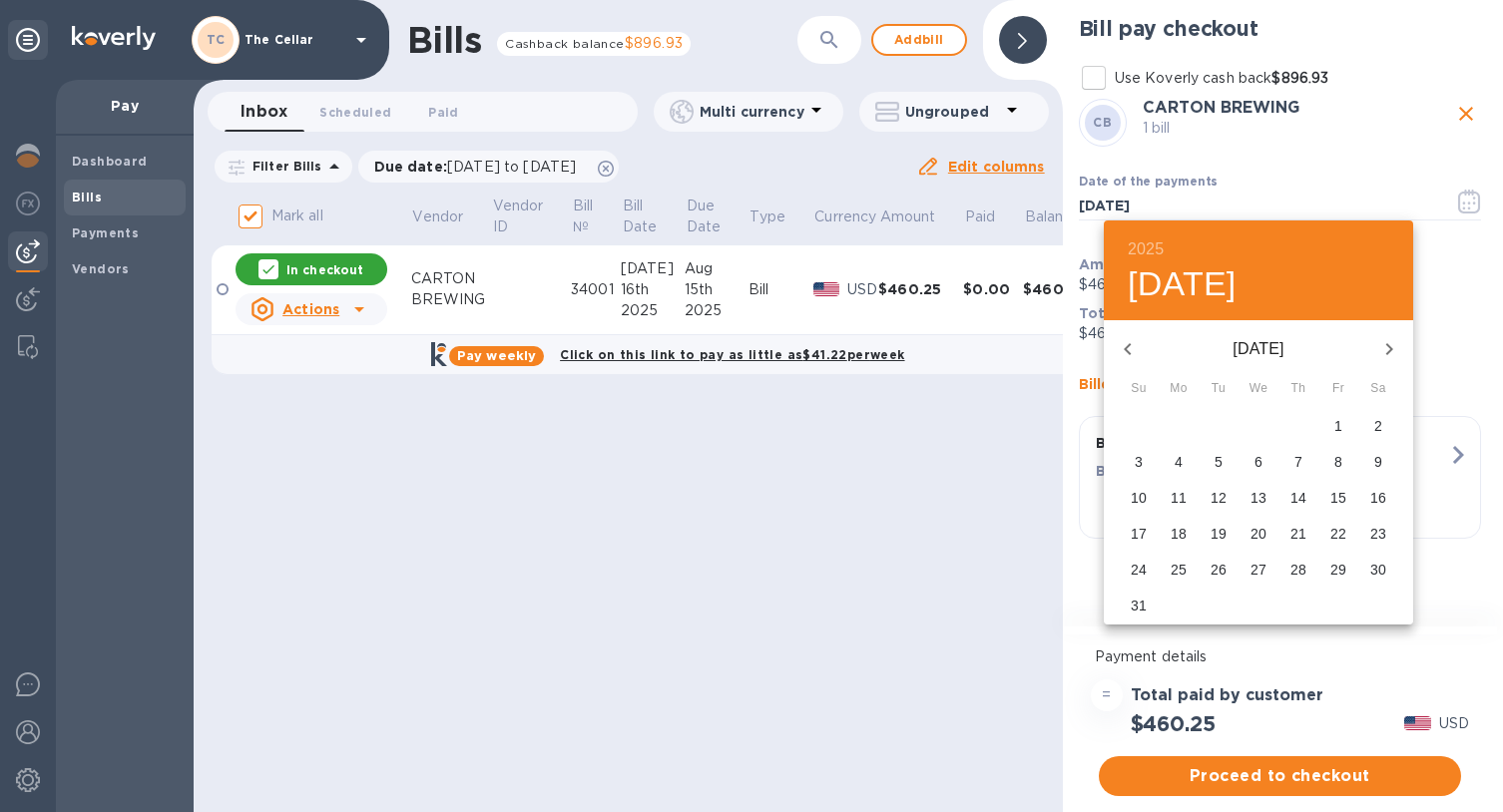 click on "1" at bounding box center (1338, 426) 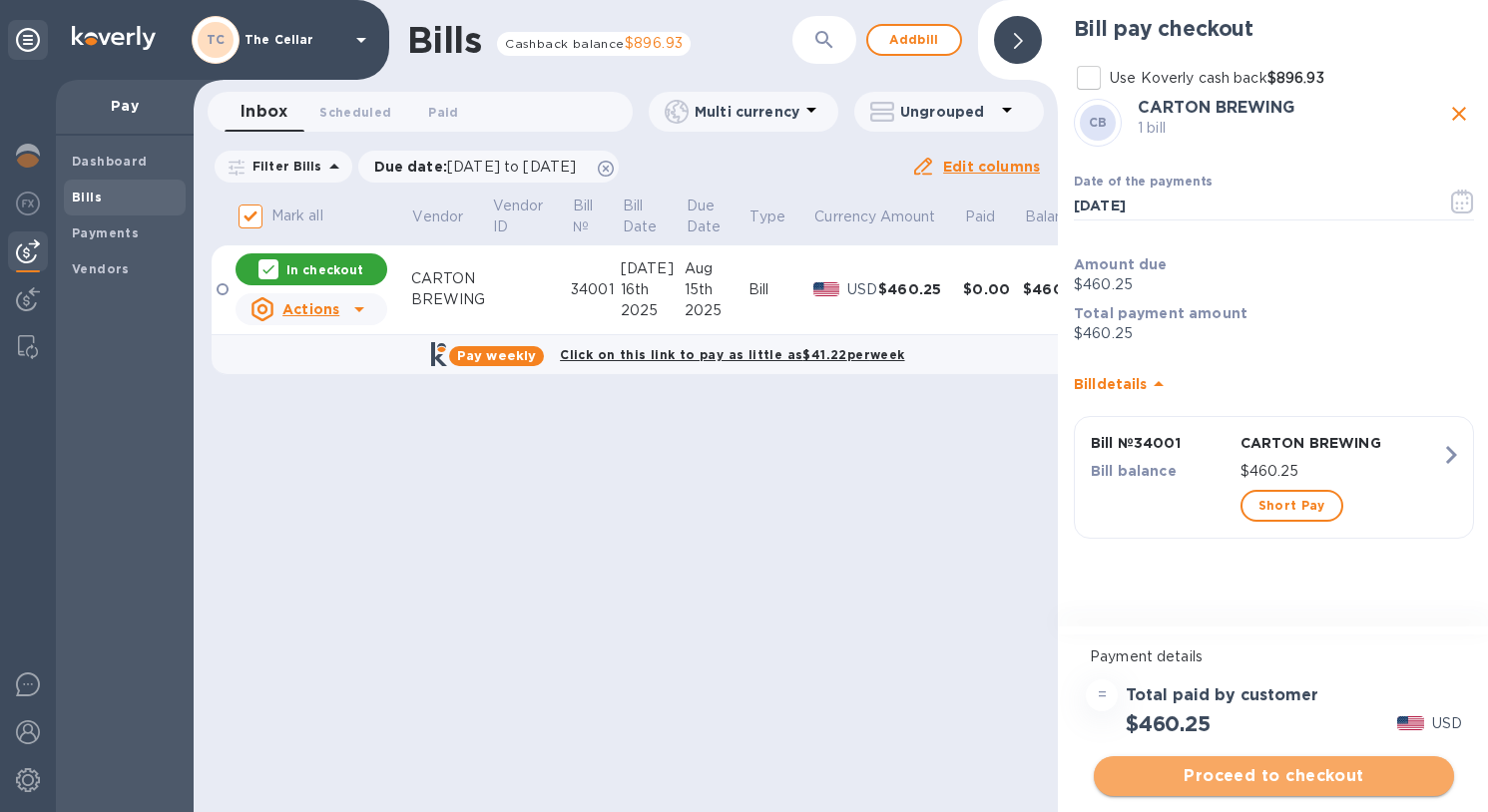 click on "Proceed to checkout" at bounding box center [1273, 776] 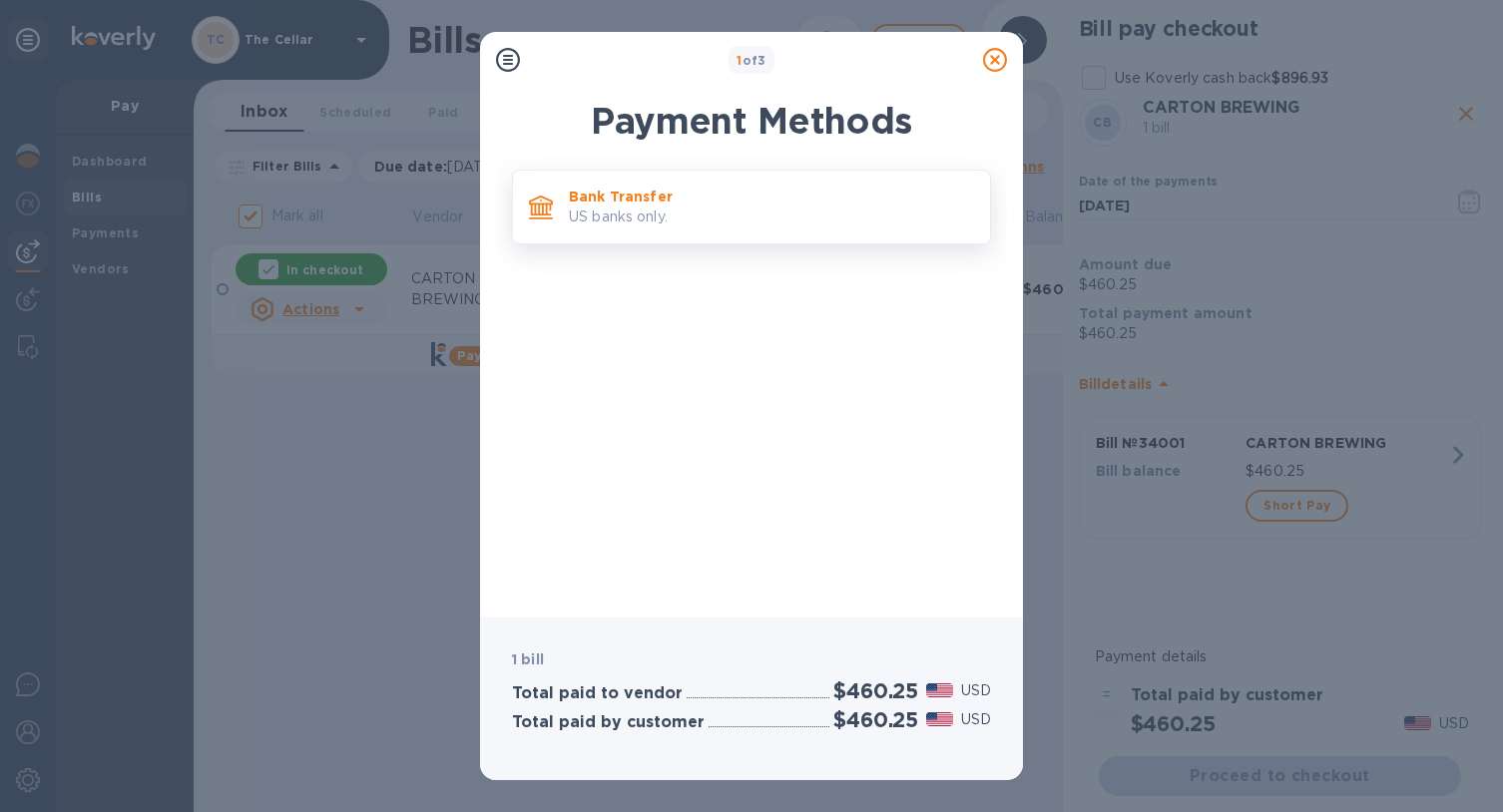 click on "Bank Transfer" at bounding box center [771, 197] 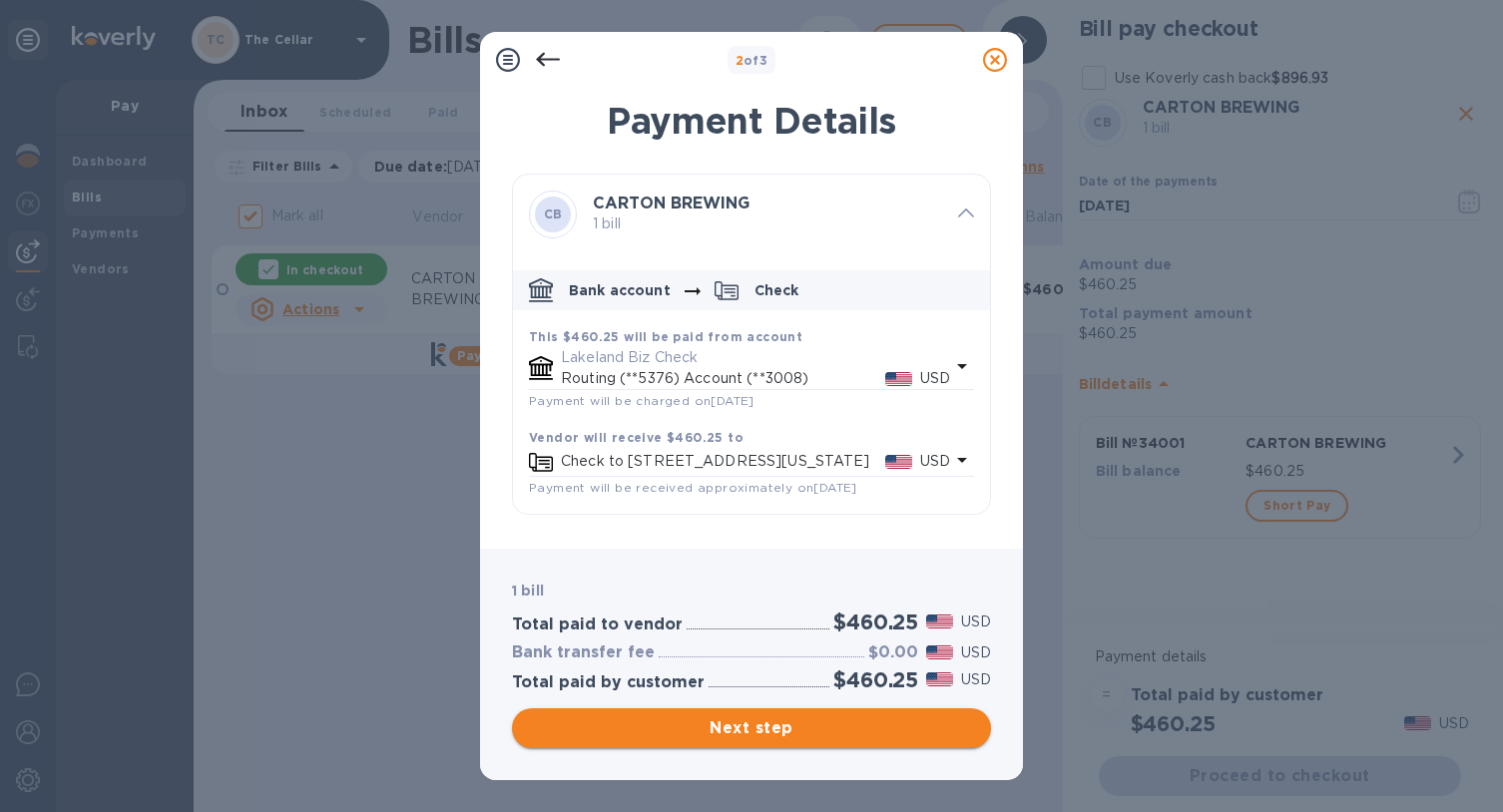 click on "Next step" at bounding box center (752, 728) 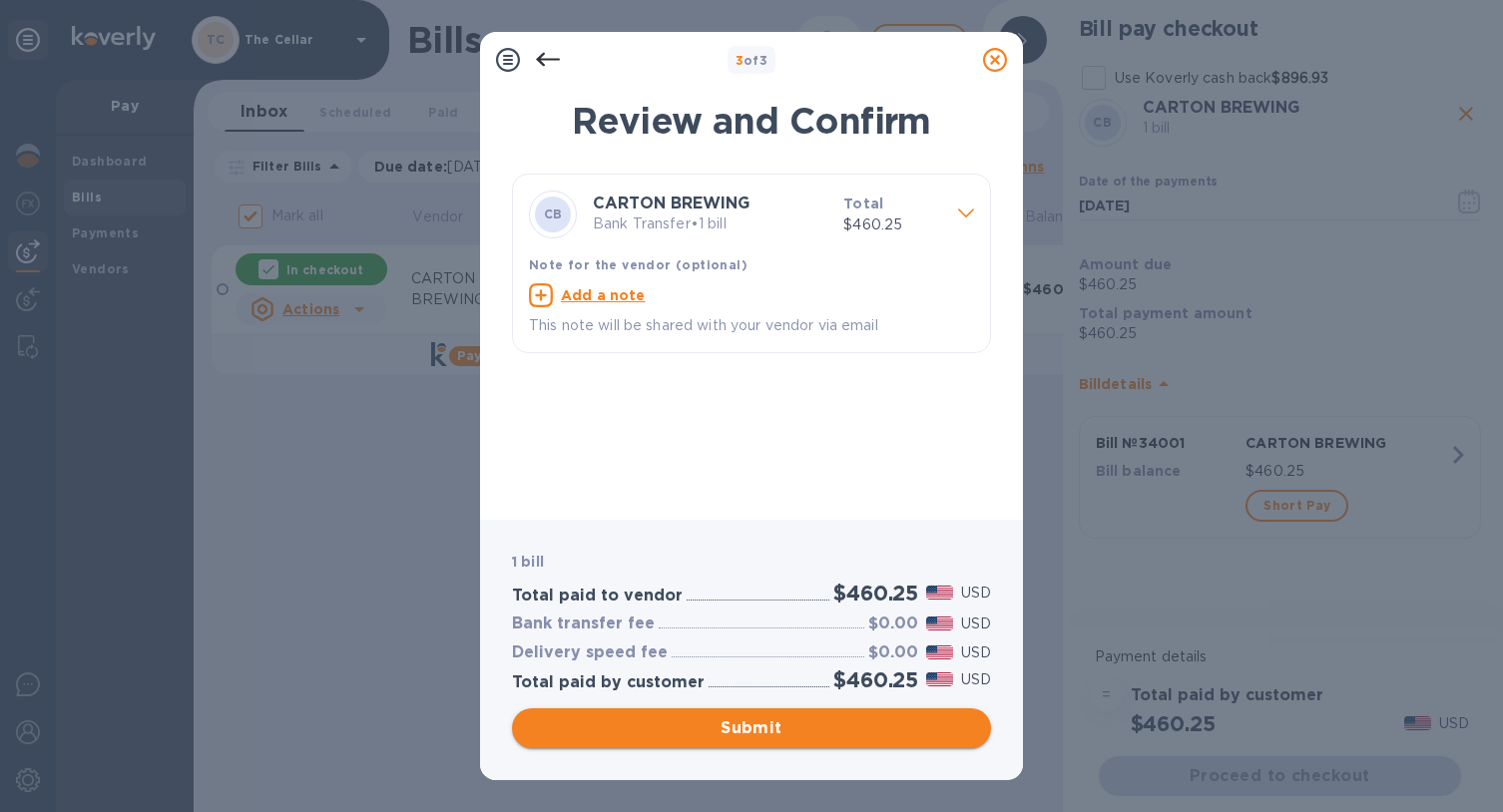 click on "Submit" at bounding box center (752, 728) 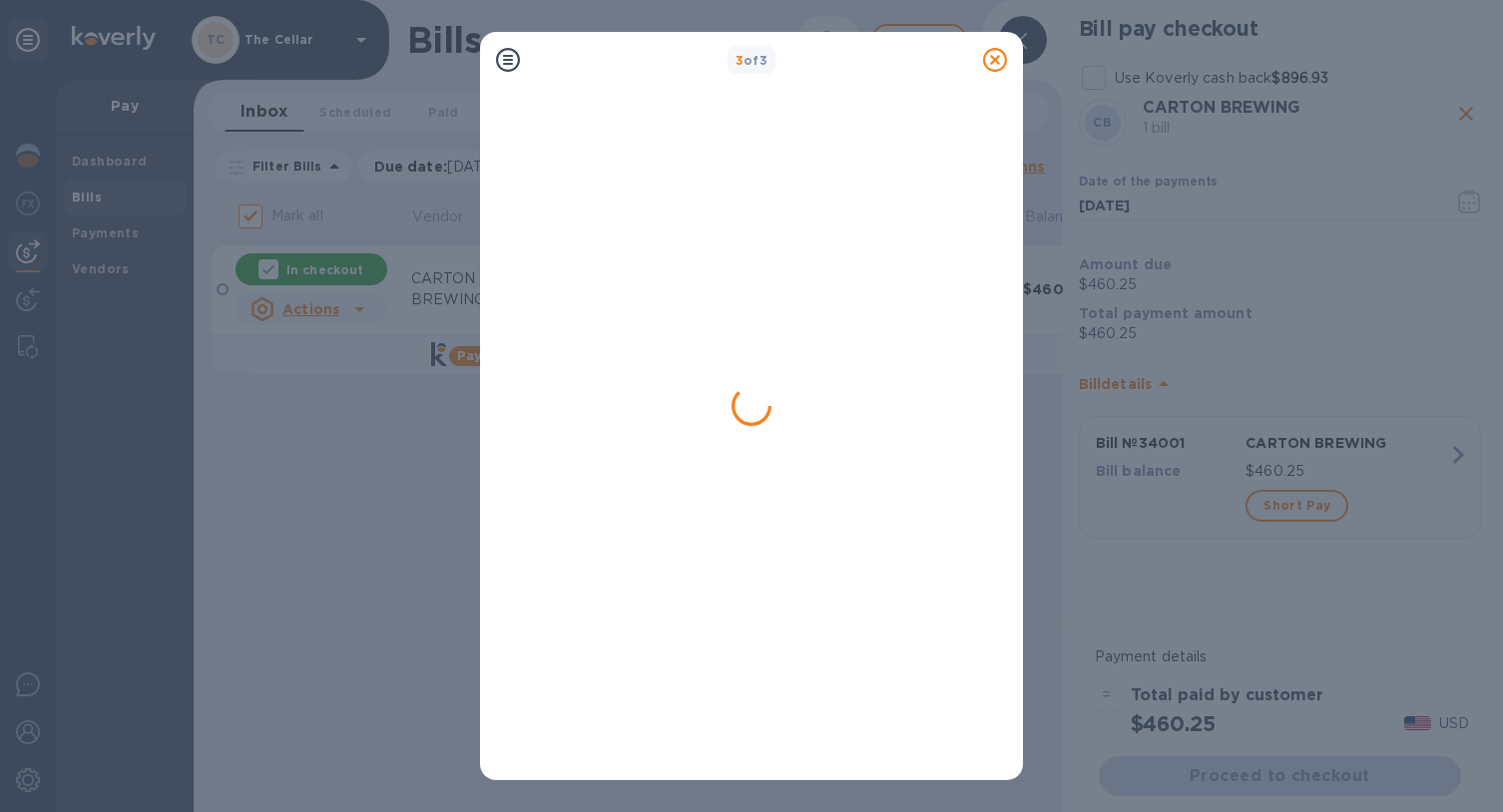 checkbox on "false" 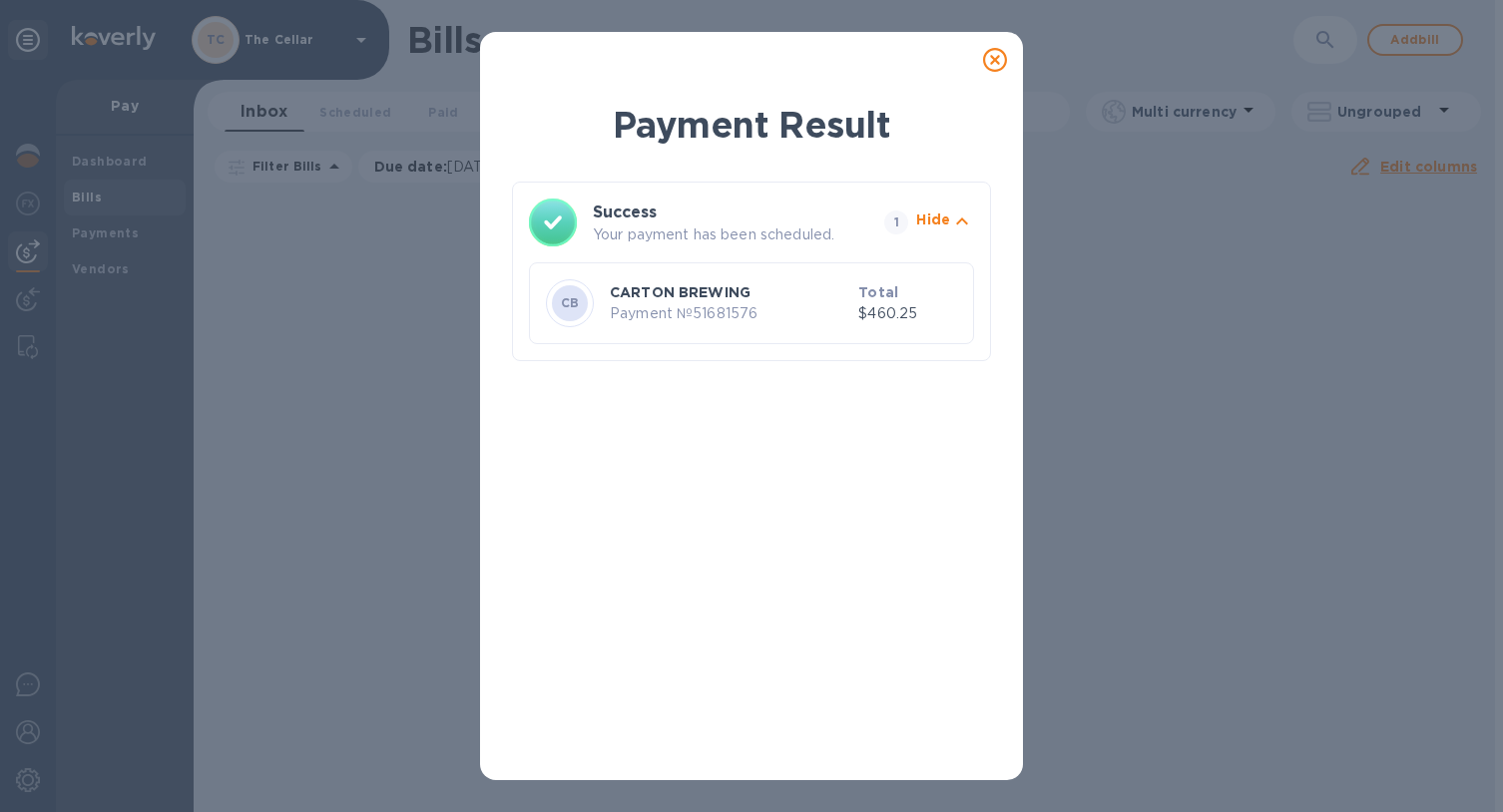 click 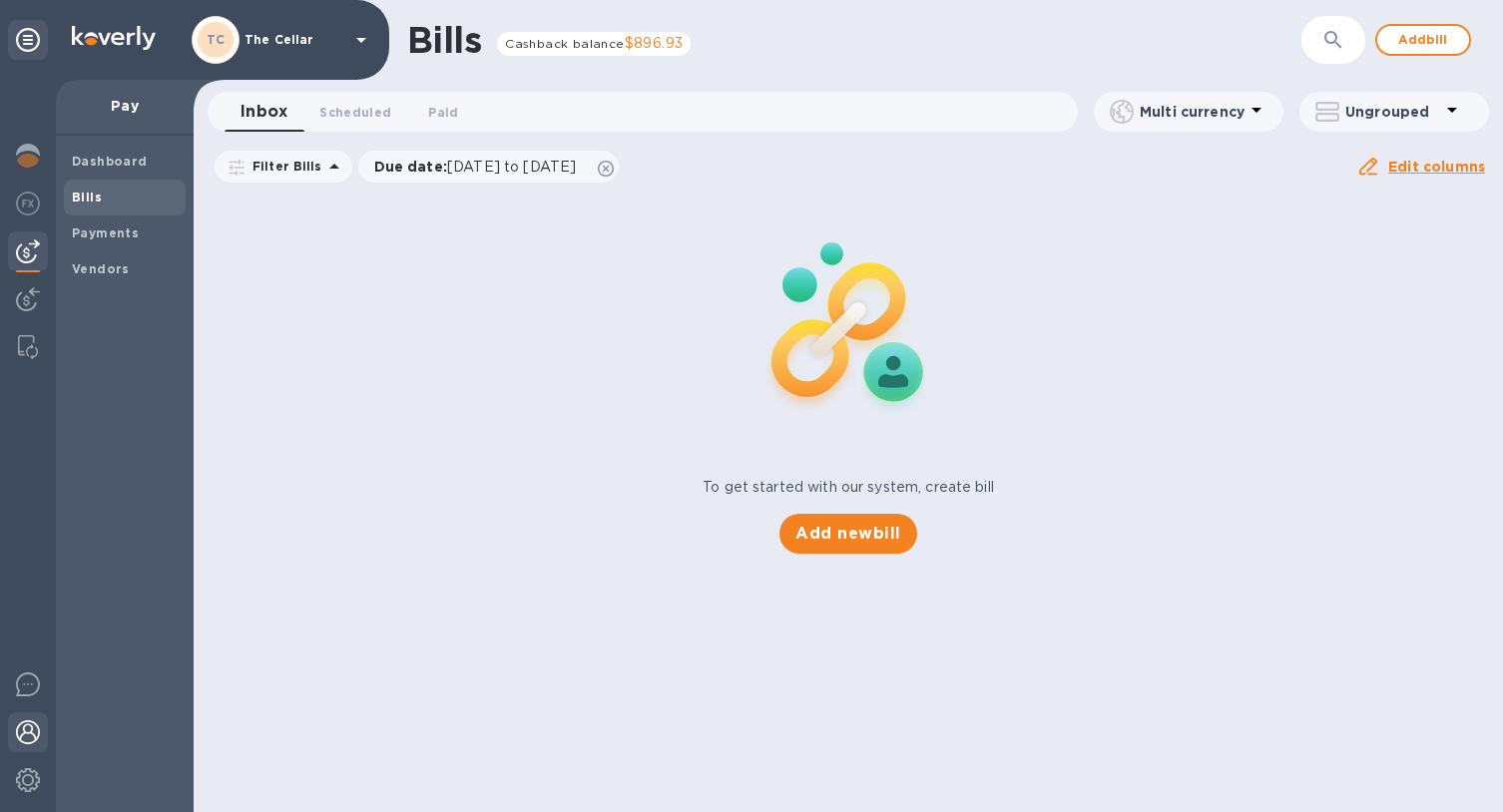 click at bounding box center (28, 732) 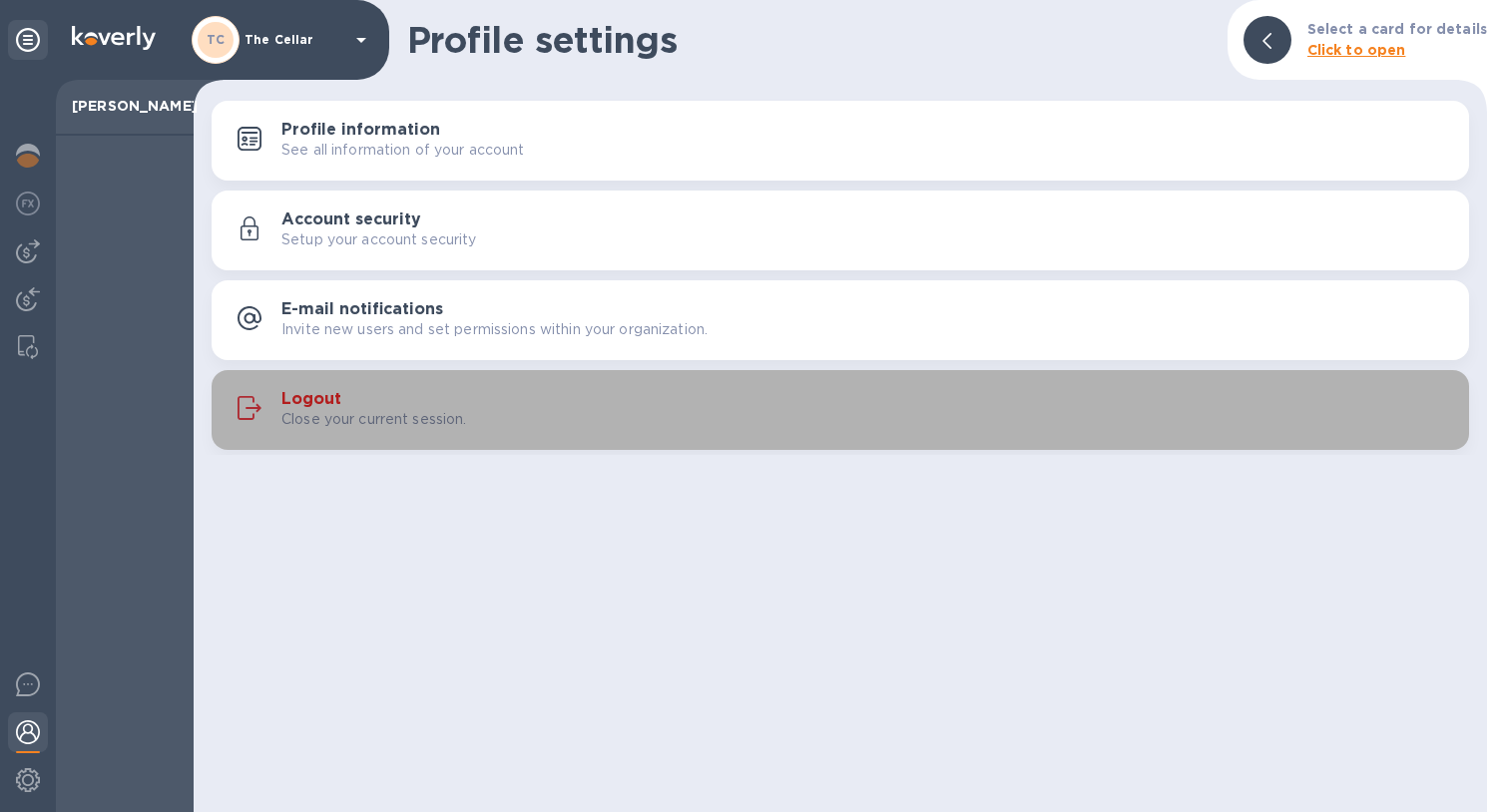 click on "Logout" at bounding box center (311, 399) 